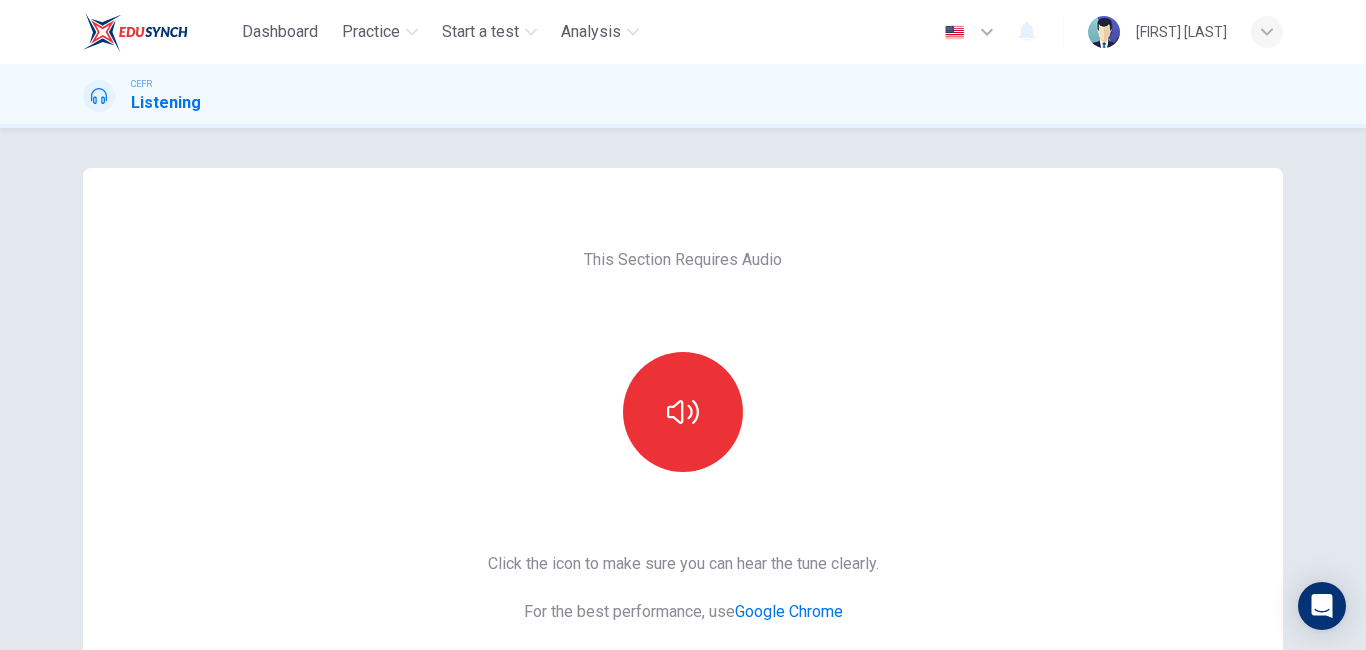 scroll, scrollTop: 0, scrollLeft: 0, axis: both 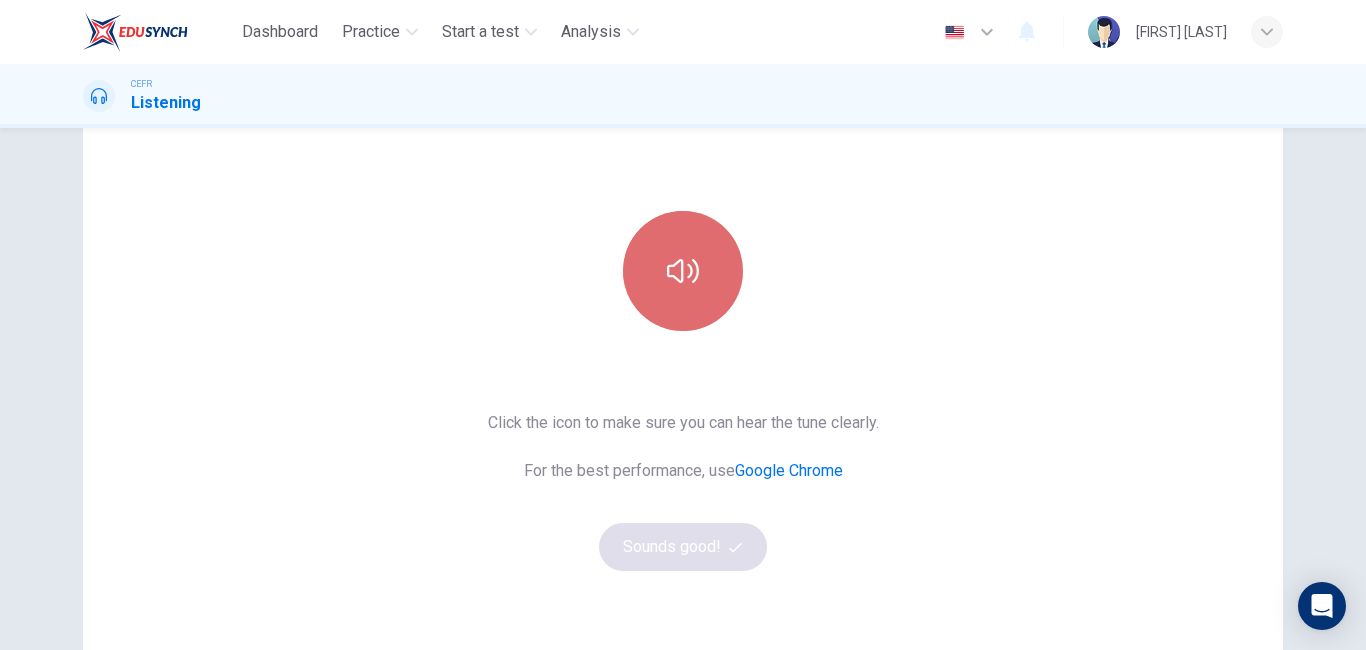 click at bounding box center (683, 271) 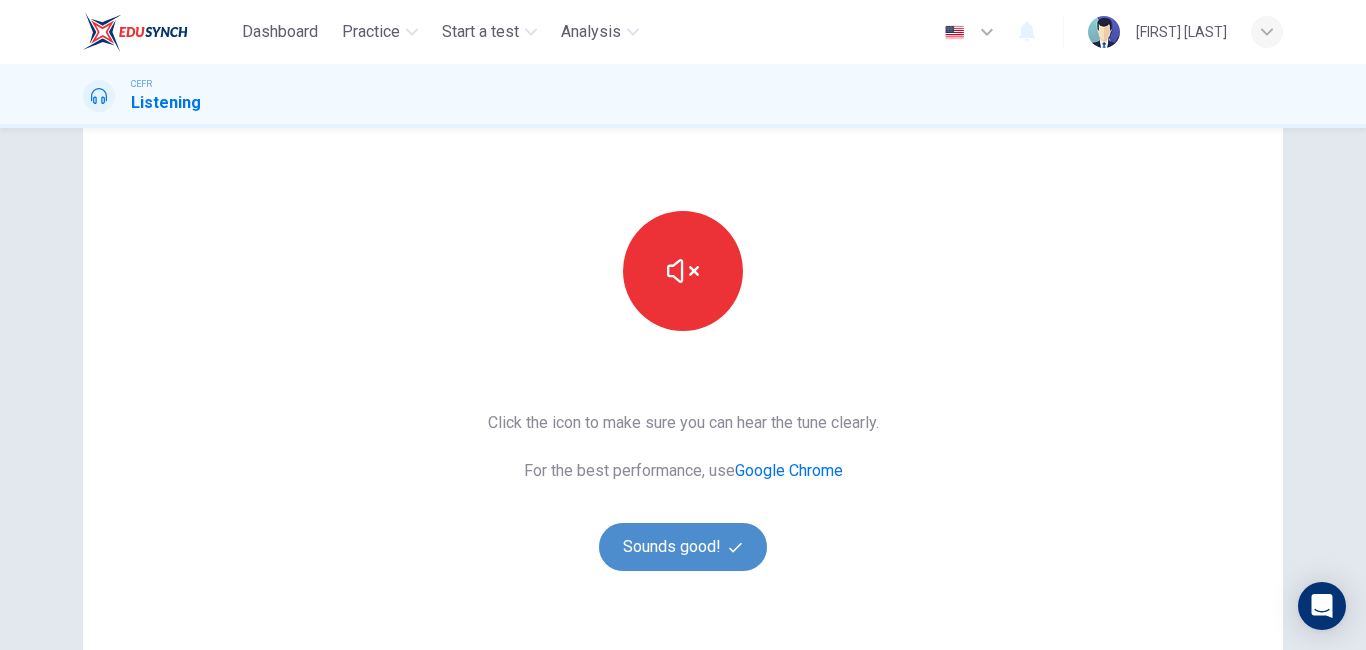 click on "Sounds good!" at bounding box center (683, 547) 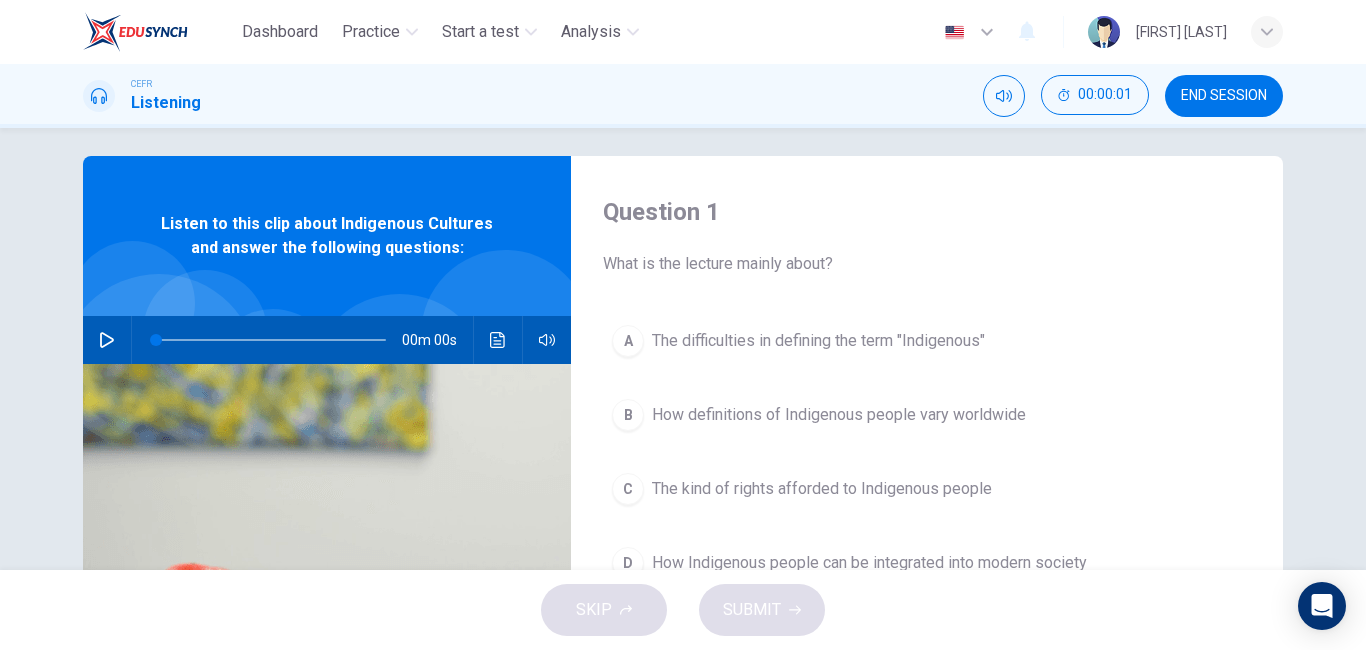 scroll, scrollTop: 0, scrollLeft: 0, axis: both 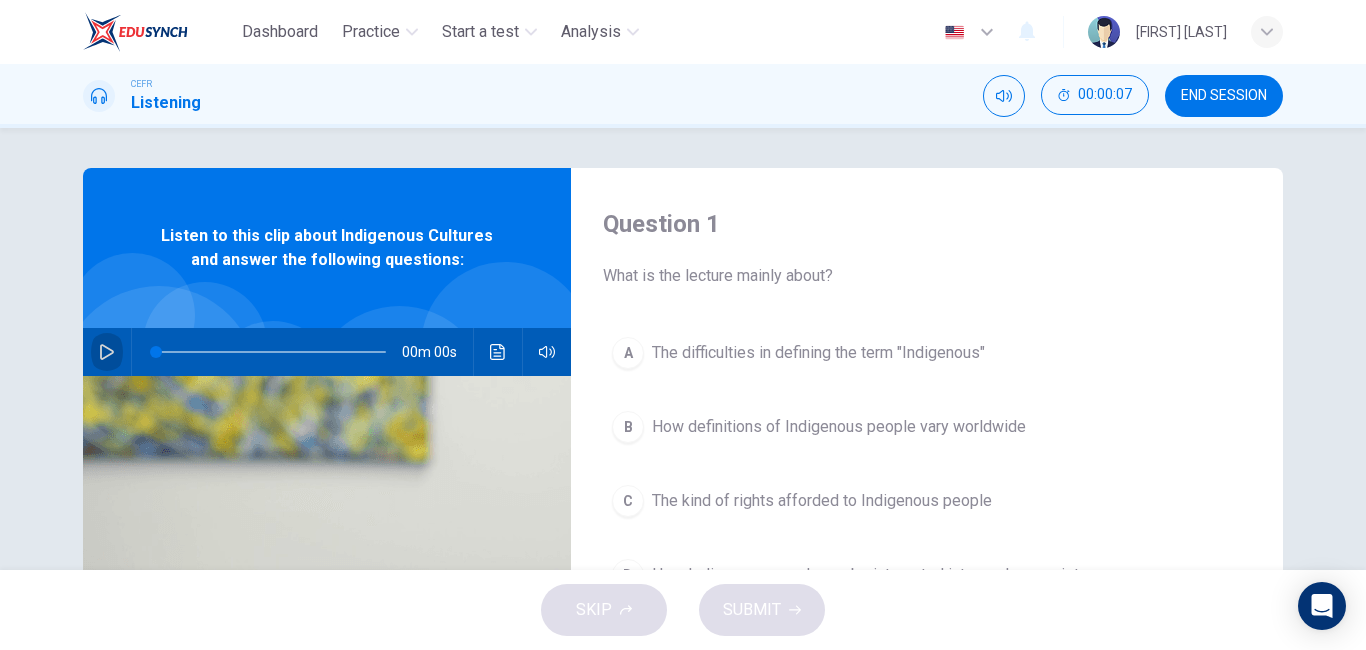 click at bounding box center (107, 352) 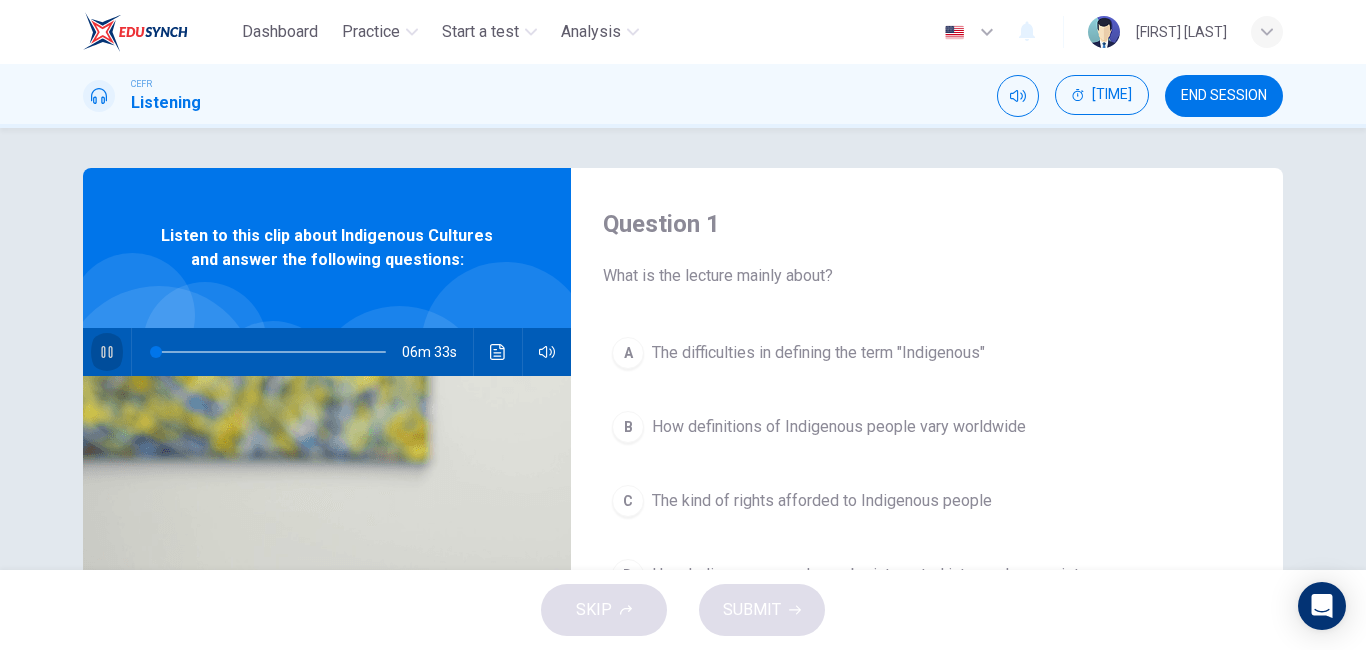 click at bounding box center (107, 352) 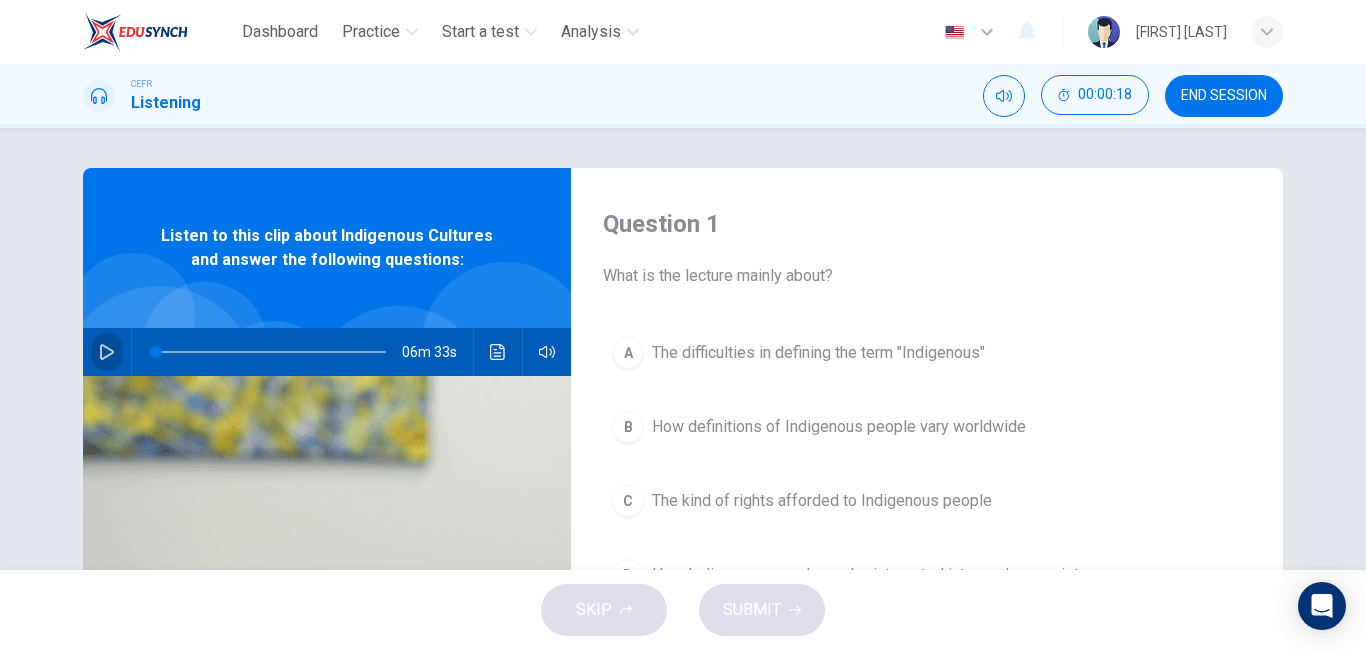 click at bounding box center [107, 352] 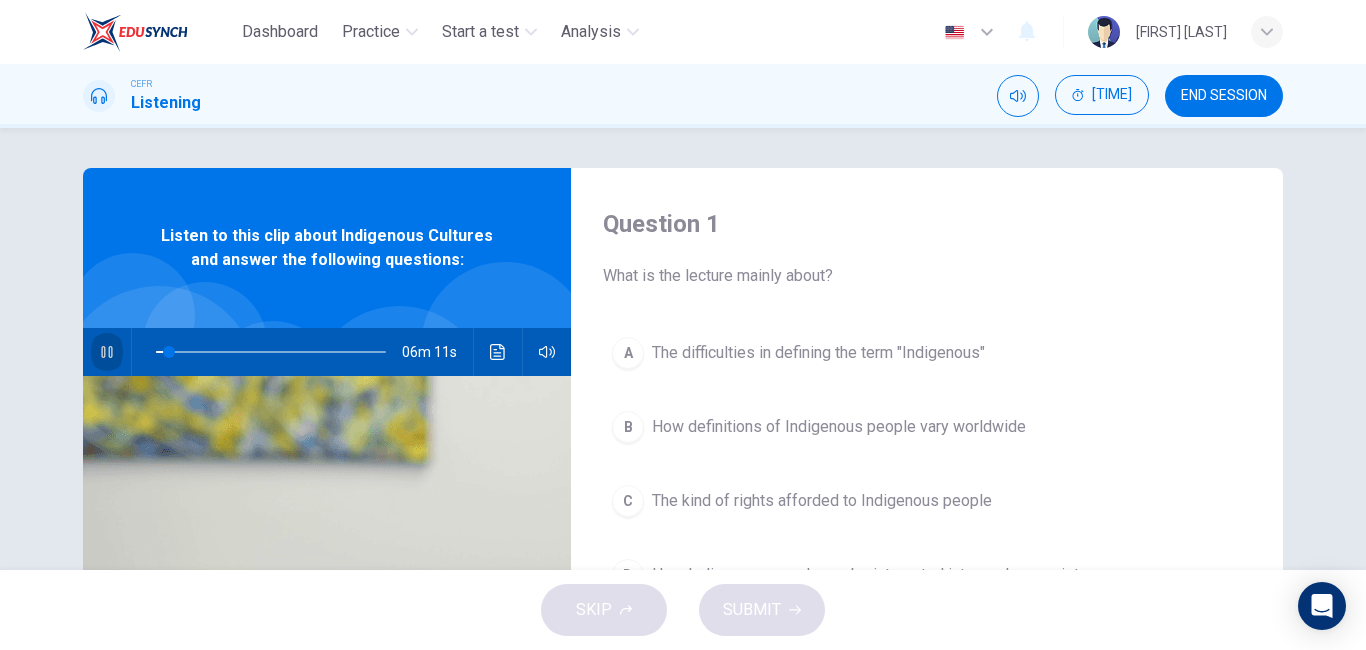 click at bounding box center [107, 352] 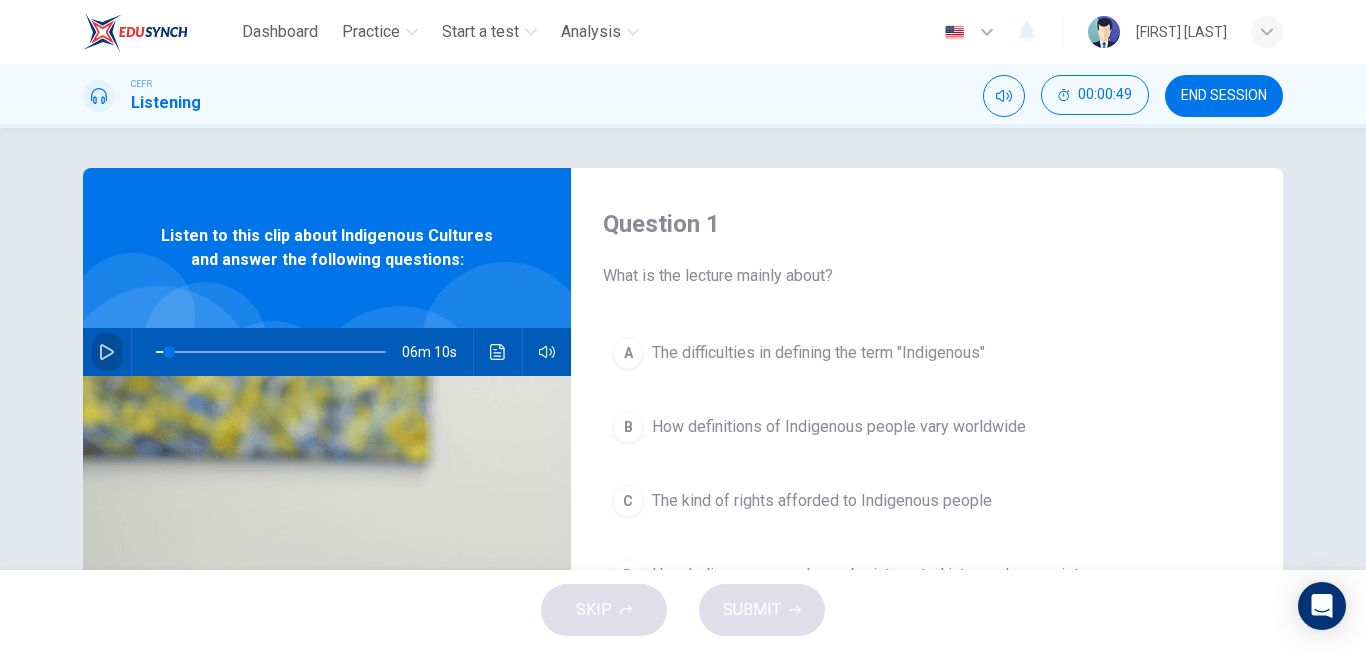 click at bounding box center [107, 352] 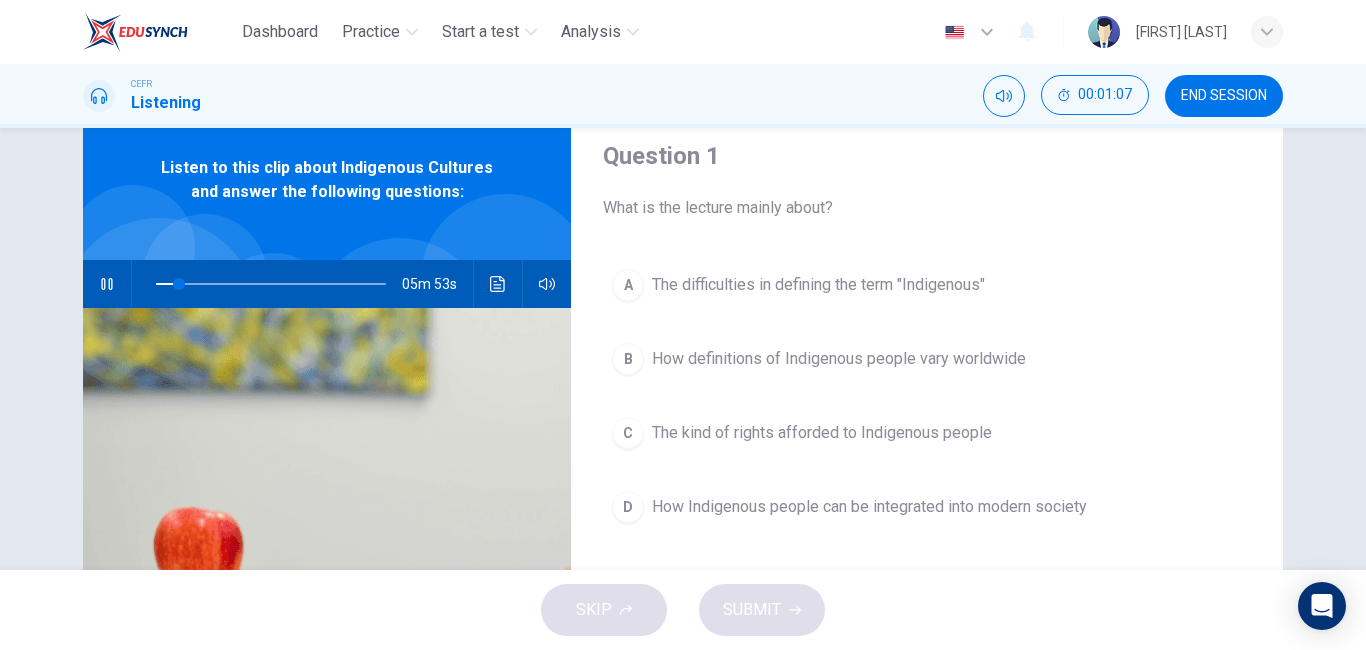 scroll, scrollTop: 67, scrollLeft: 0, axis: vertical 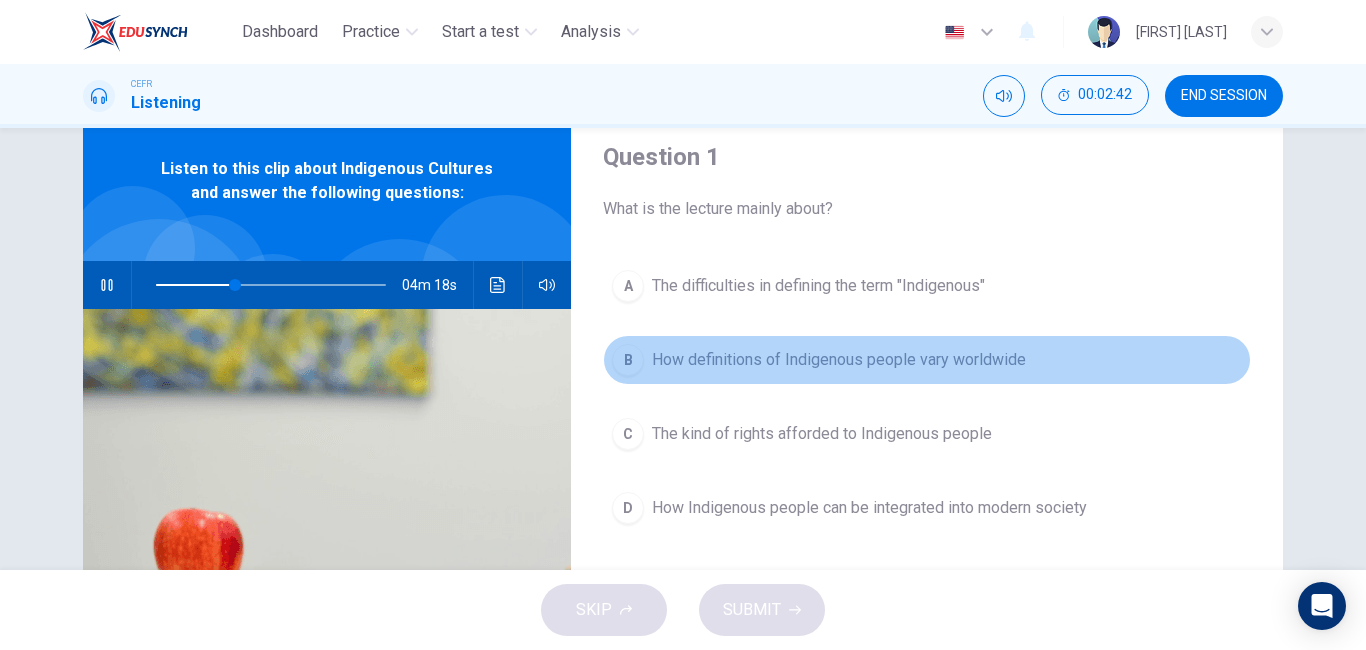 click on "B" at bounding box center [628, 286] 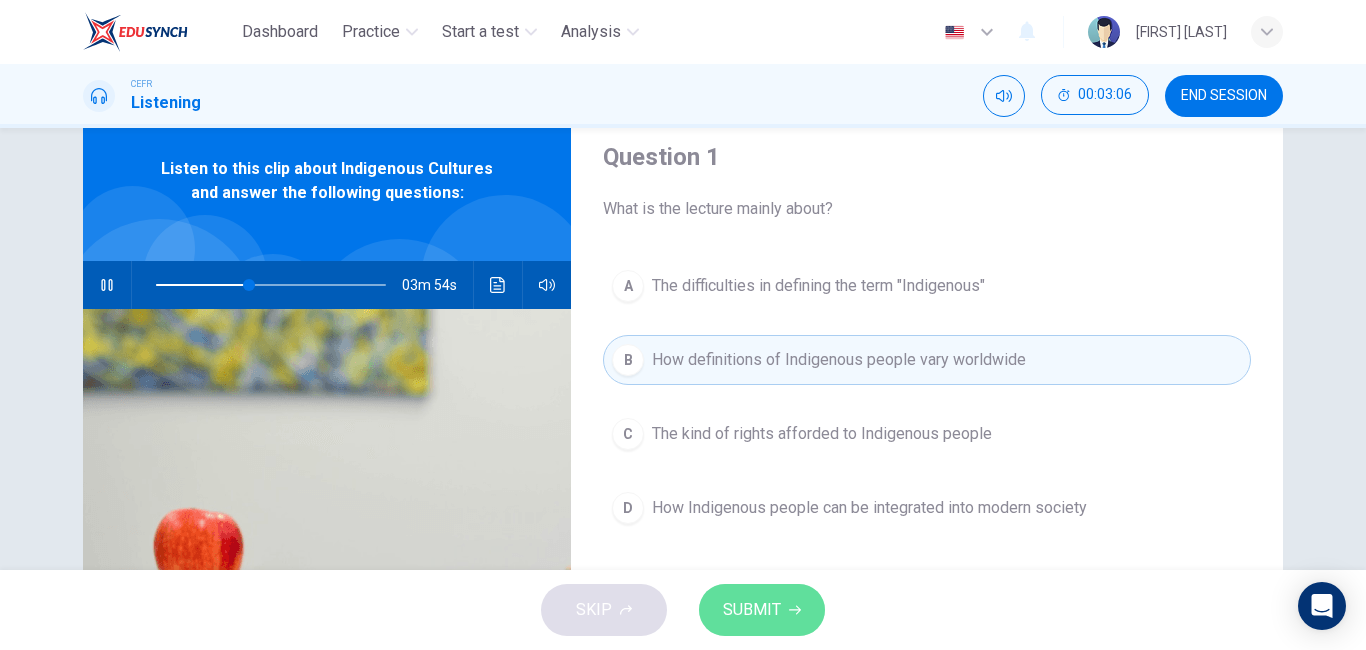 click on "SUBMIT" at bounding box center (752, 610) 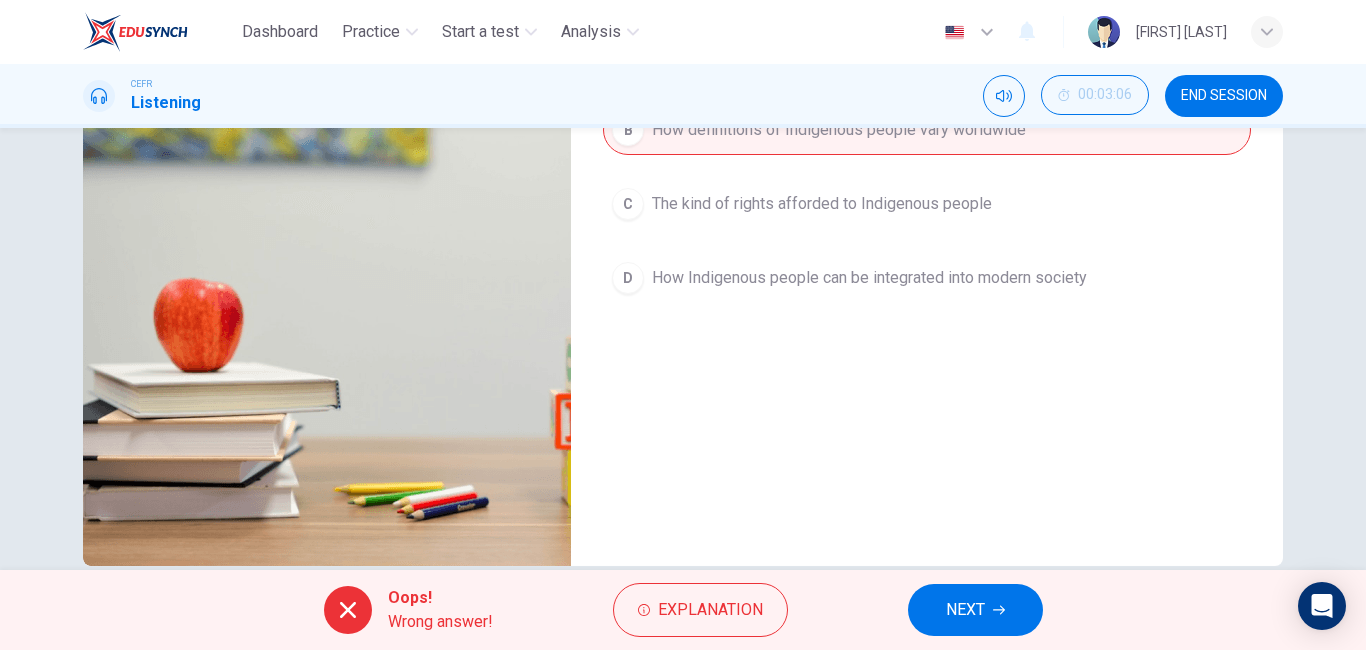 scroll, scrollTop: 314, scrollLeft: 0, axis: vertical 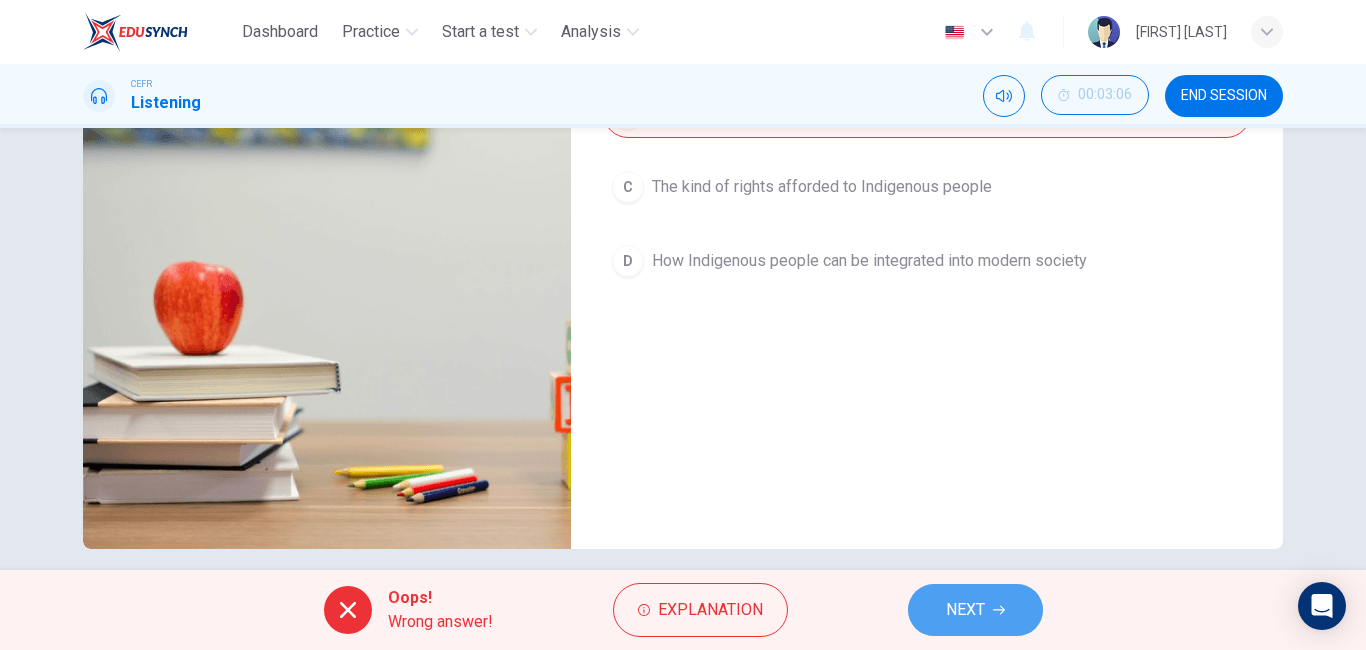 click on "NEXT" at bounding box center [975, 610] 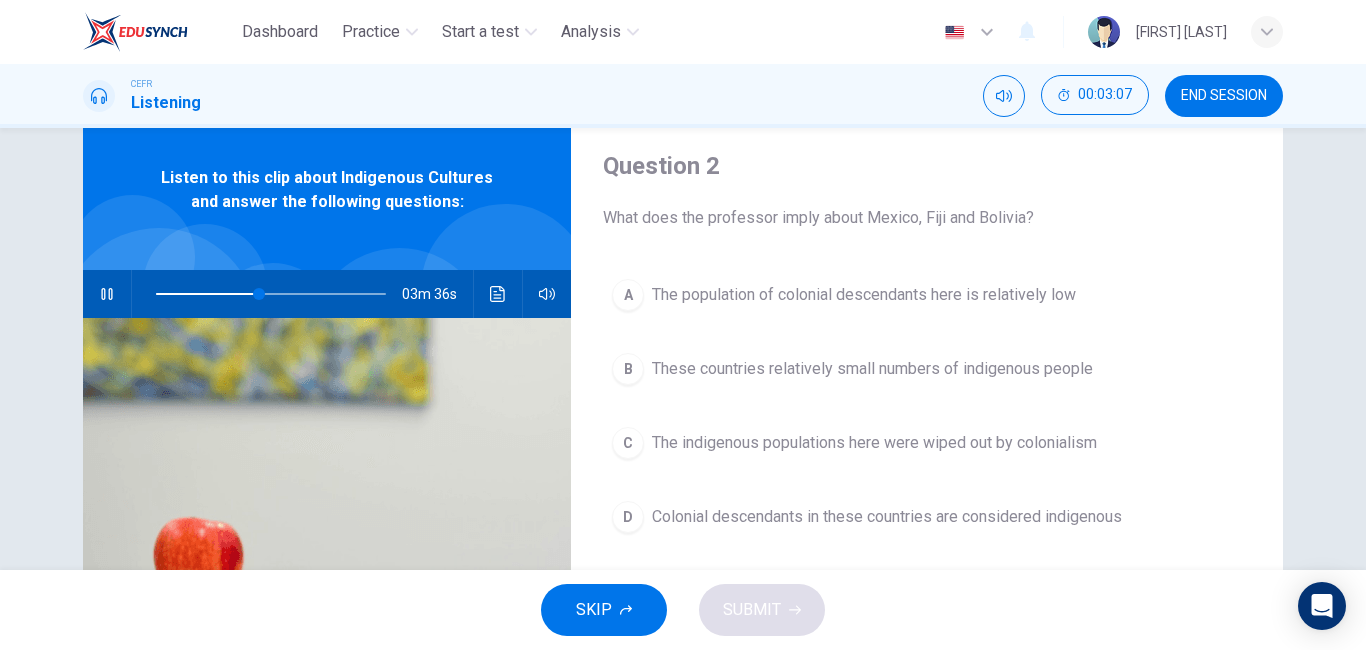 scroll, scrollTop: 57, scrollLeft: 0, axis: vertical 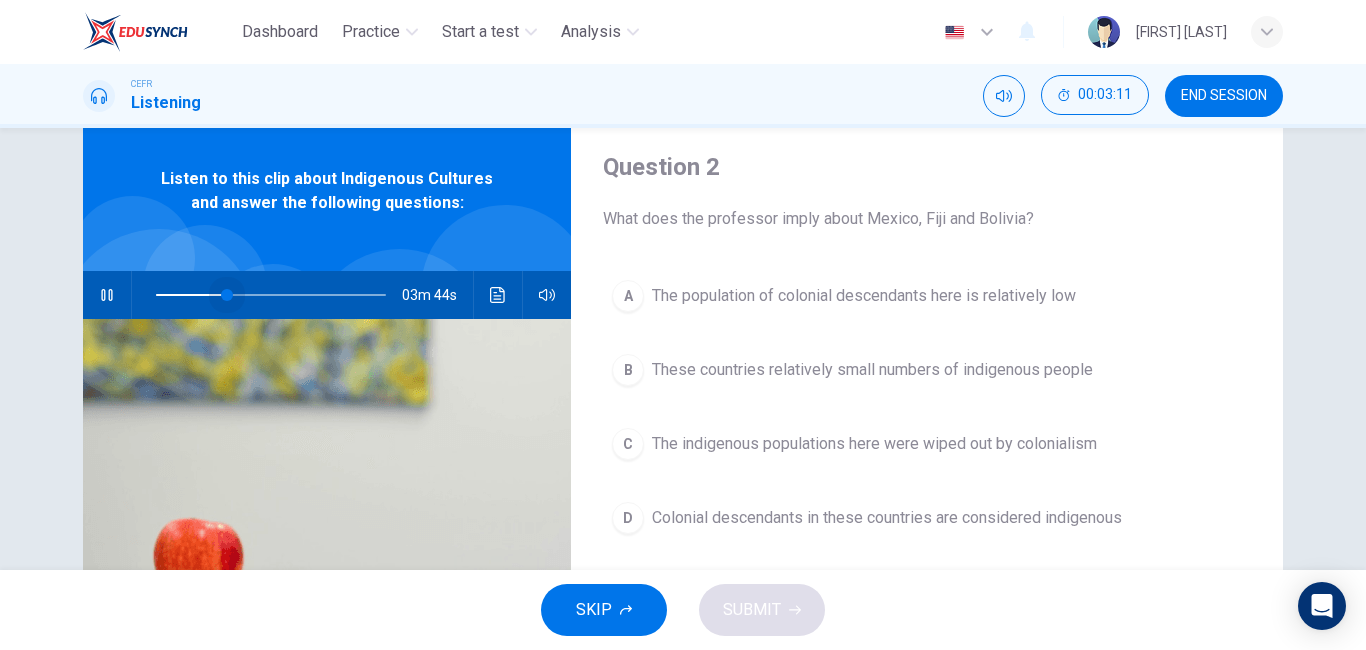 drag, startPoint x: 254, startPoint y: 292, endPoint x: 220, endPoint y: 295, distance: 34.132095 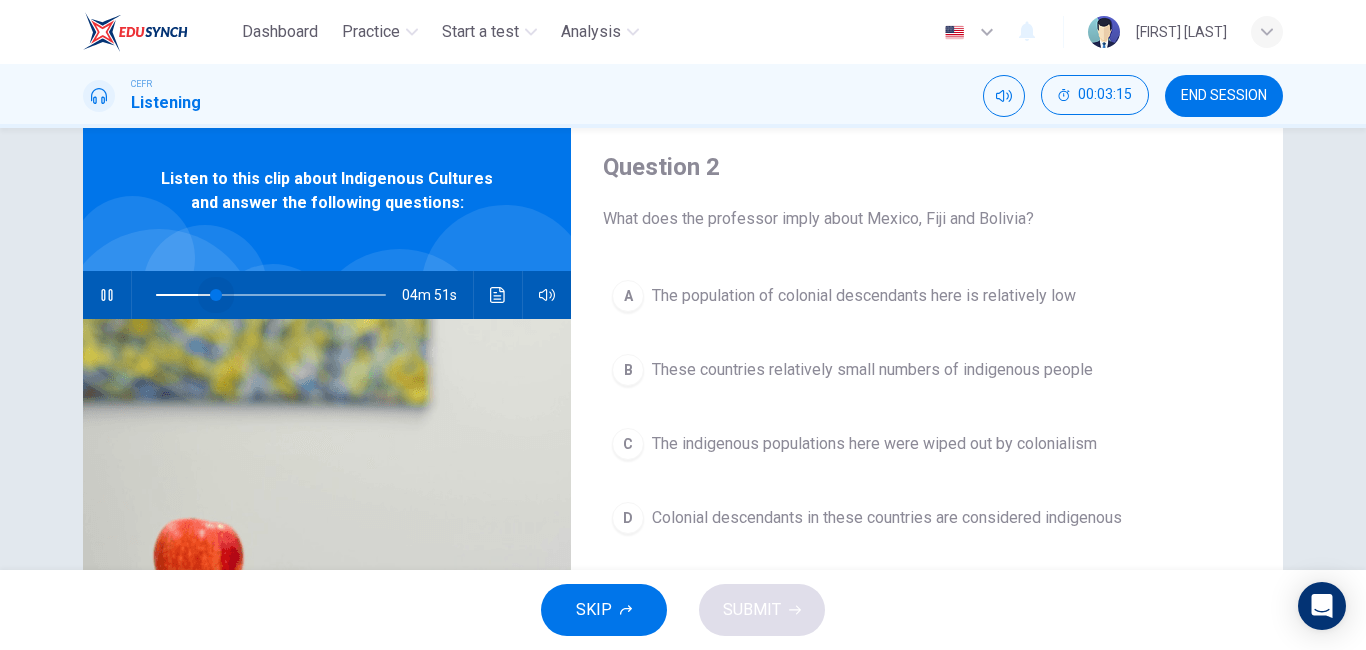 drag, startPoint x: 222, startPoint y: 295, endPoint x: 211, endPoint y: 298, distance: 11.401754 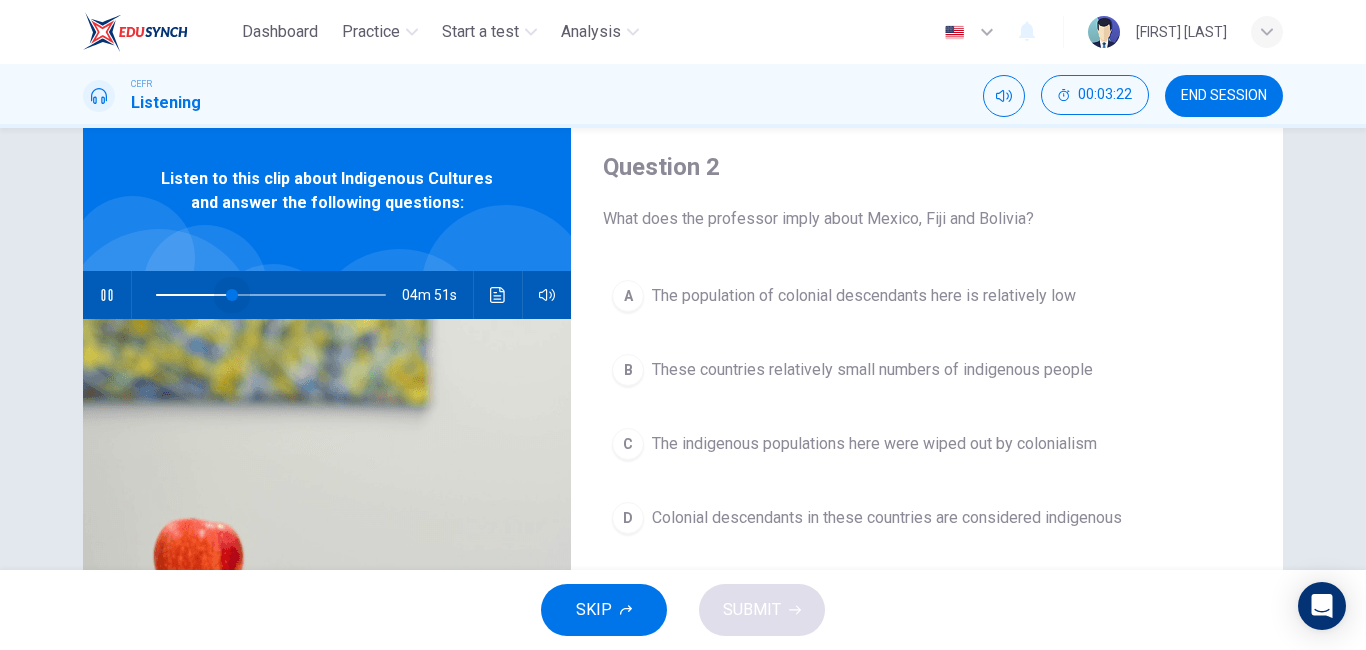 drag, startPoint x: 211, startPoint y: 298, endPoint x: 226, endPoint y: 299, distance: 15.033297 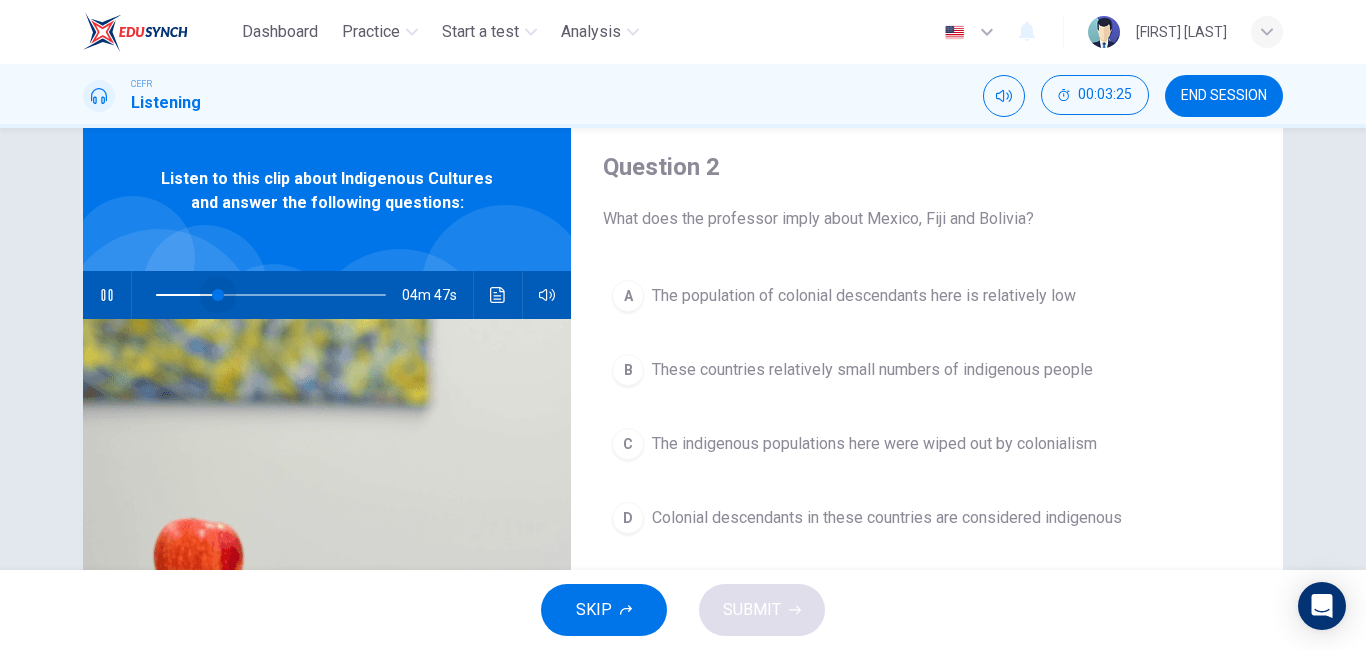 click at bounding box center [218, 295] 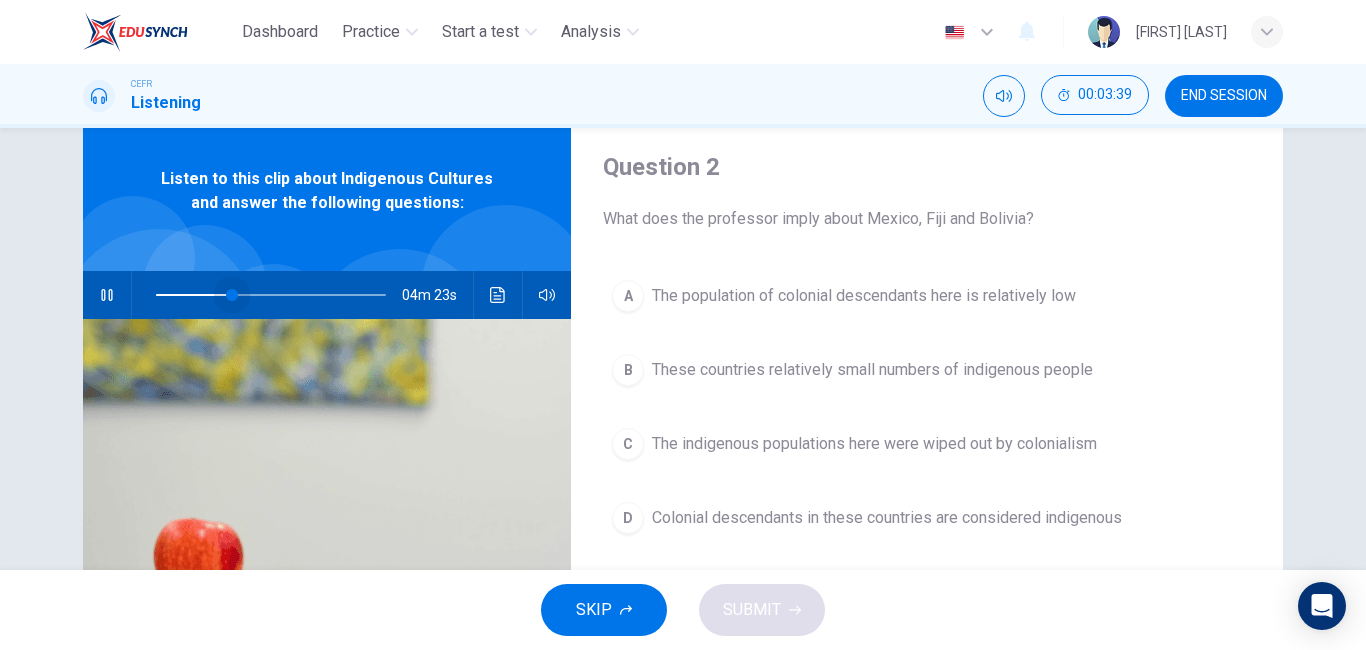 drag, startPoint x: 220, startPoint y: 294, endPoint x: 196, endPoint y: 293, distance: 24.020824 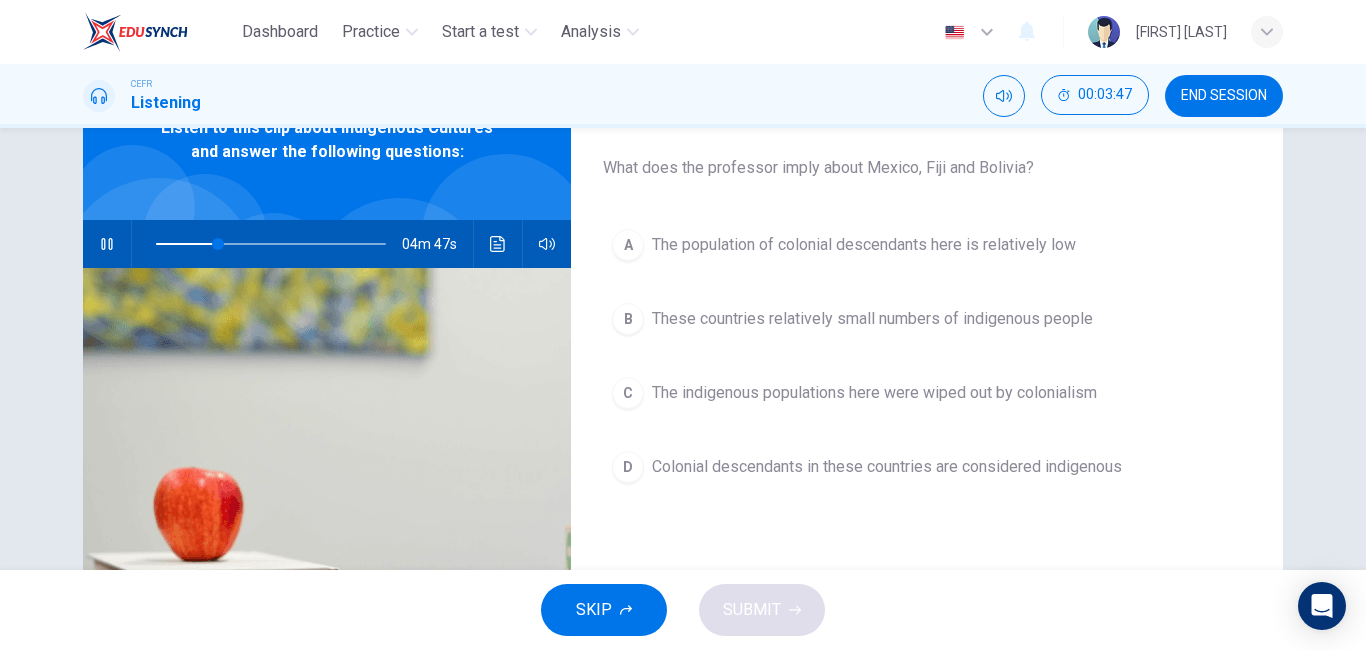 scroll, scrollTop: 109, scrollLeft: 0, axis: vertical 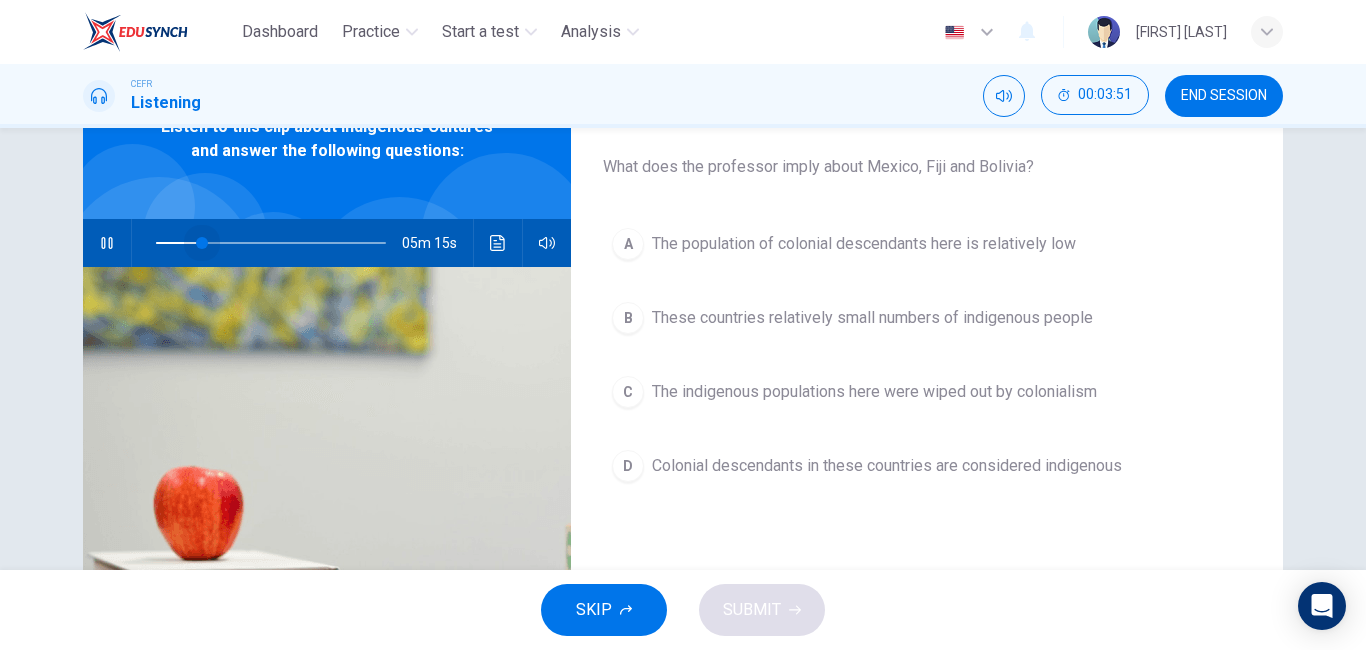 drag, startPoint x: 222, startPoint y: 239, endPoint x: 101, endPoint y: 239, distance: 121 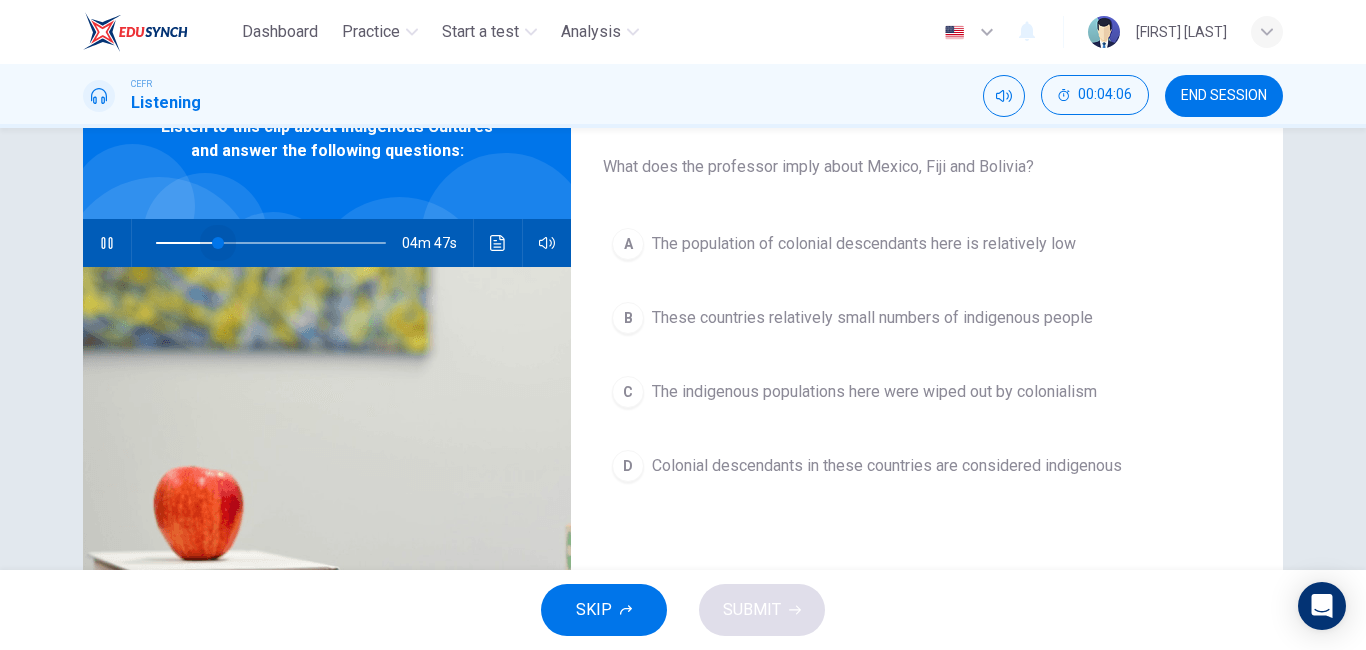 drag, startPoint x: 216, startPoint y: 243, endPoint x: 243, endPoint y: 243, distance: 27 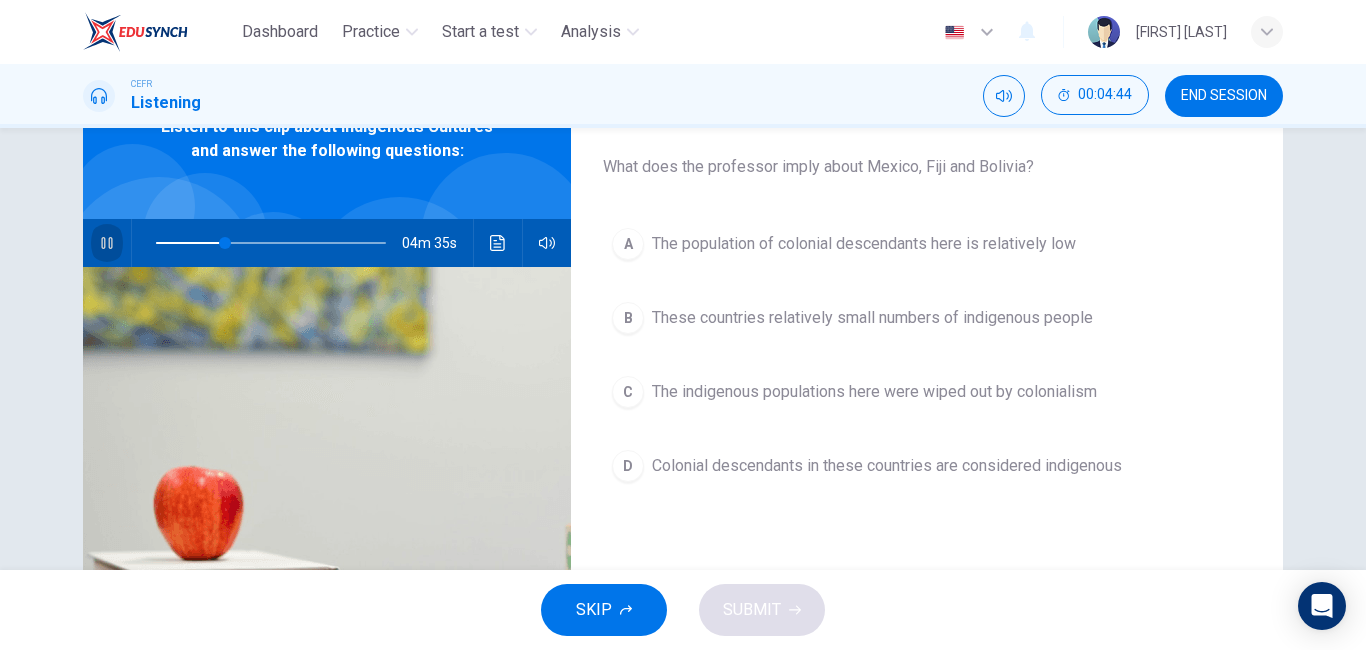 click at bounding box center [106, 243] 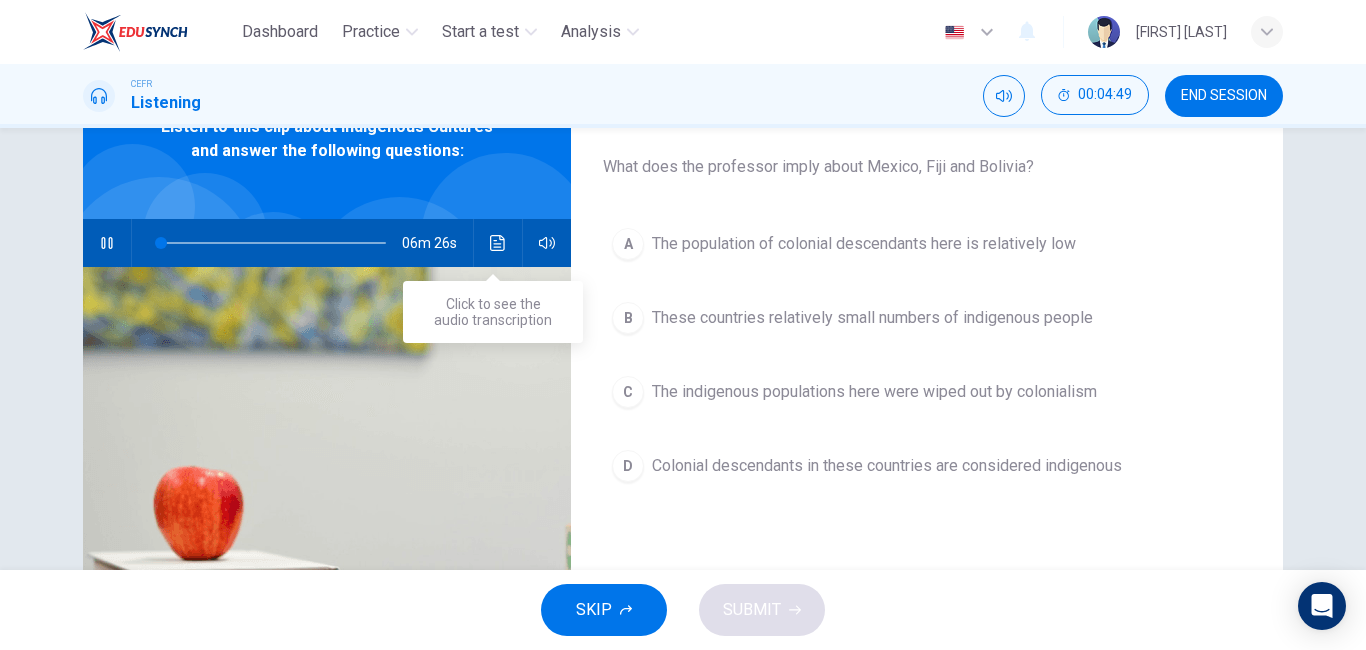 click at bounding box center (498, 243) 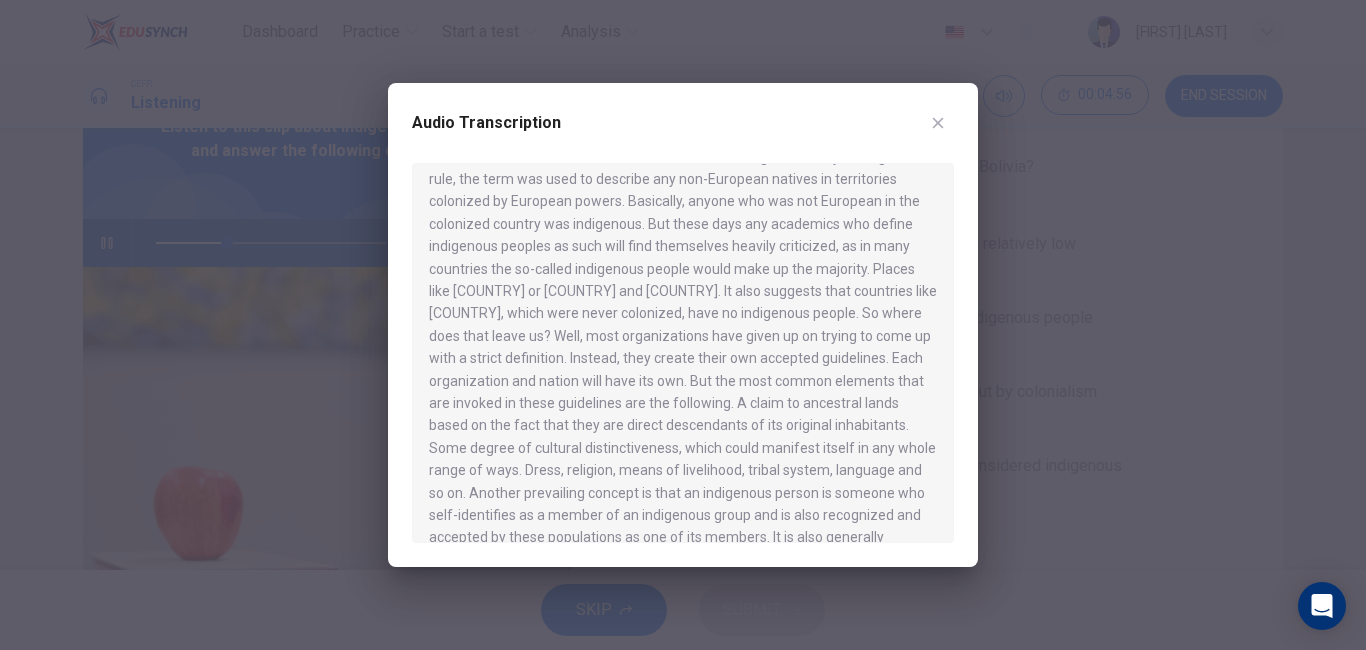 scroll, scrollTop: 309, scrollLeft: 0, axis: vertical 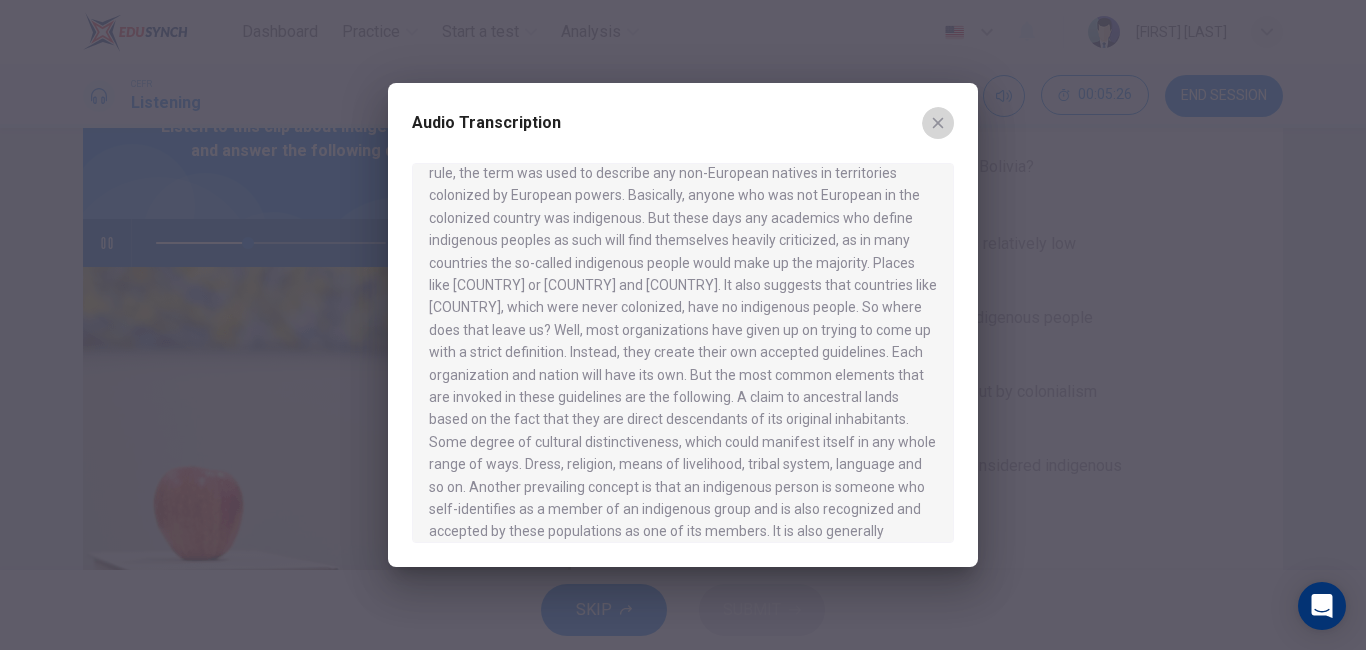 click at bounding box center (938, 123) 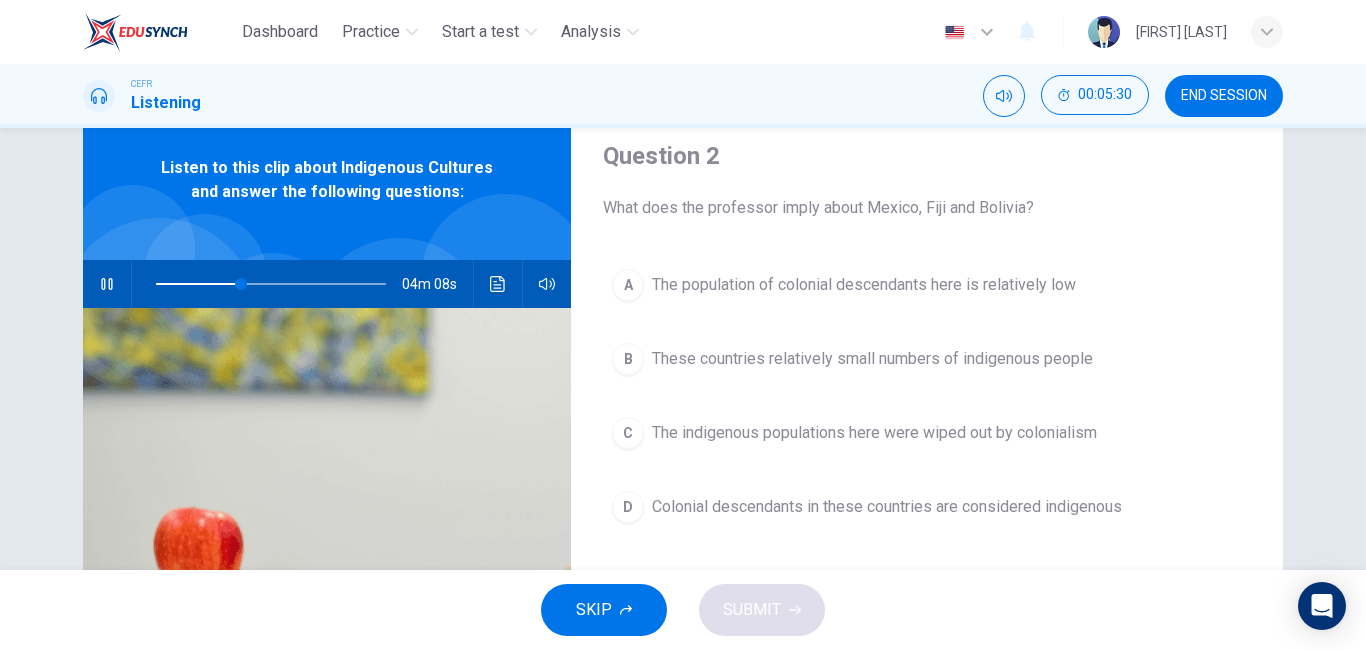 scroll, scrollTop: 67, scrollLeft: 0, axis: vertical 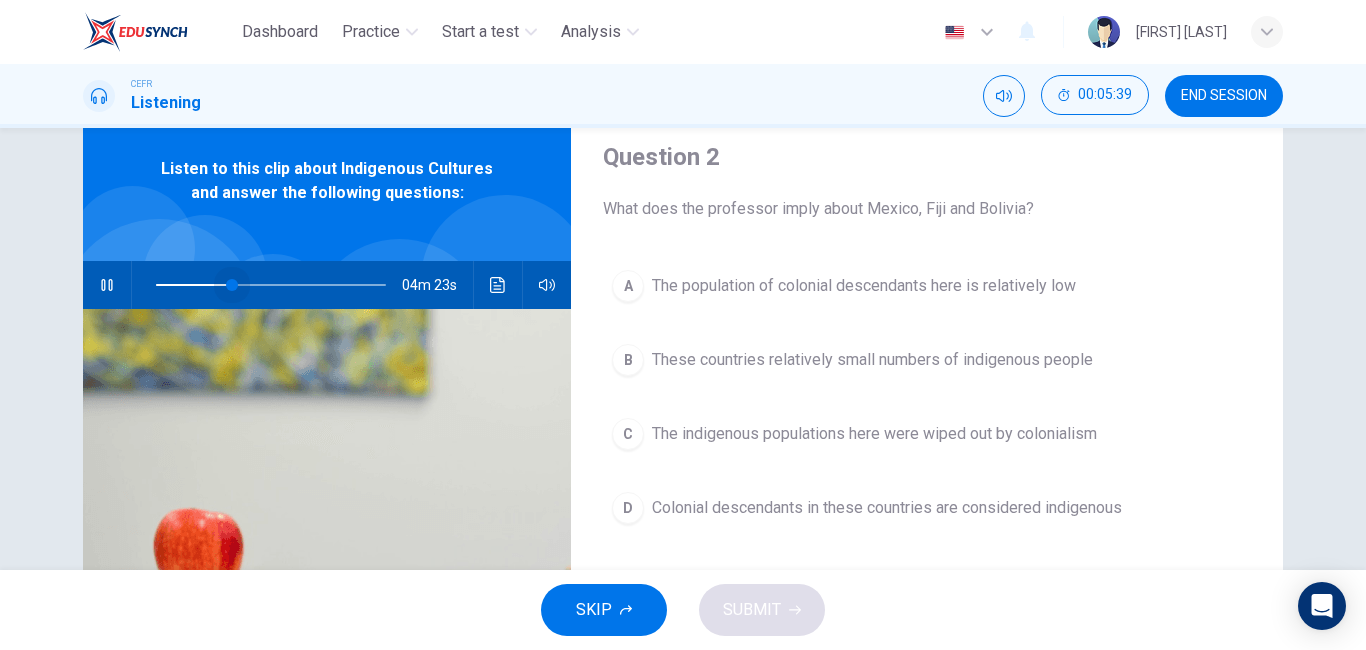 click at bounding box center (271, 285) 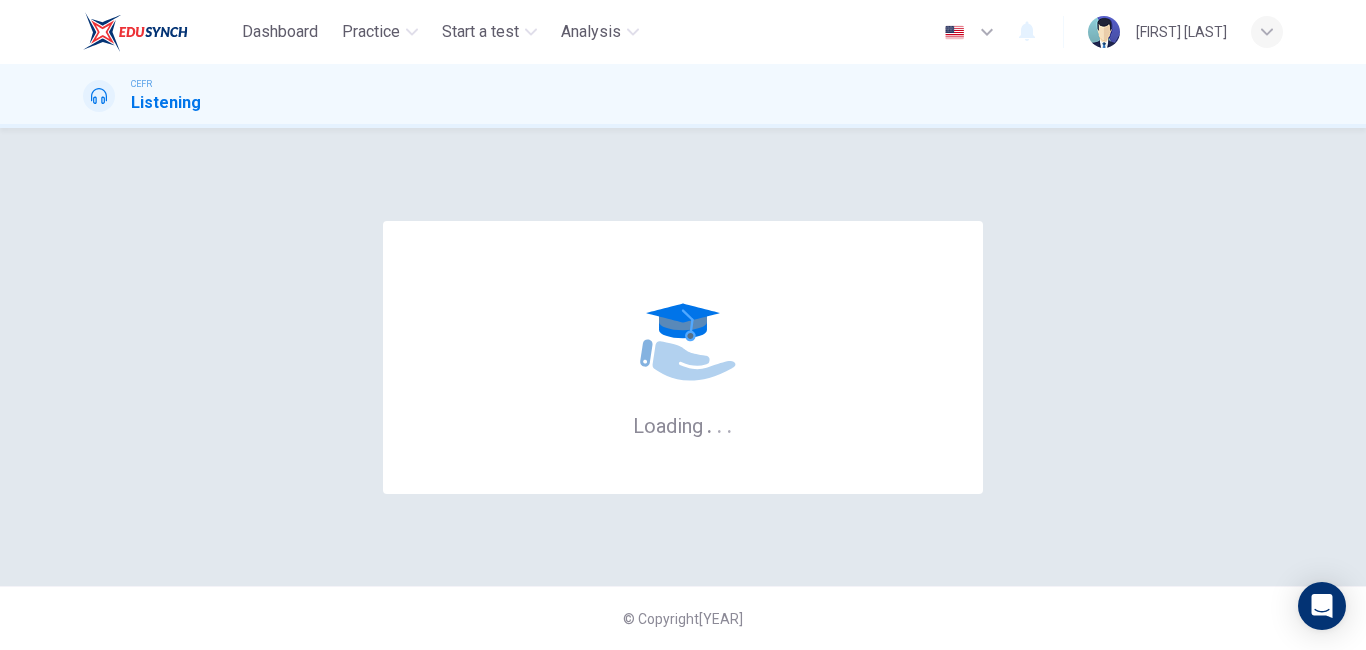 scroll, scrollTop: 0, scrollLeft: 0, axis: both 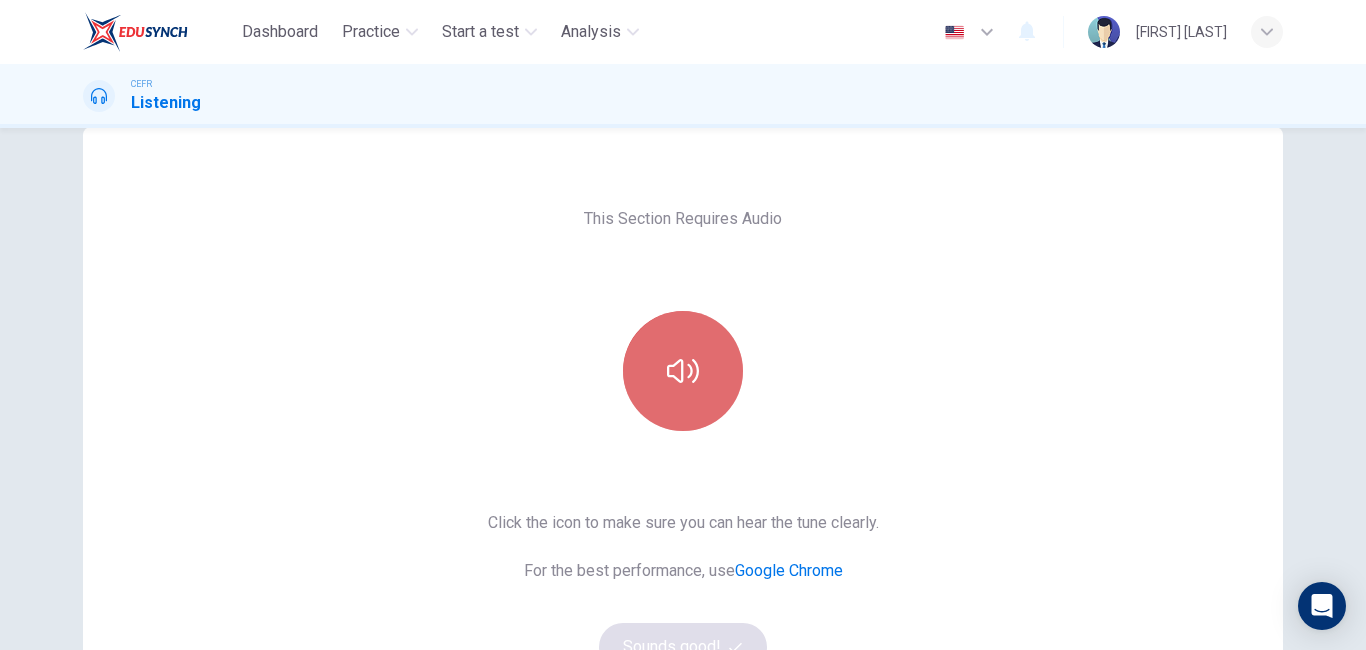 click at bounding box center (683, 371) 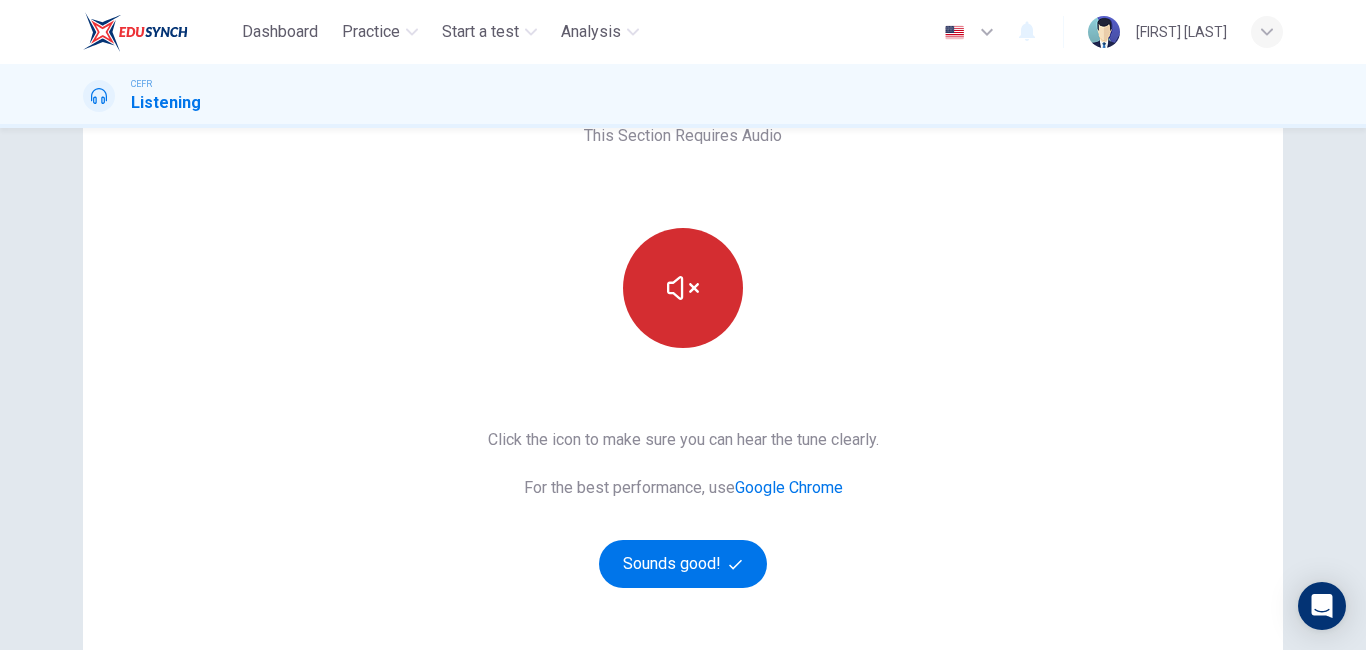 scroll, scrollTop: 125, scrollLeft: 0, axis: vertical 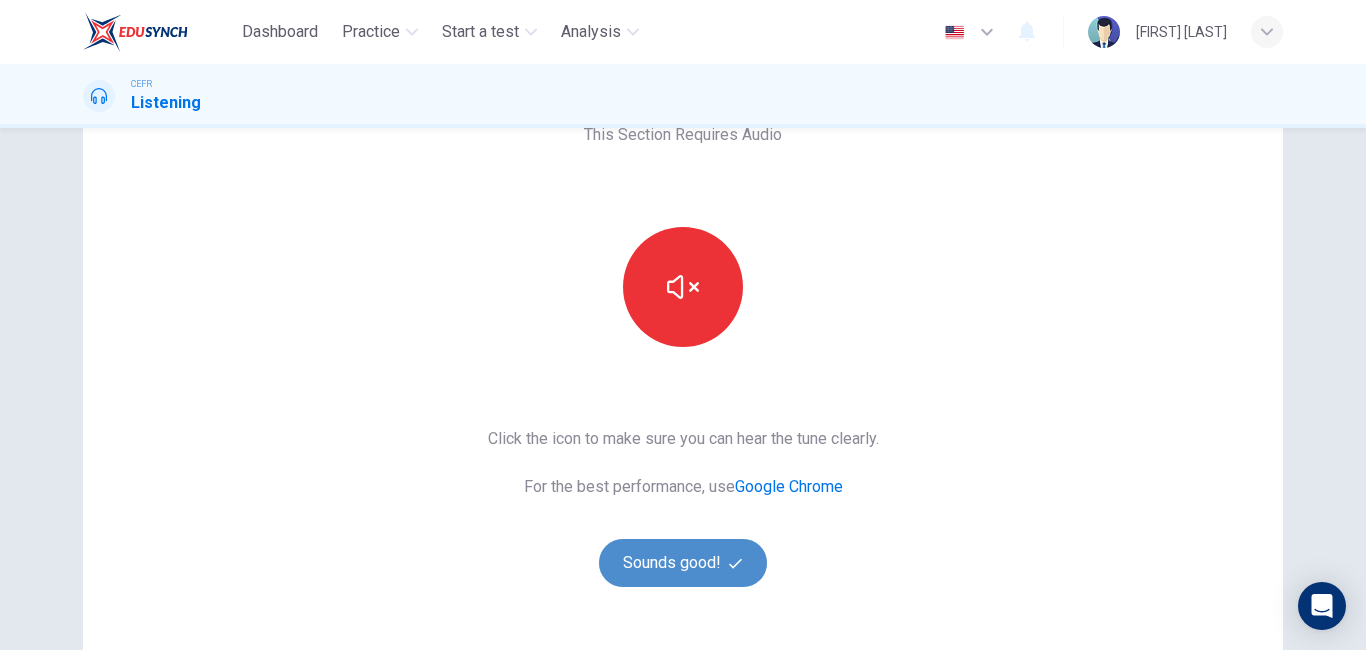 click on "Sounds good!" at bounding box center (683, 563) 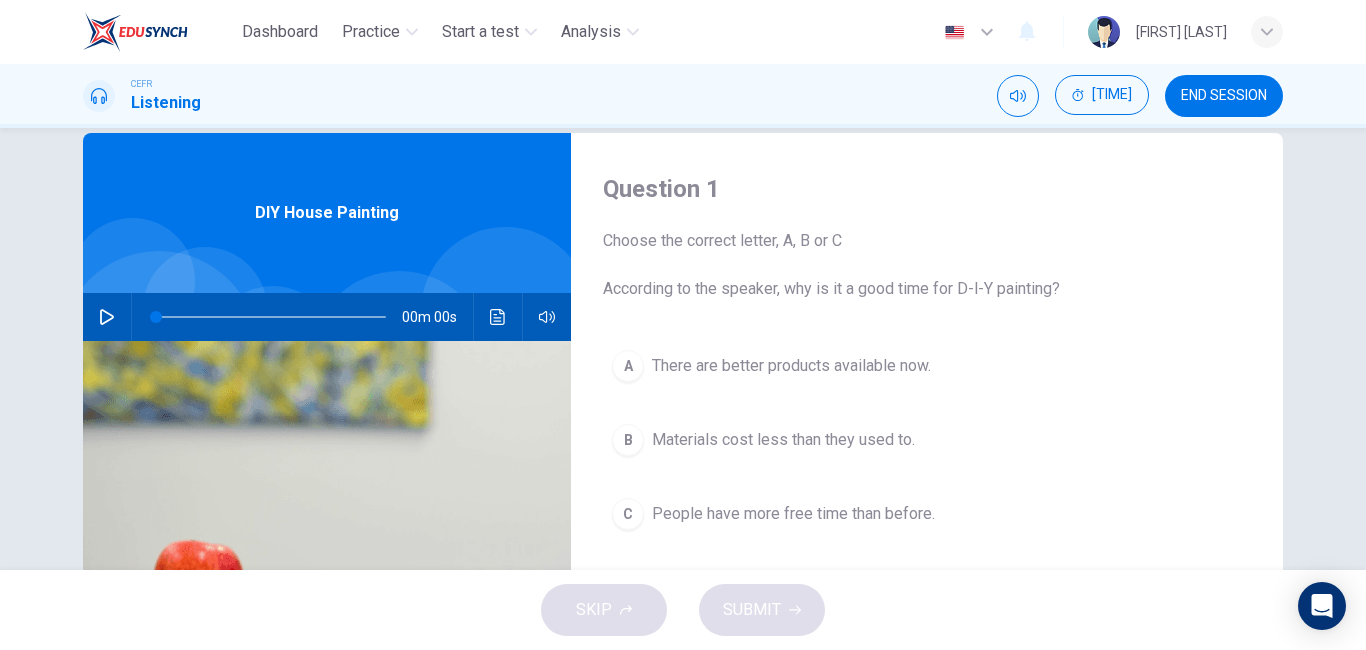 scroll, scrollTop: 0, scrollLeft: 0, axis: both 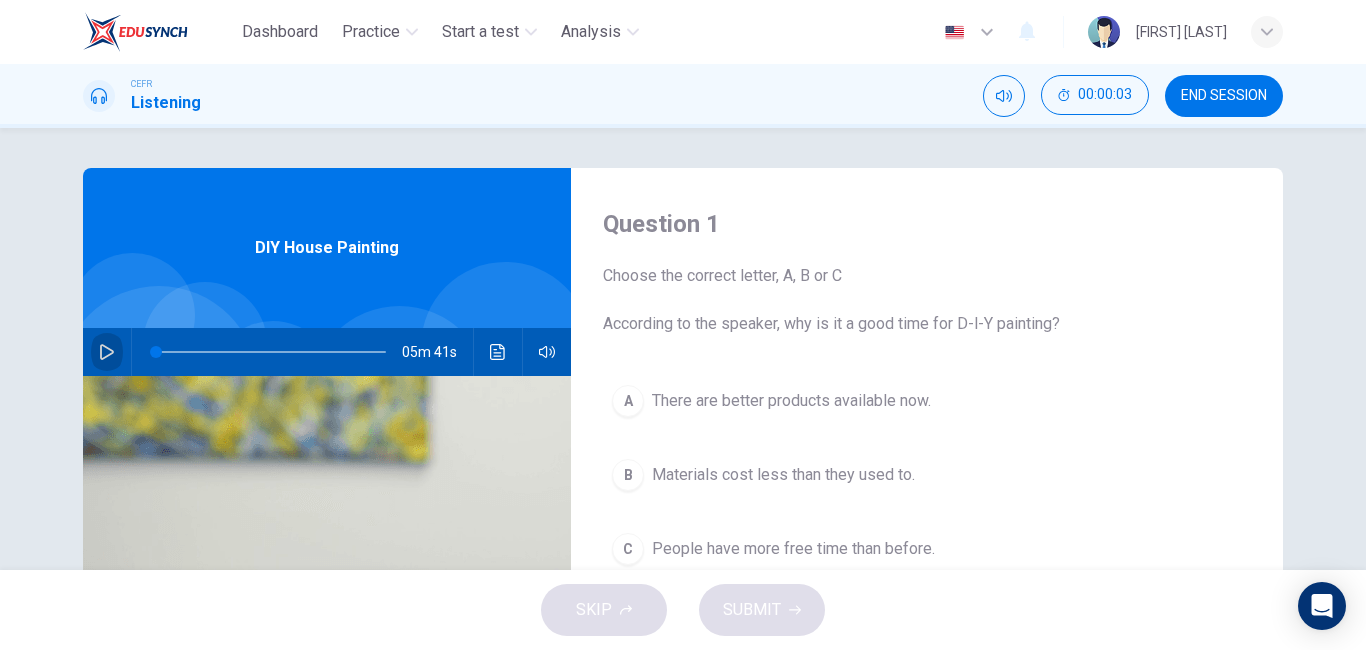 click at bounding box center (107, 352) 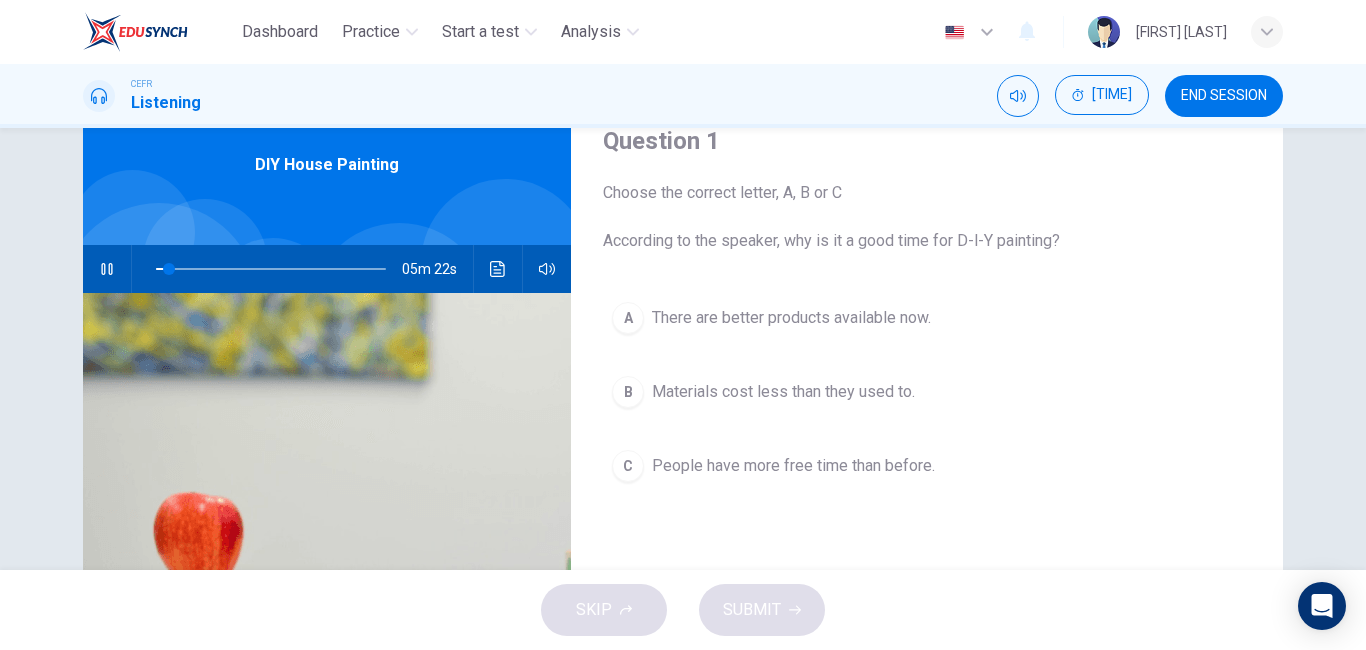 scroll, scrollTop: 85, scrollLeft: 0, axis: vertical 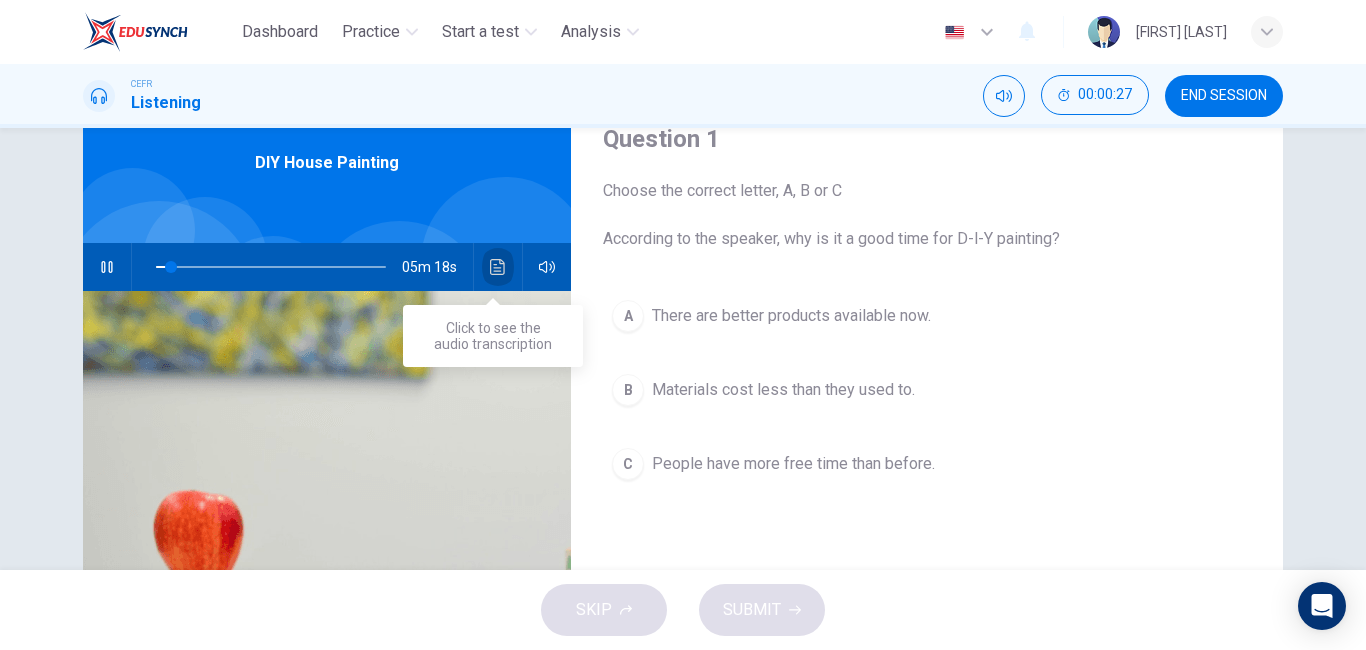 click at bounding box center [498, 267] 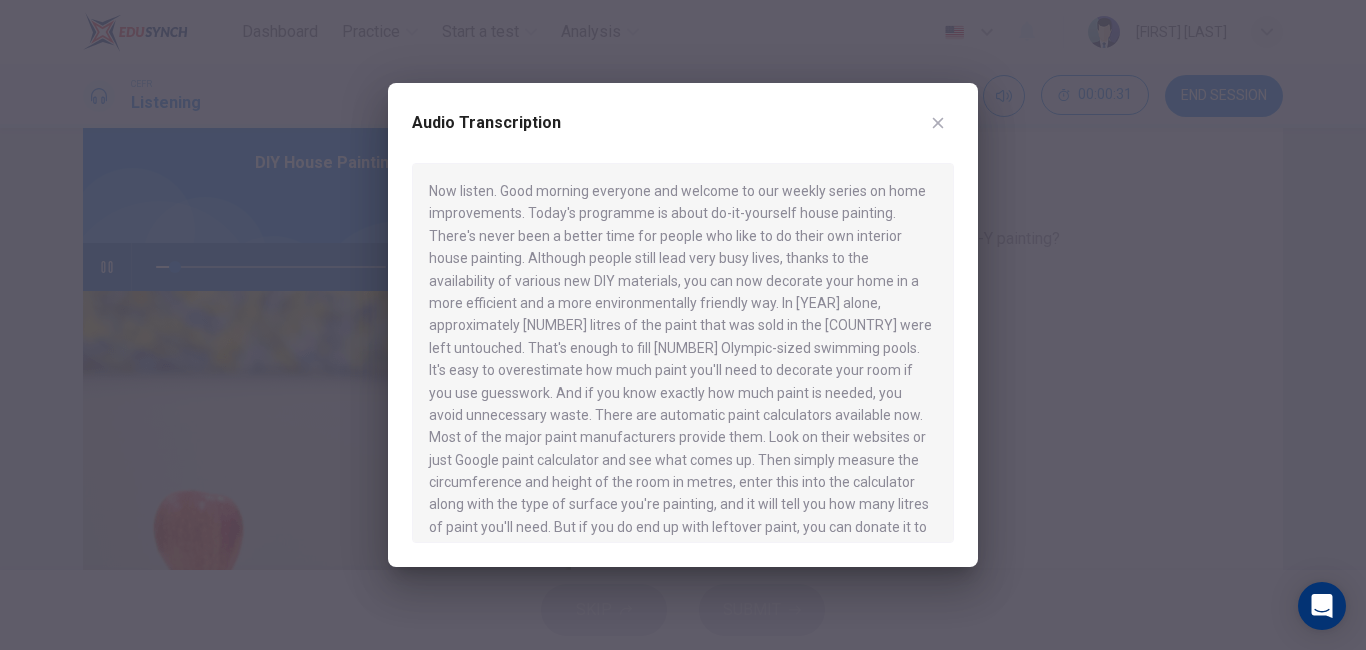 click at bounding box center (938, 123) 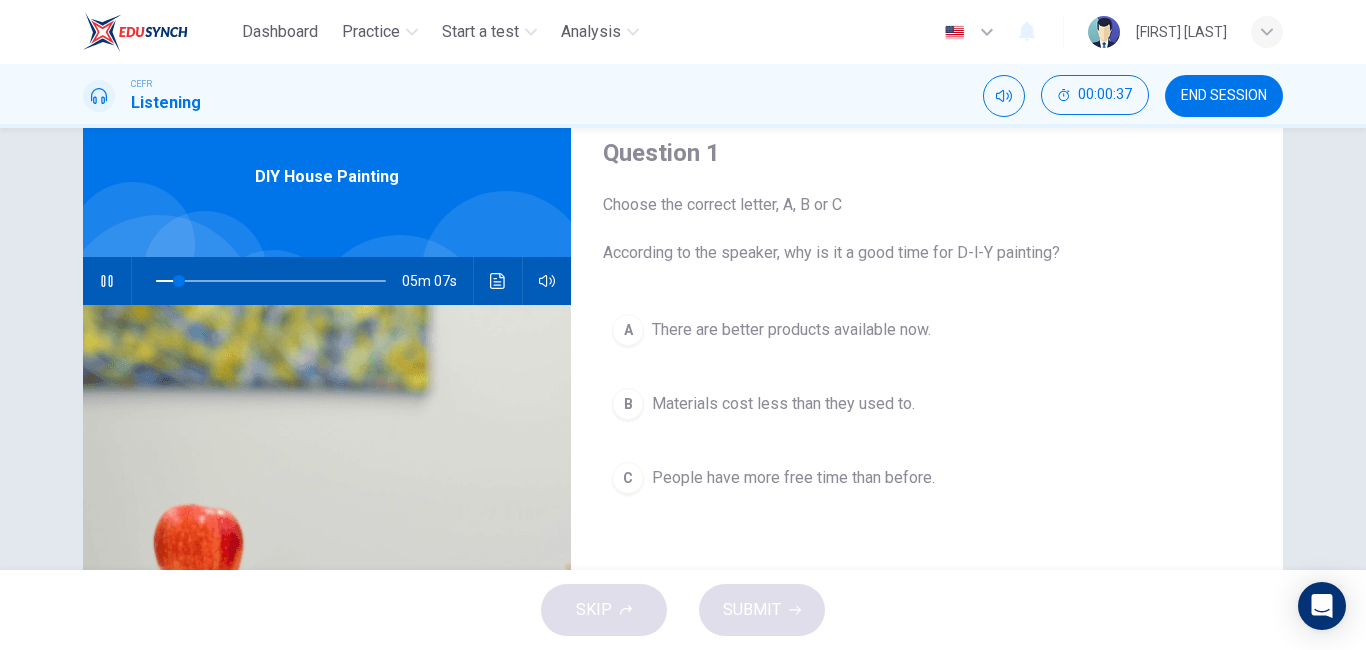 scroll, scrollTop: 72, scrollLeft: 0, axis: vertical 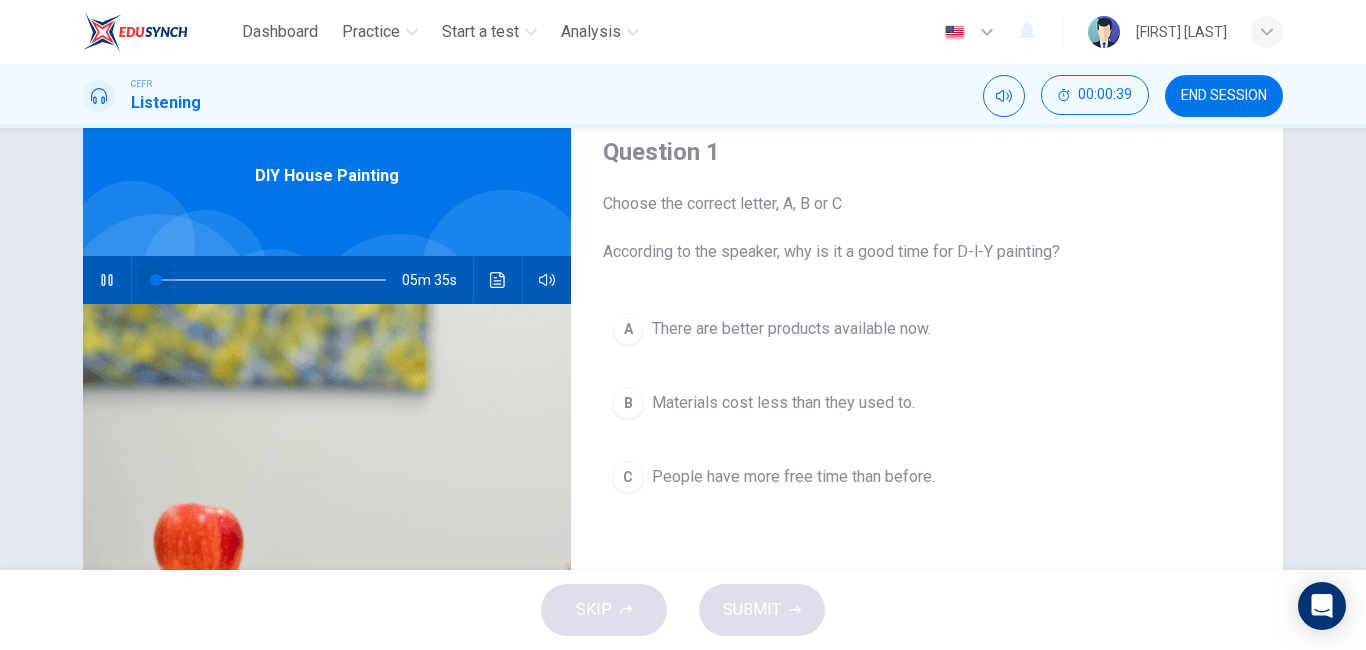 drag, startPoint x: 174, startPoint y: 280, endPoint x: 149, endPoint y: 278, distance: 25.079872 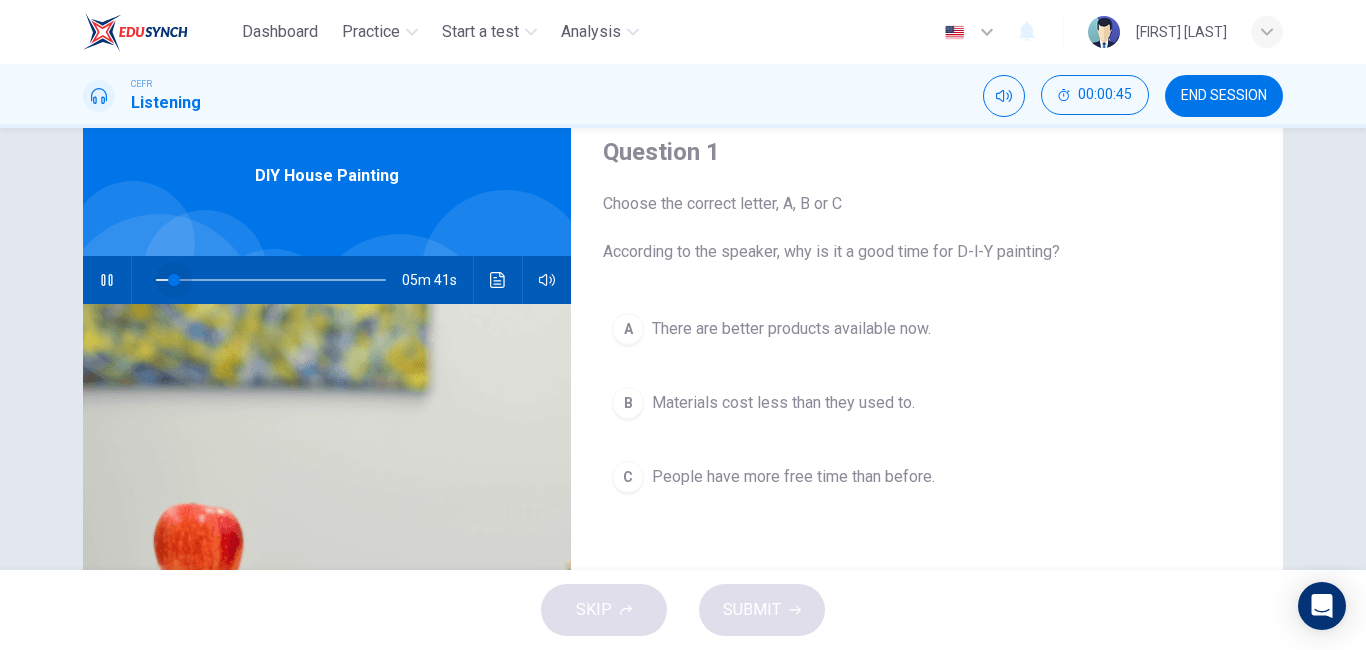 click at bounding box center [174, 280] 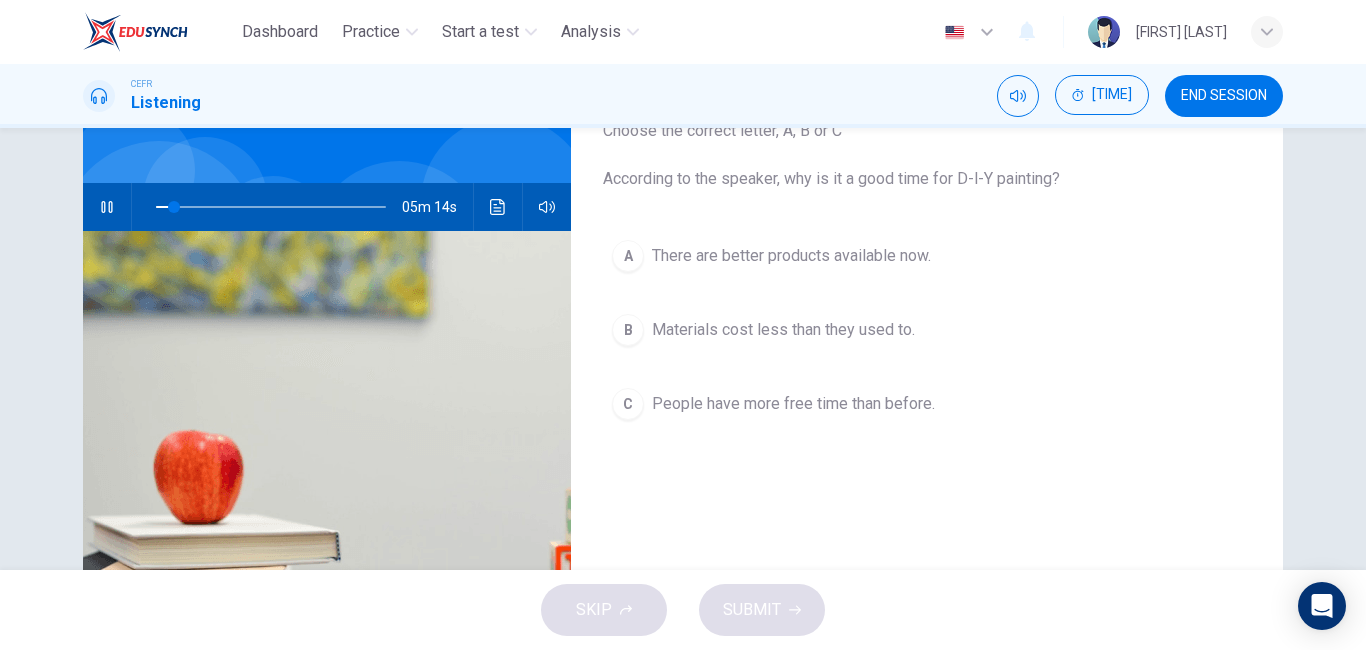 scroll, scrollTop: 146, scrollLeft: 0, axis: vertical 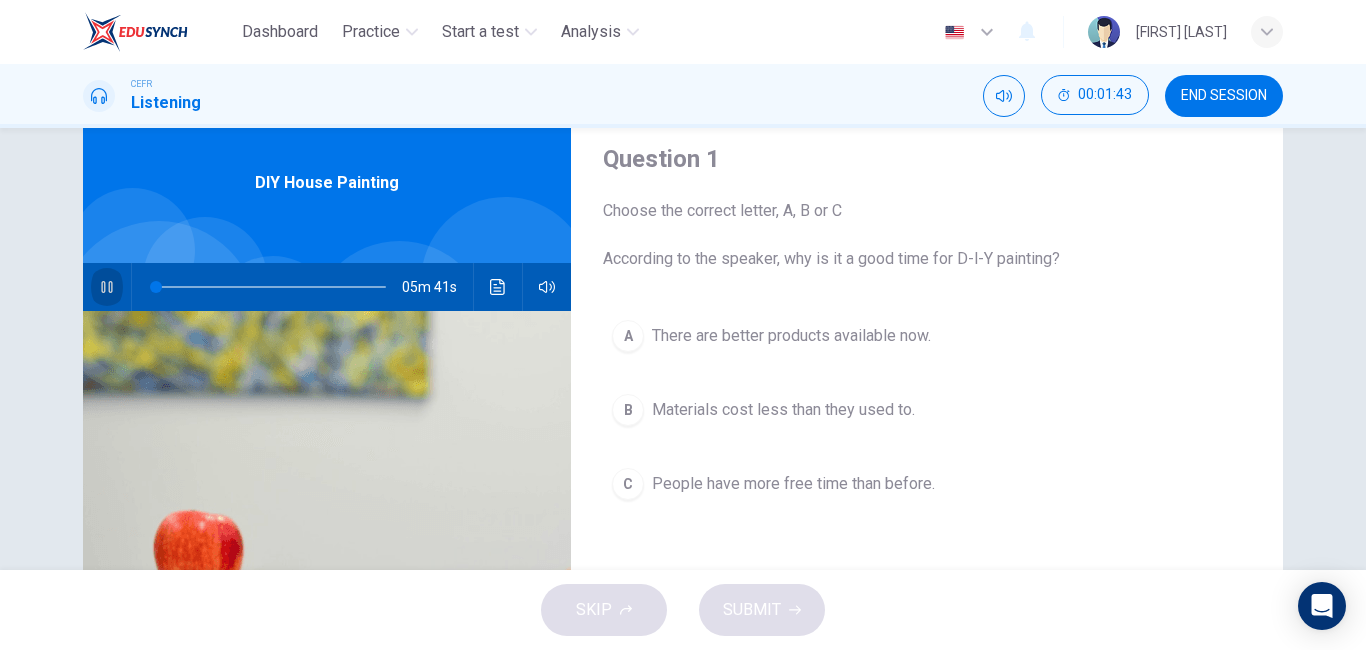 click at bounding box center (107, 287) 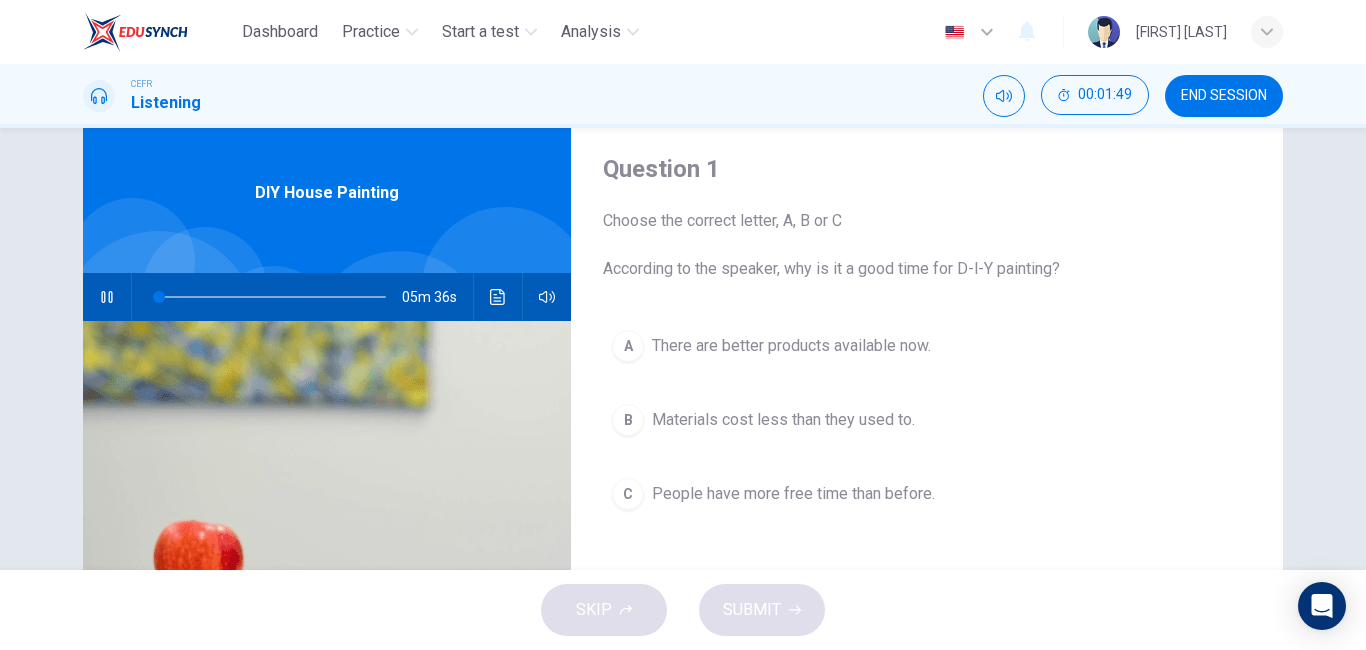 scroll, scrollTop: 56, scrollLeft: 0, axis: vertical 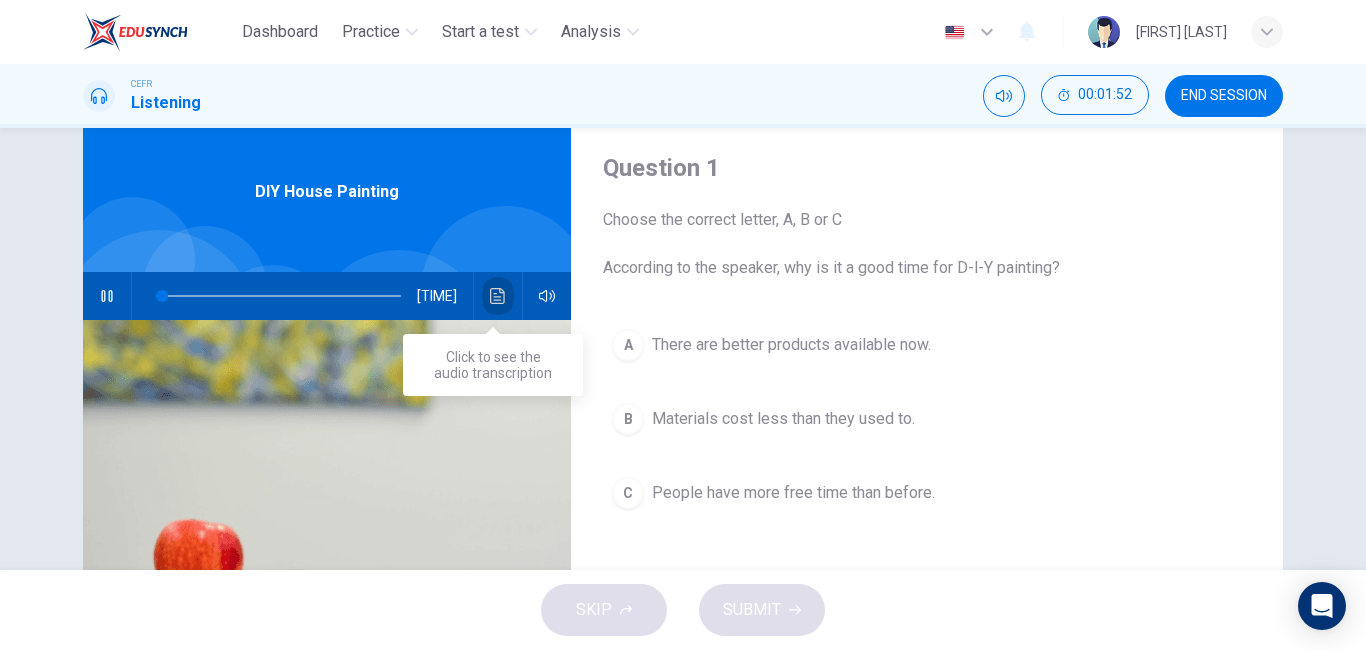 click at bounding box center (498, 296) 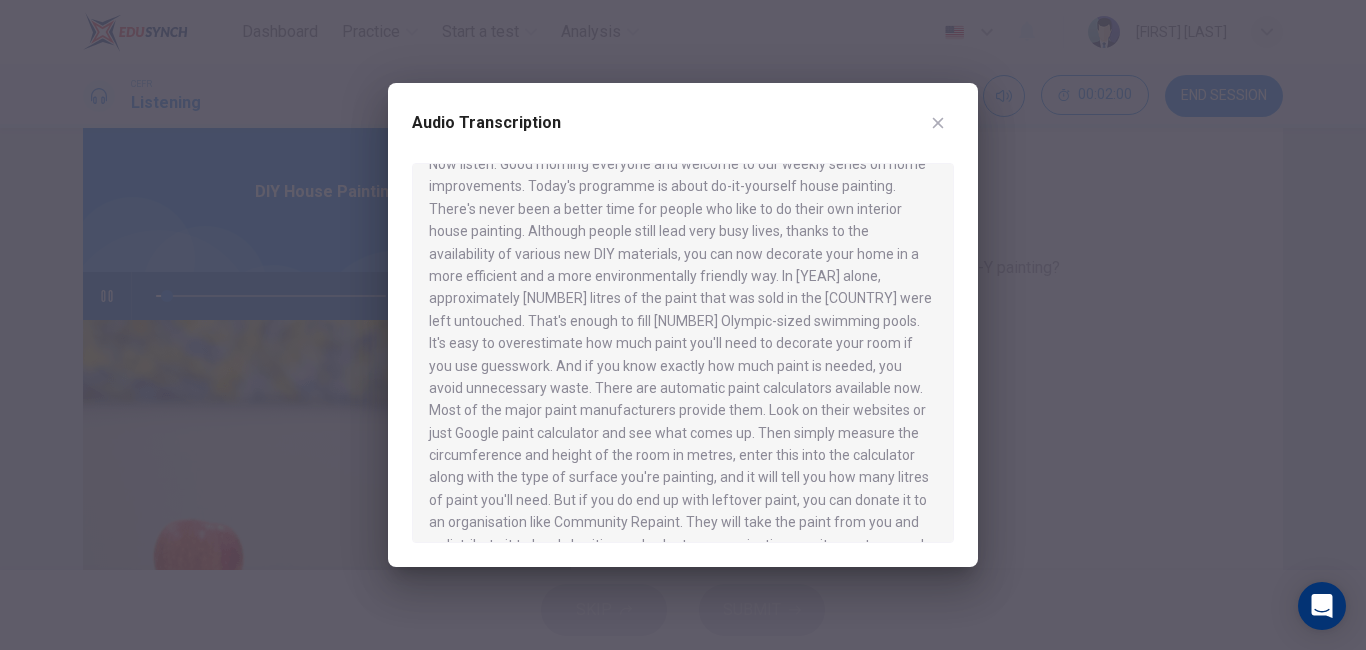 scroll, scrollTop: 41, scrollLeft: 0, axis: vertical 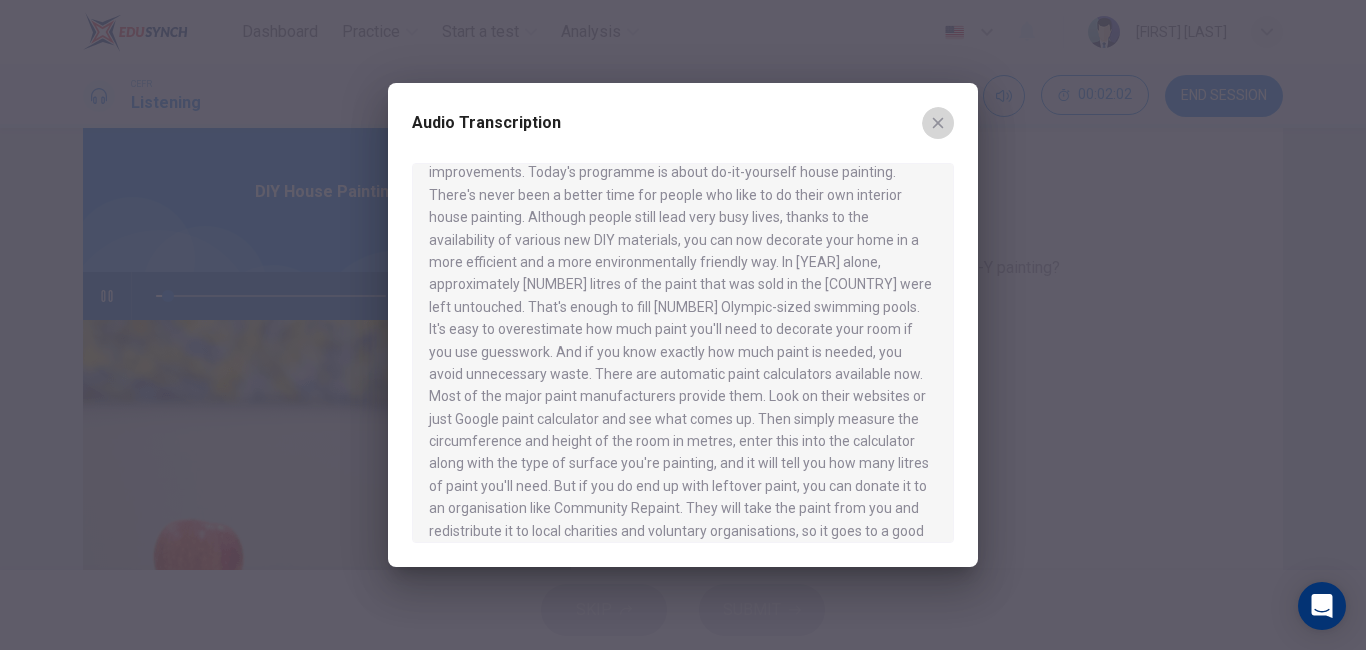 click at bounding box center [938, 123] 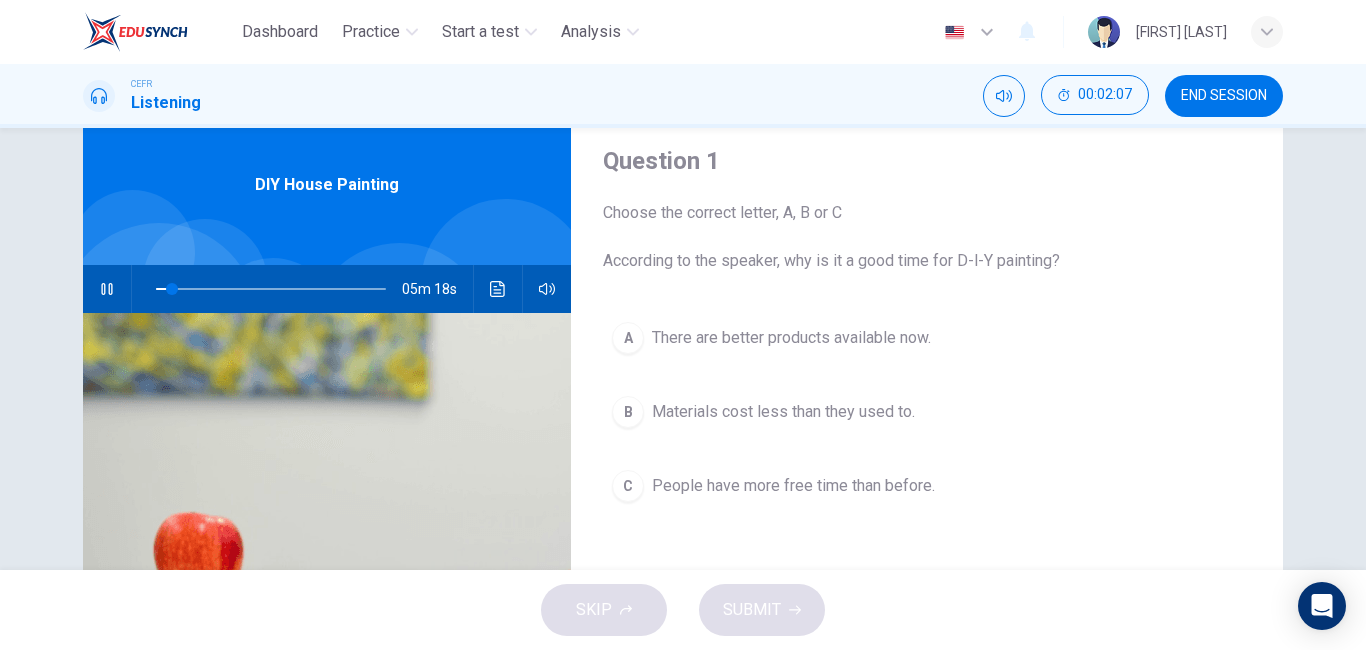 scroll, scrollTop: 64, scrollLeft: 0, axis: vertical 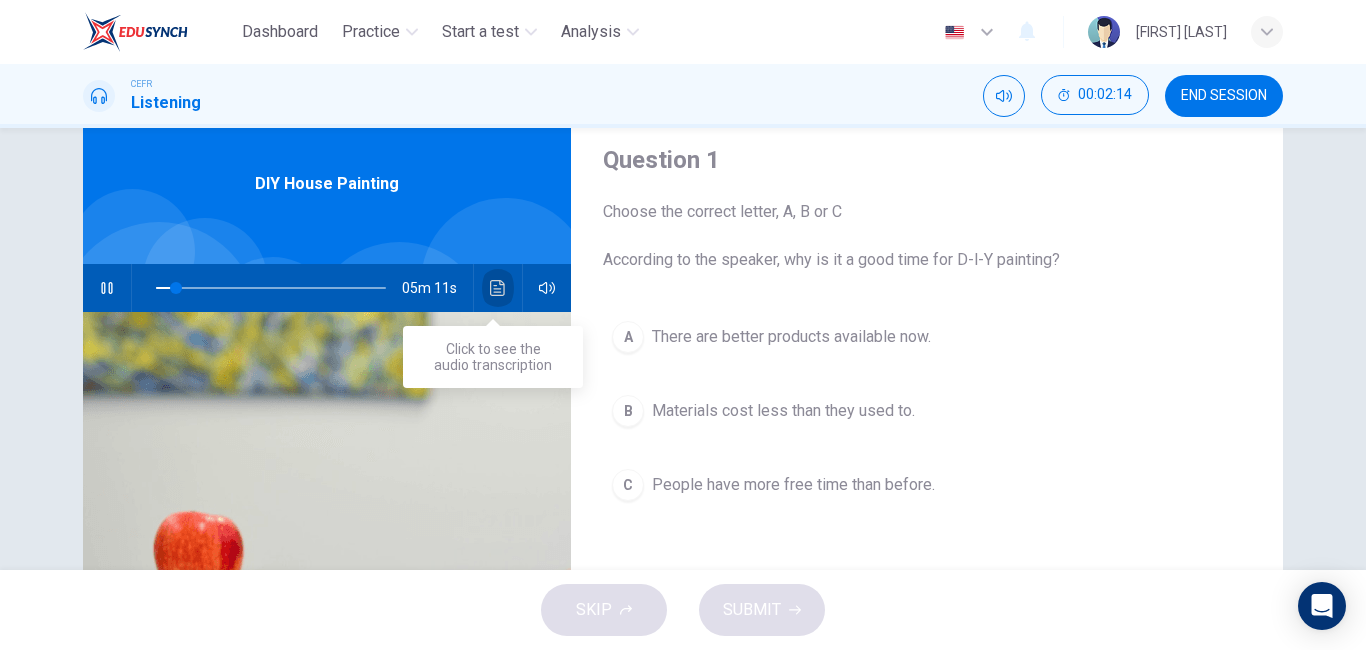 click at bounding box center [498, 288] 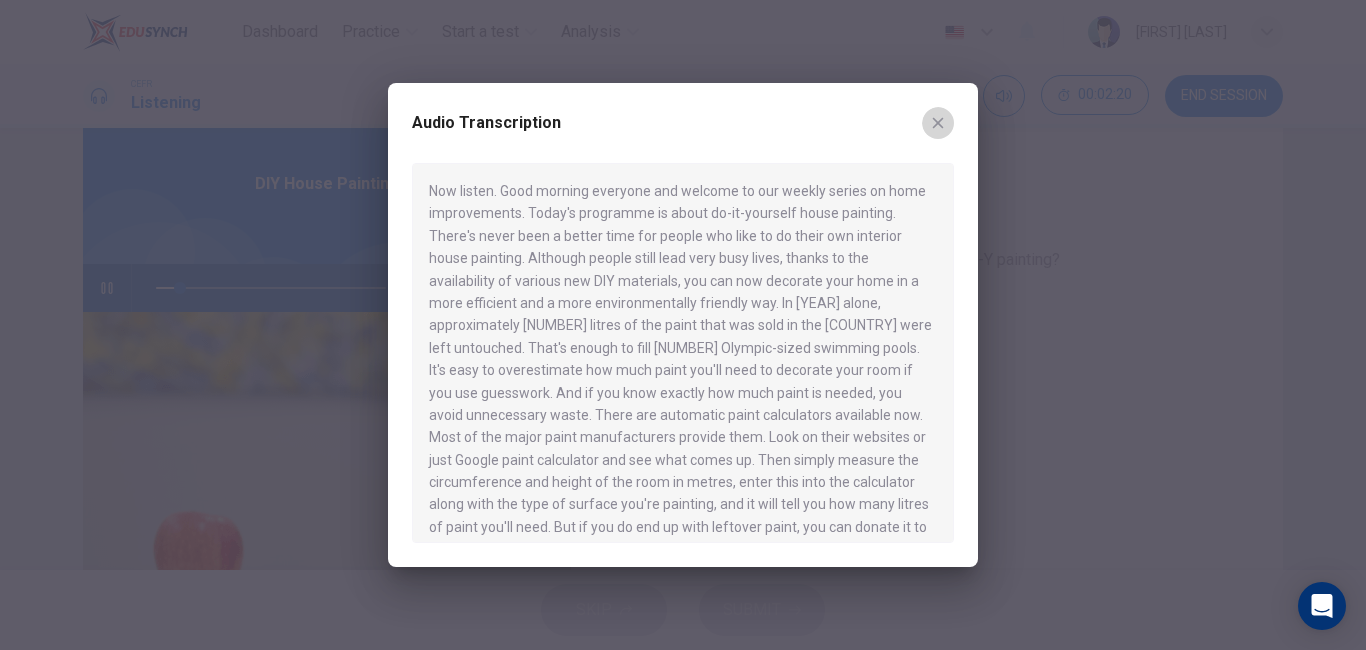 click at bounding box center [938, 123] 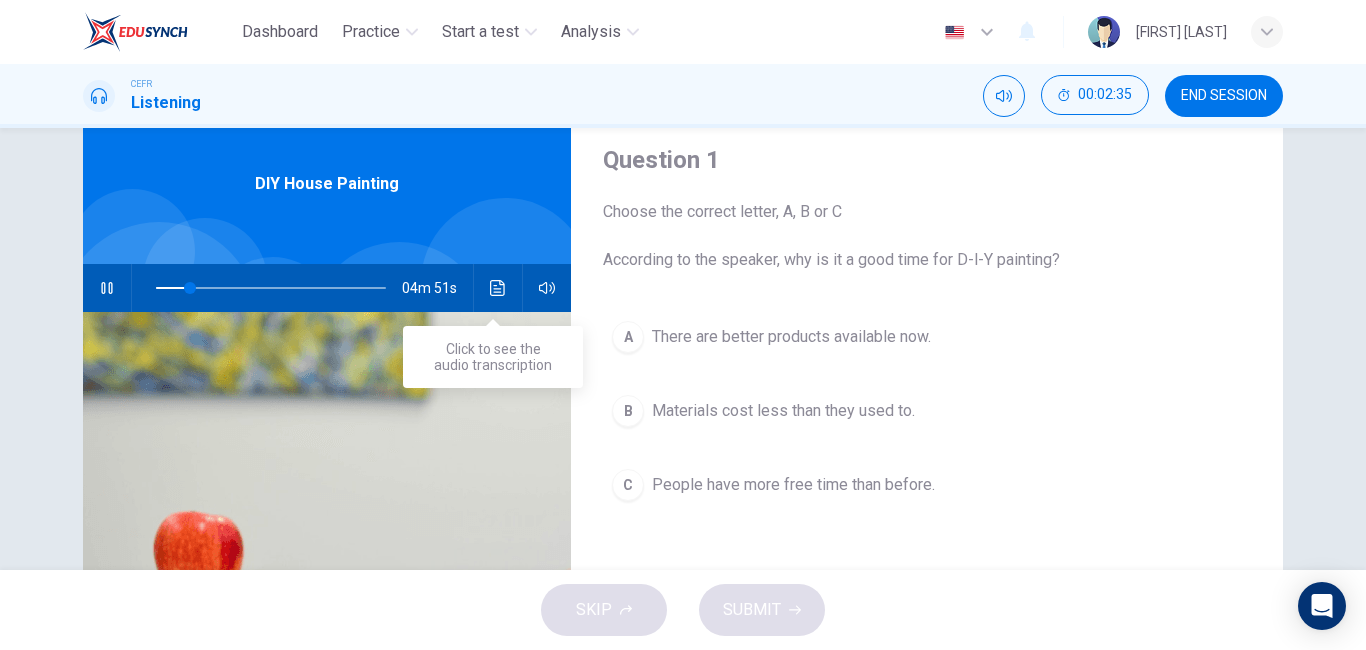 click at bounding box center (498, 288) 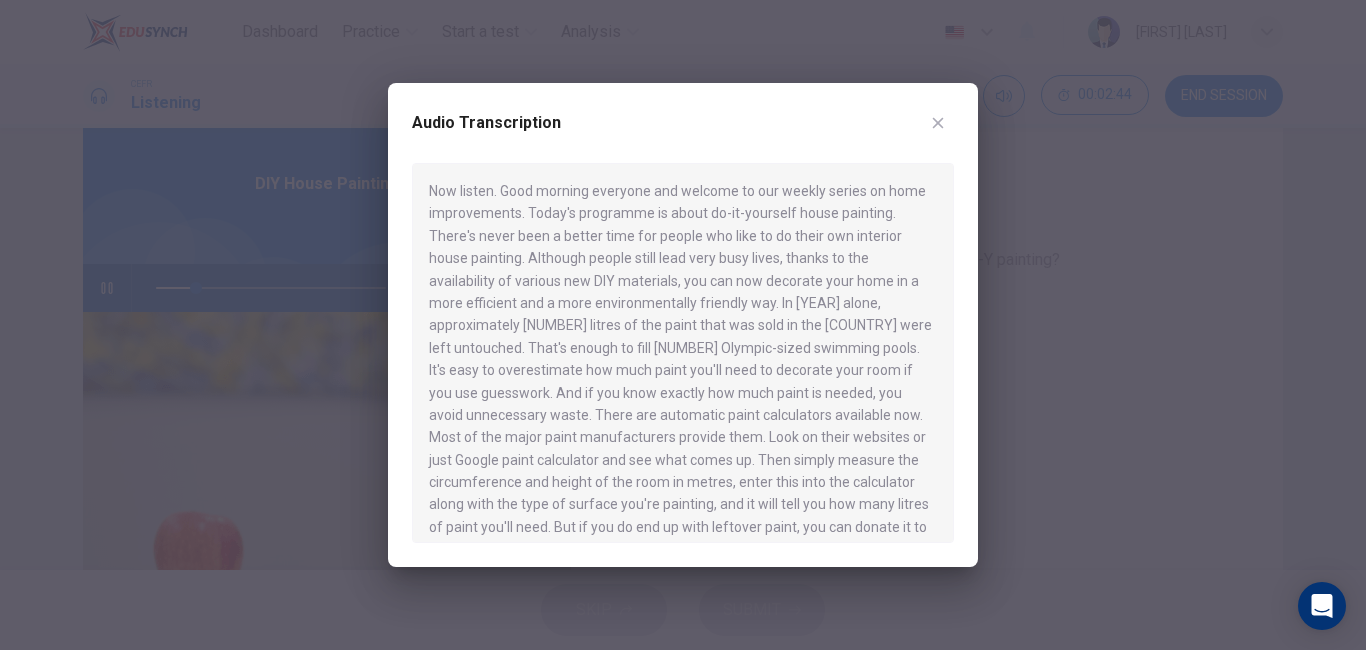 click at bounding box center (938, 123) 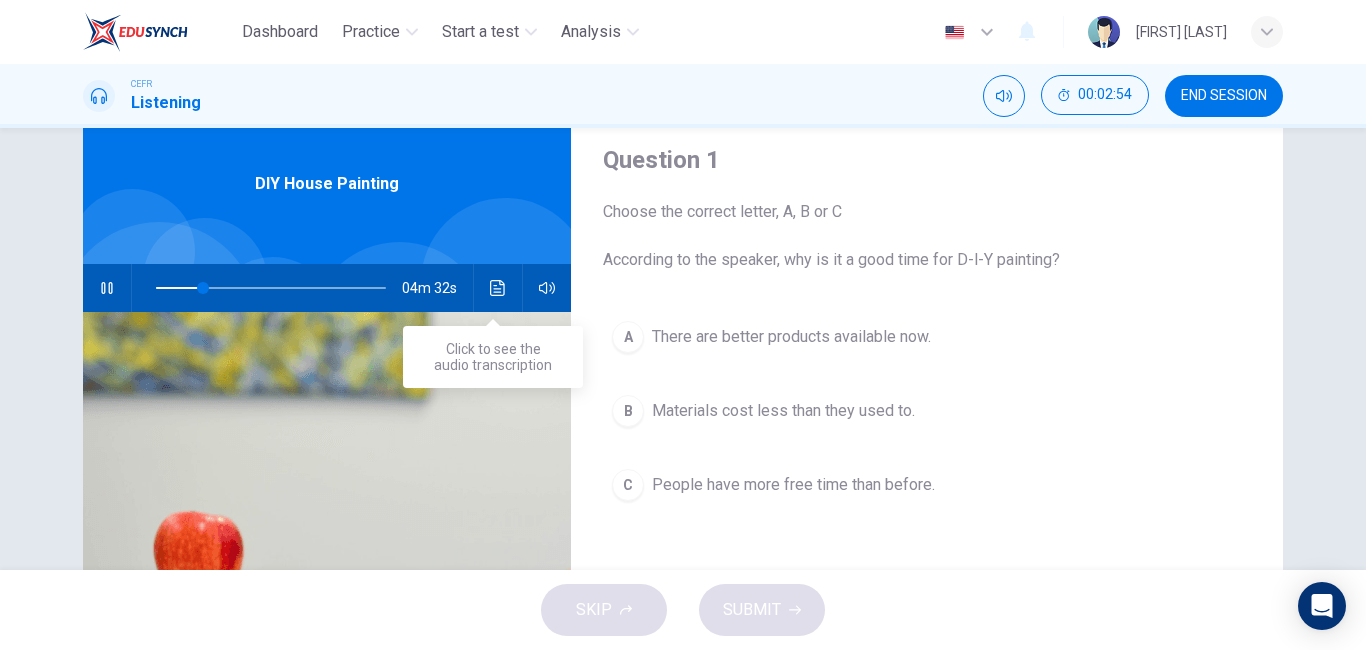 click at bounding box center (497, 288) 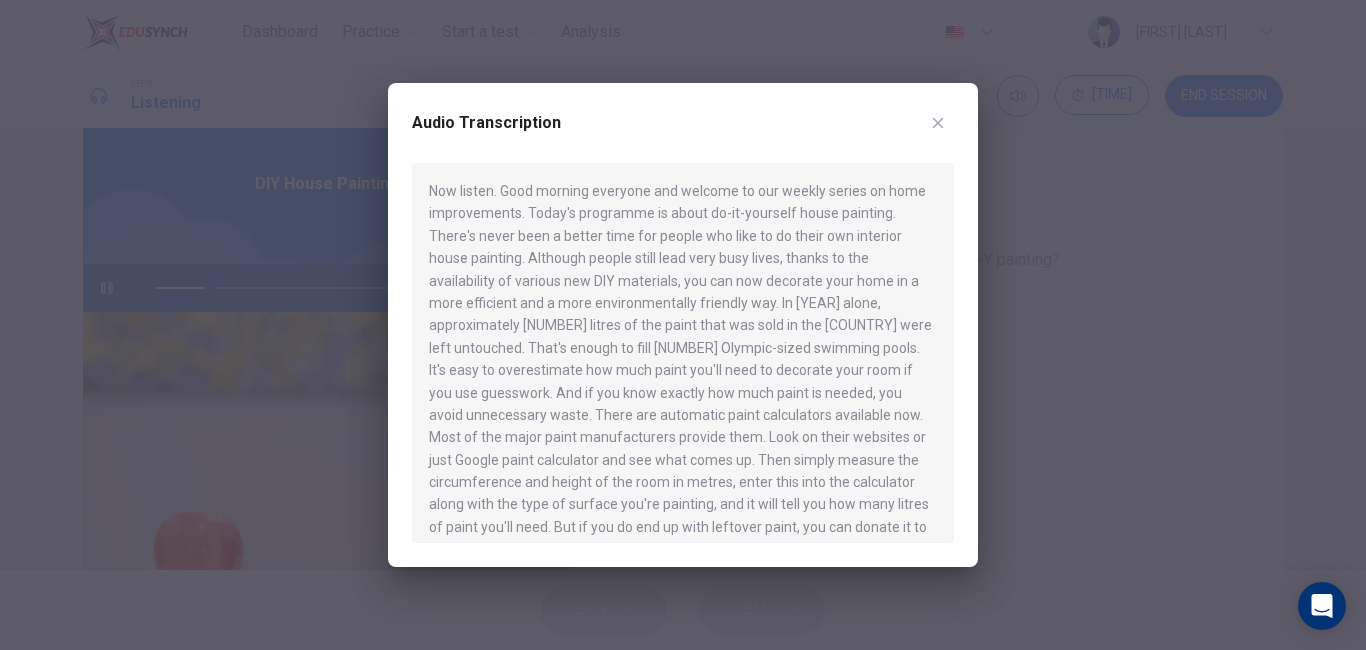 click on "Audio Transcription" at bounding box center (683, 135) 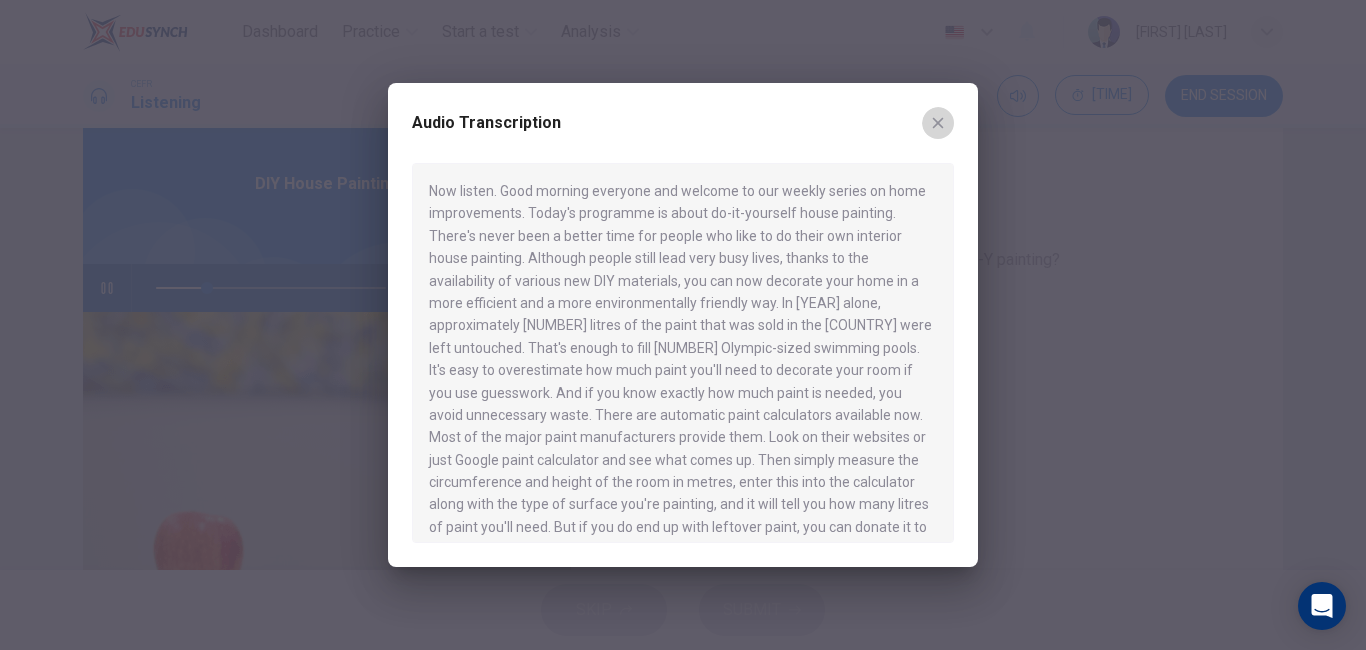 click at bounding box center (938, 123) 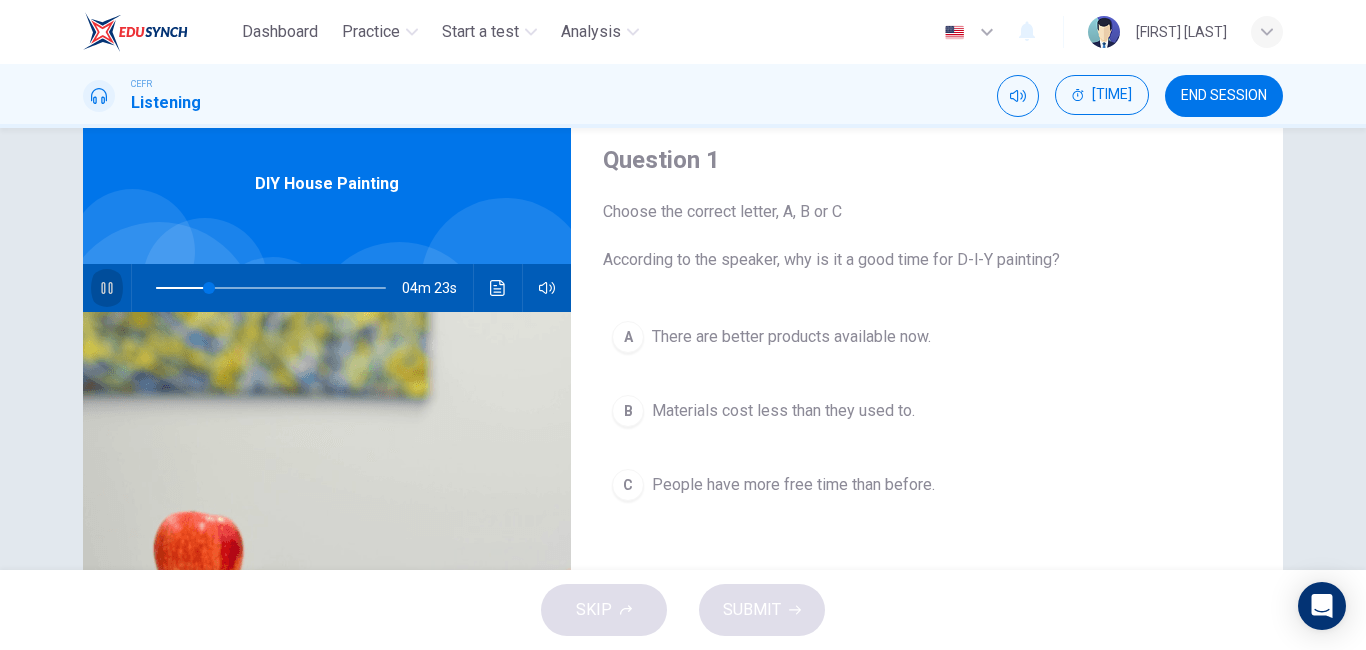 click at bounding box center (106, 288) 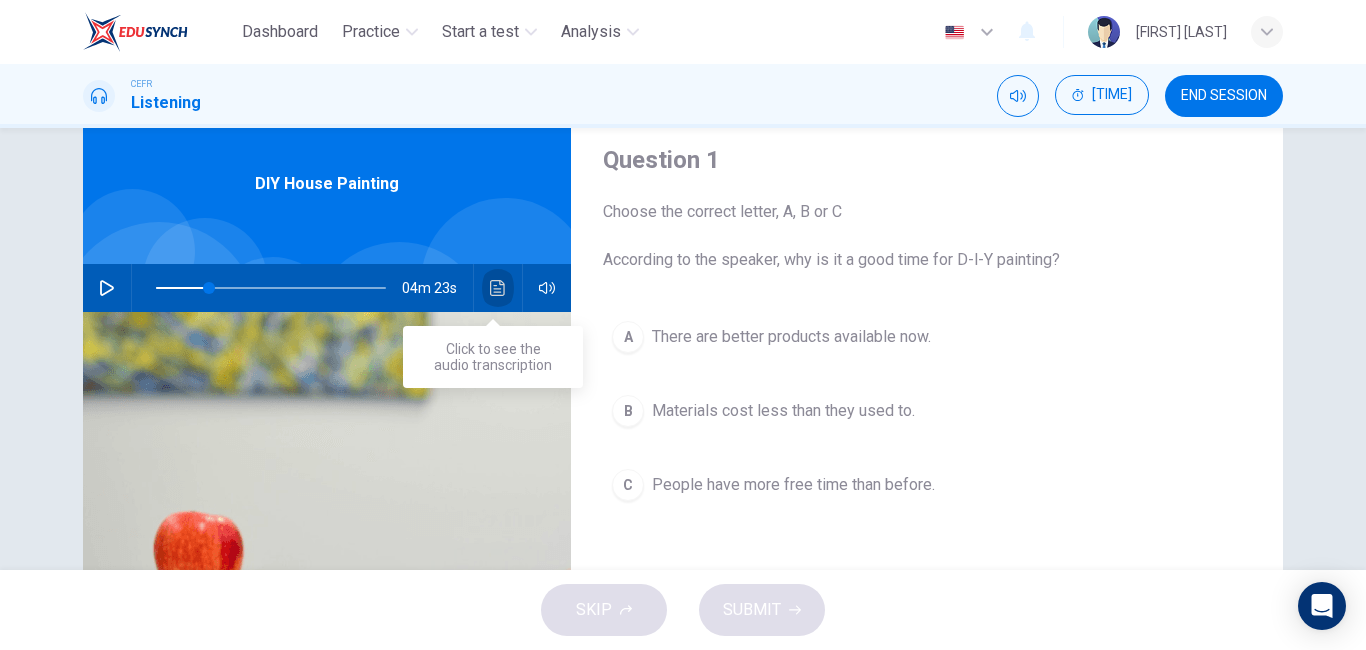 click at bounding box center (498, 288) 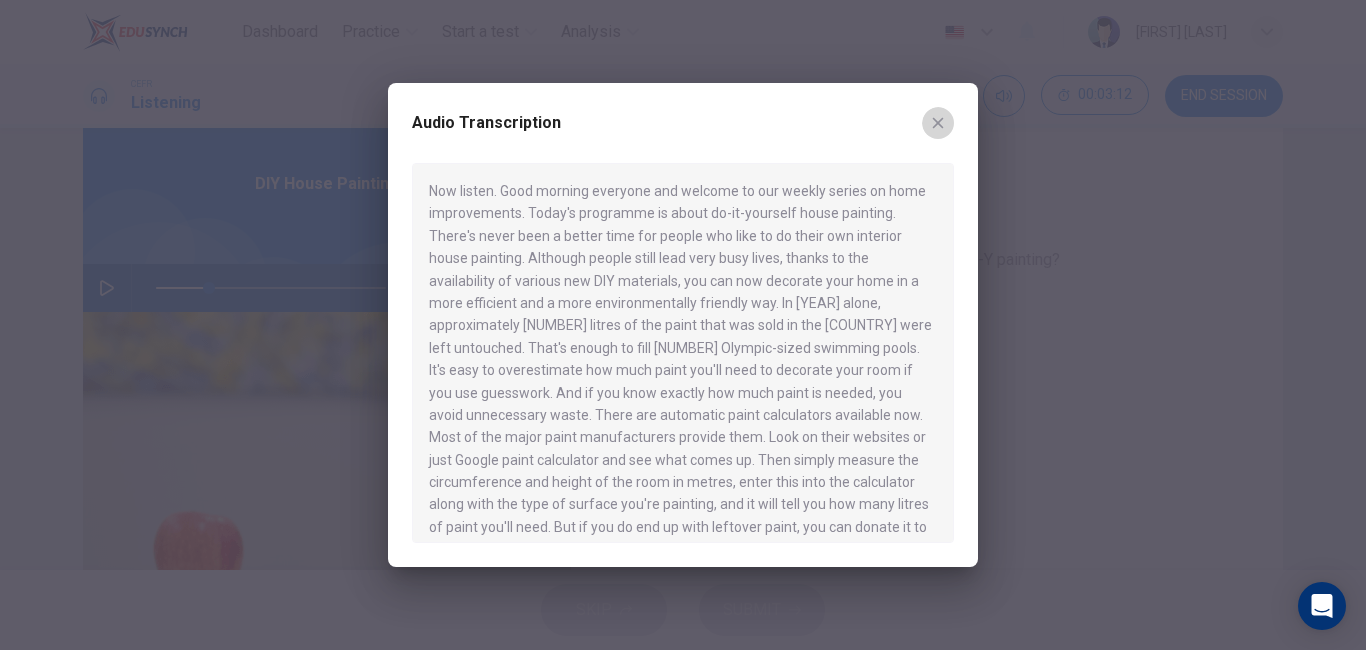 click at bounding box center [938, 123] 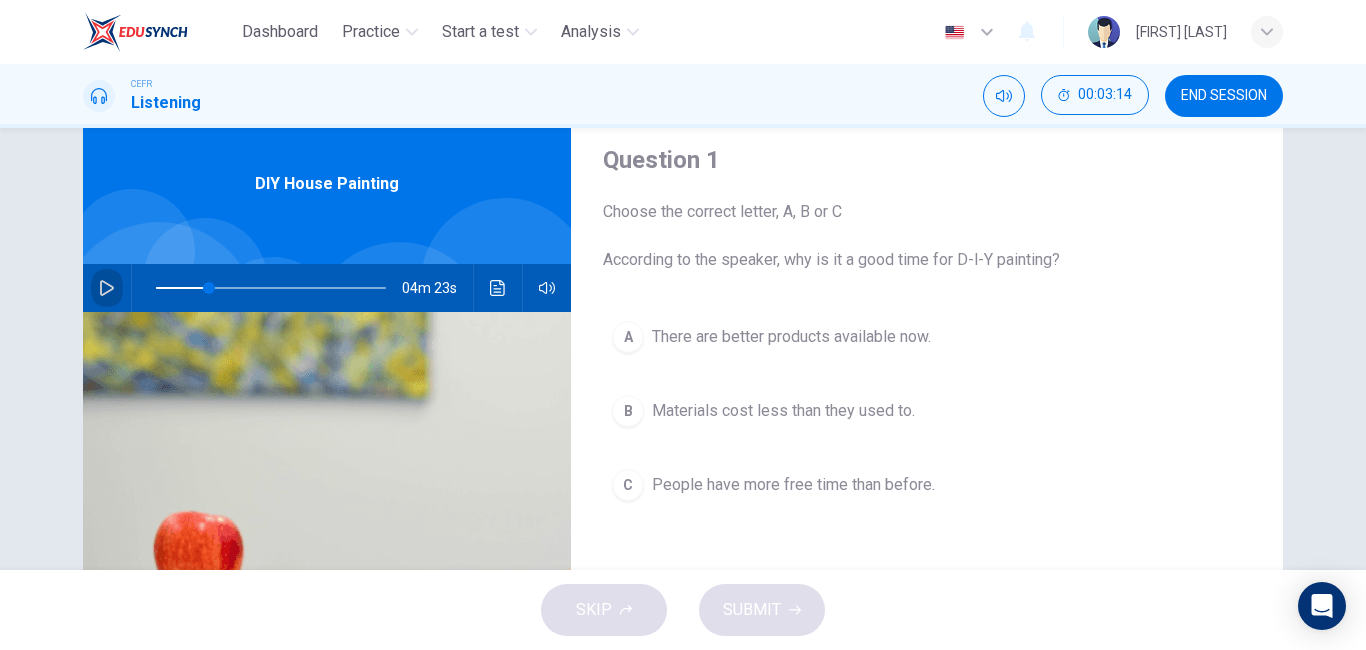 click at bounding box center [107, 288] 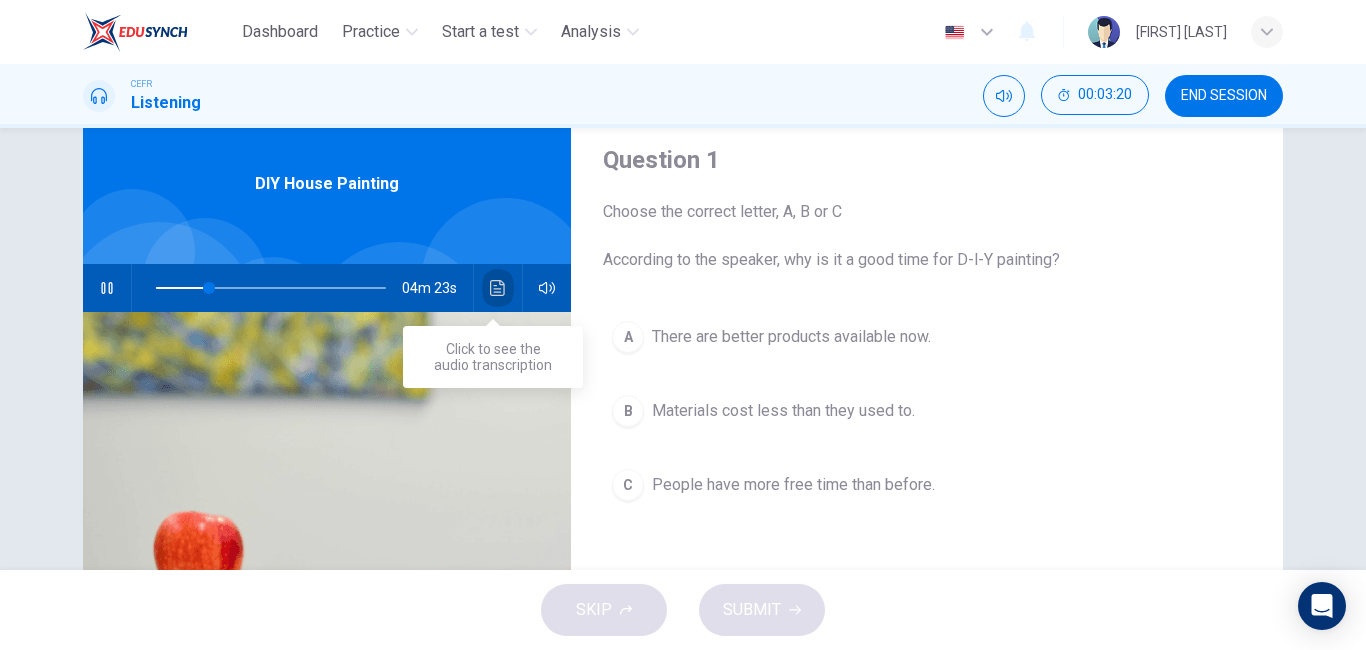 click at bounding box center [498, 288] 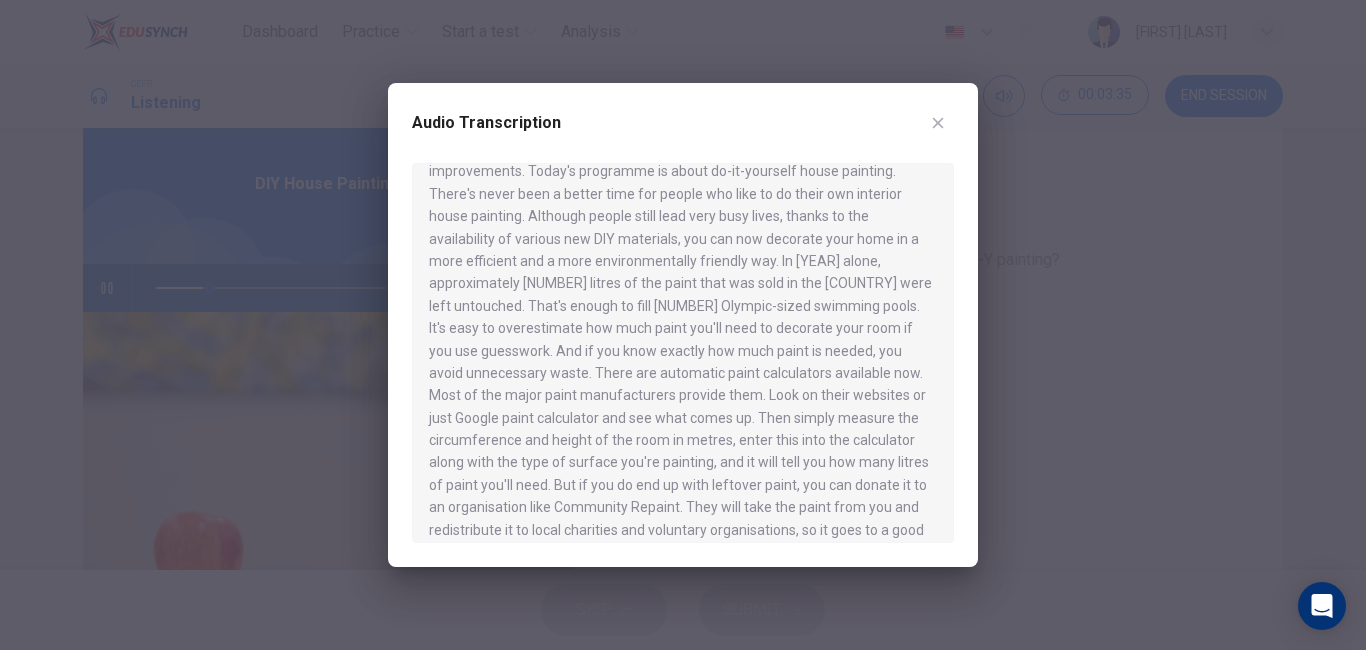 scroll, scrollTop: 41, scrollLeft: 0, axis: vertical 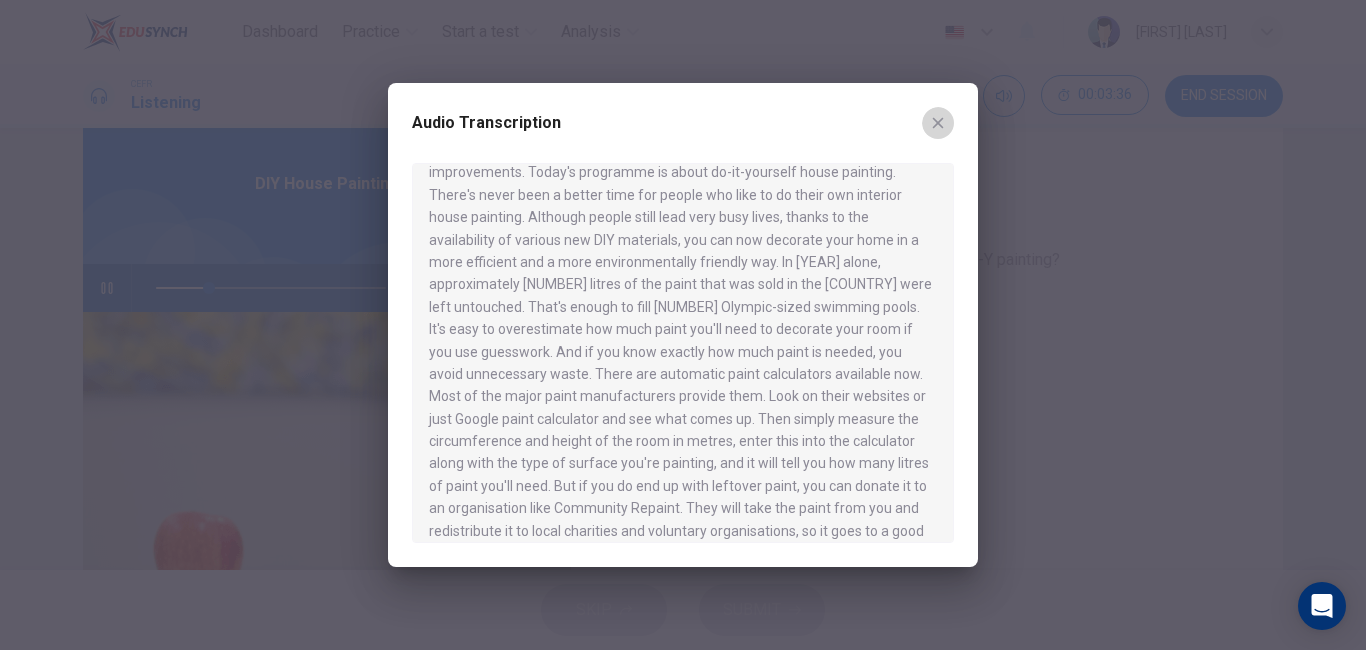 click at bounding box center [938, 123] 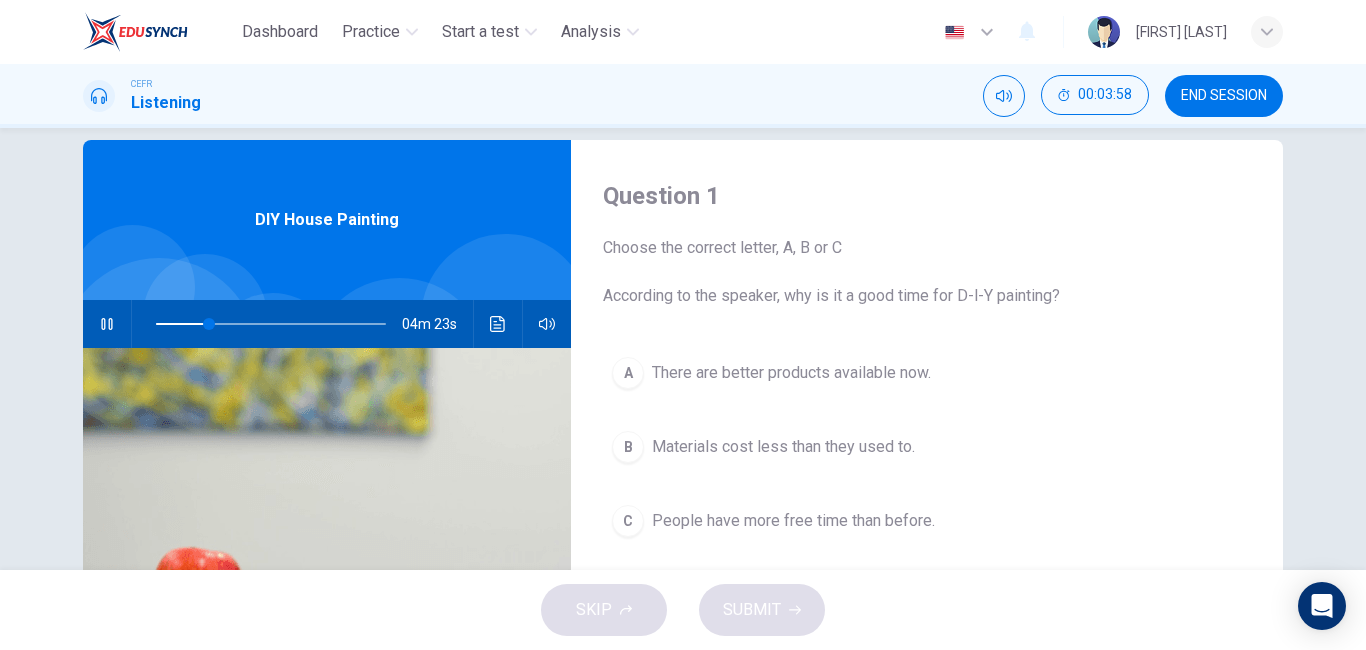 scroll, scrollTop: 28, scrollLeft: 0, axis: vertical 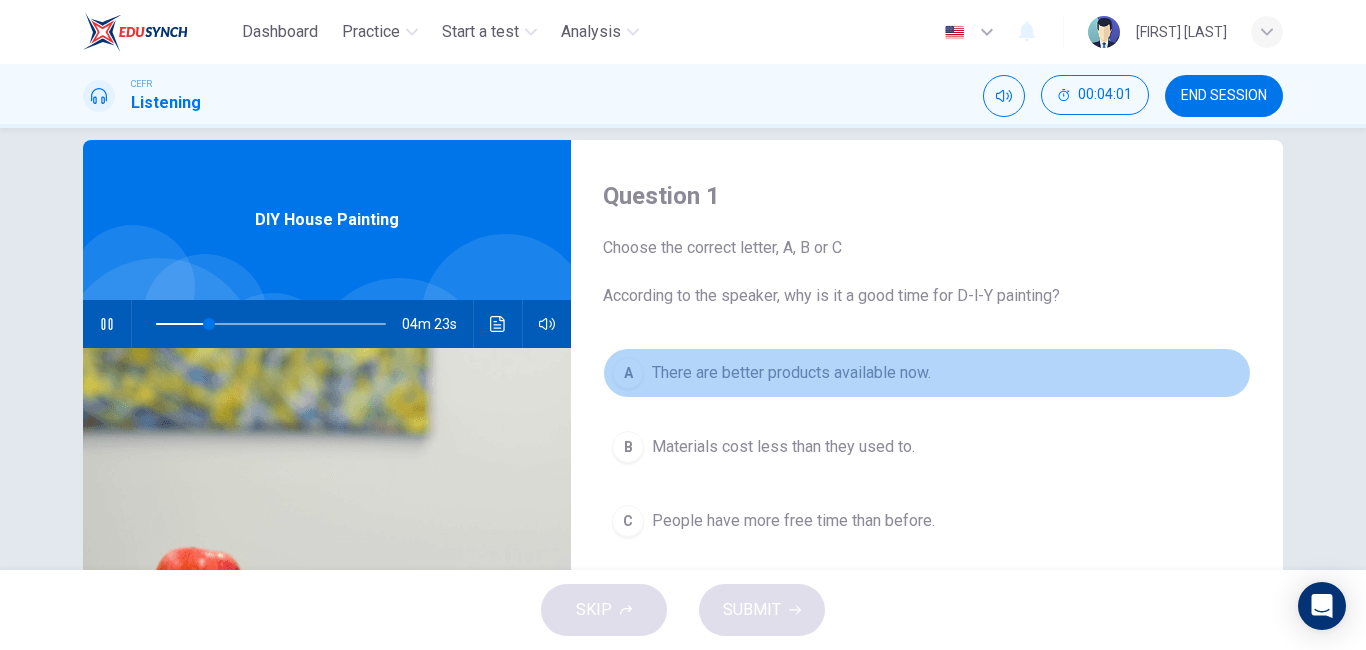 click on "A" at bounding box center (628, 373) 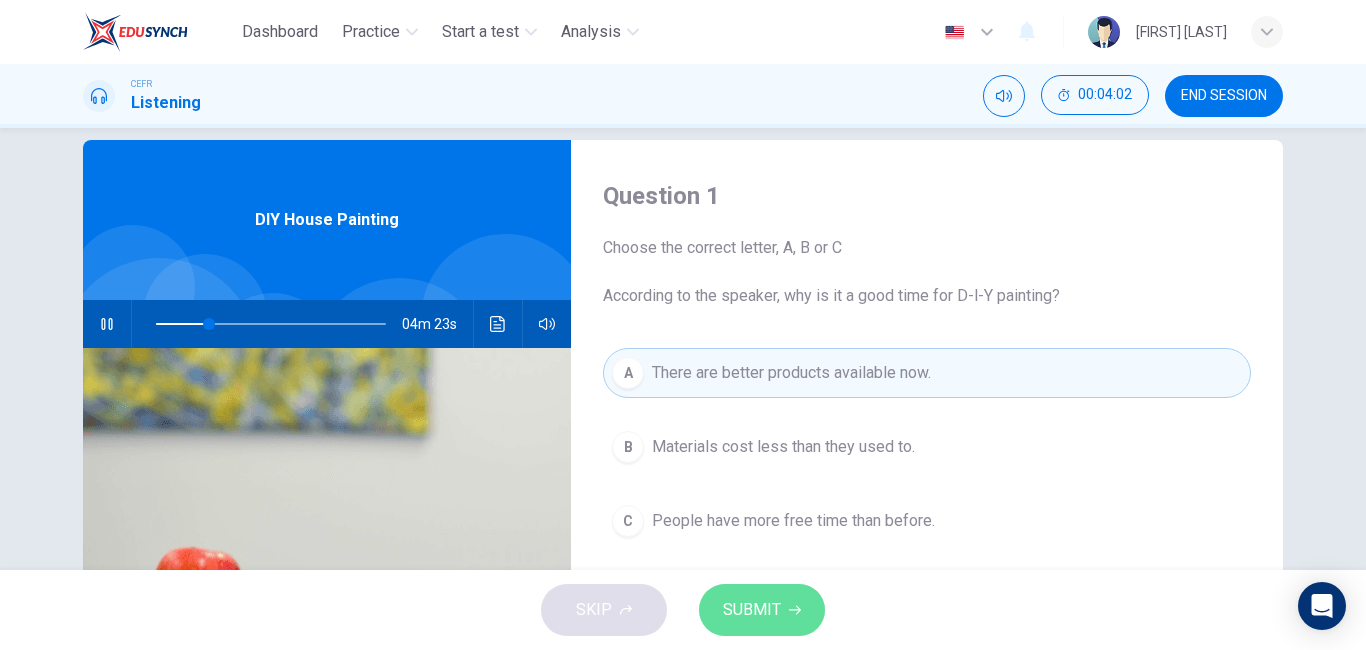 click on "SUBMIT" at bounding box center (762, 610) 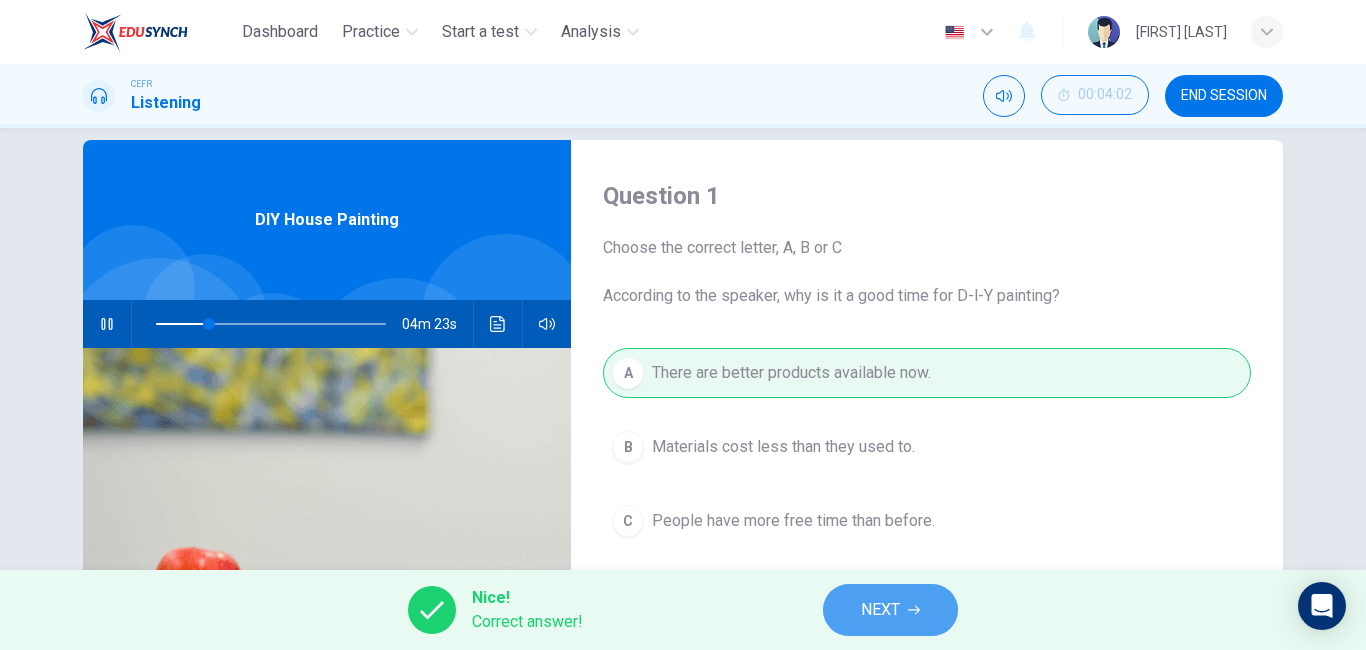 click on "NEXT" at bounding box center (880, 610) 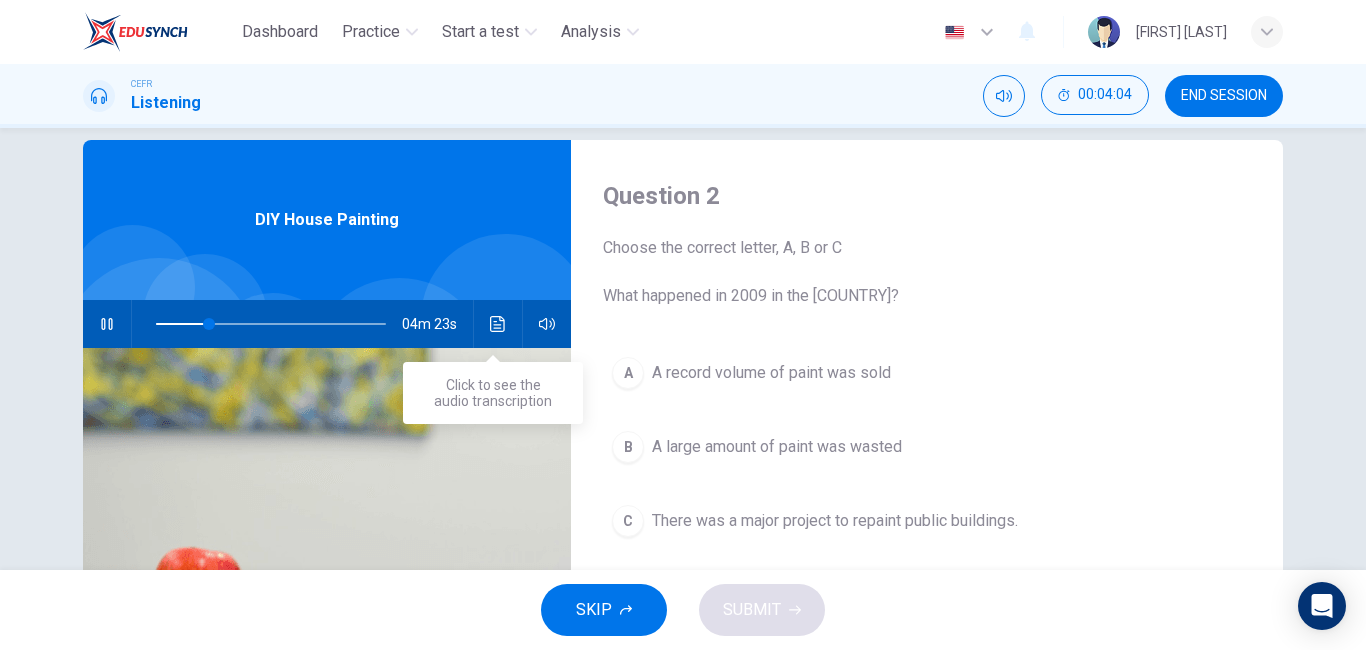 click at bounding box center [497, 324] 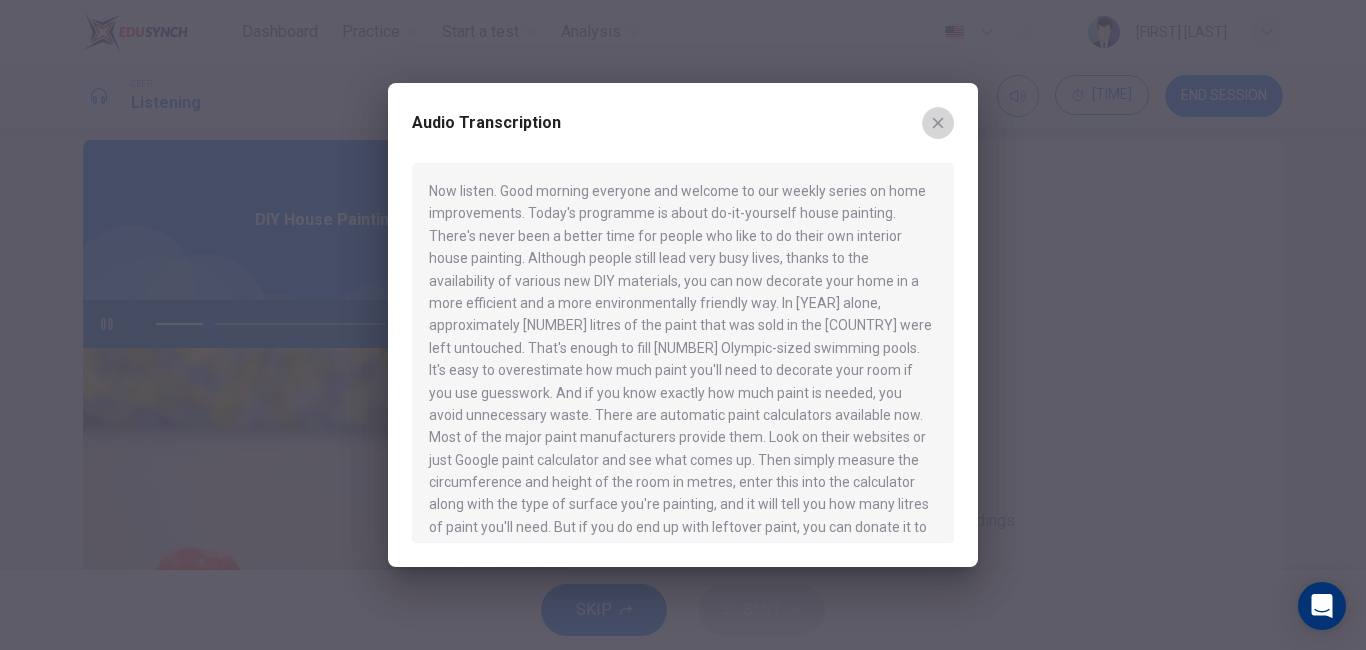 click at bounding box center [938, 123] 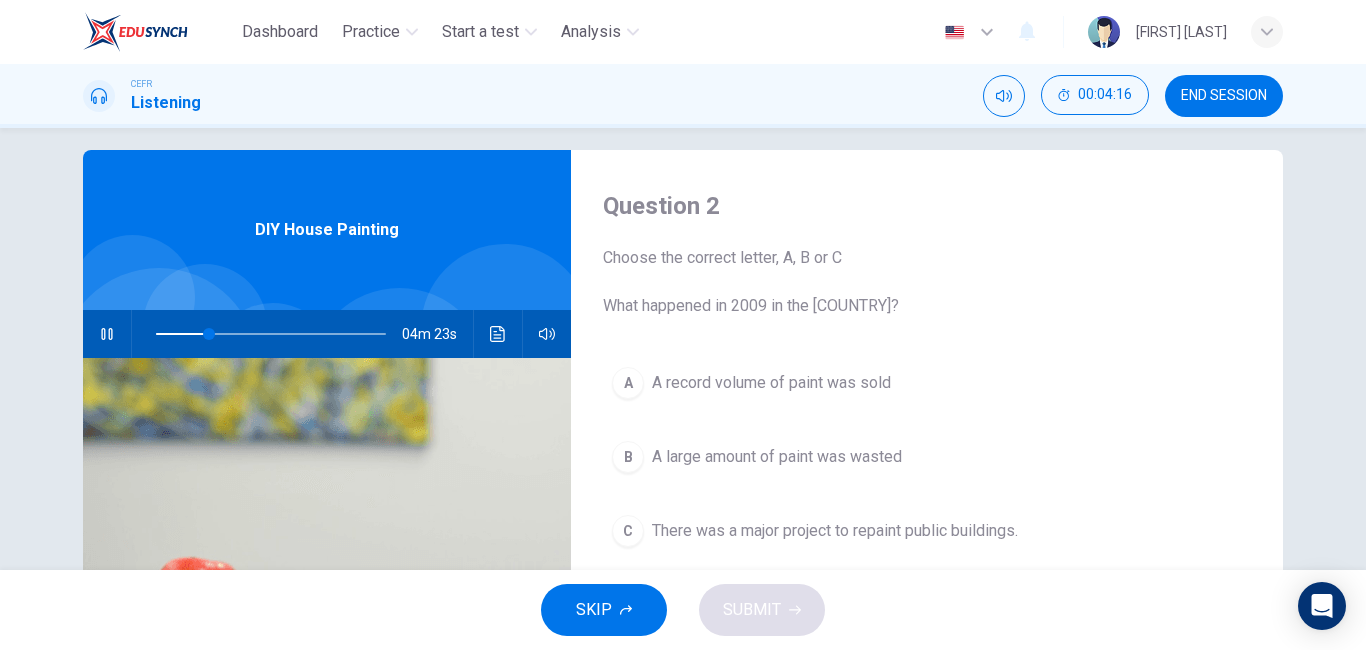 scroll, scrollTop: 17, scrollLeft: 0, axis: vertical 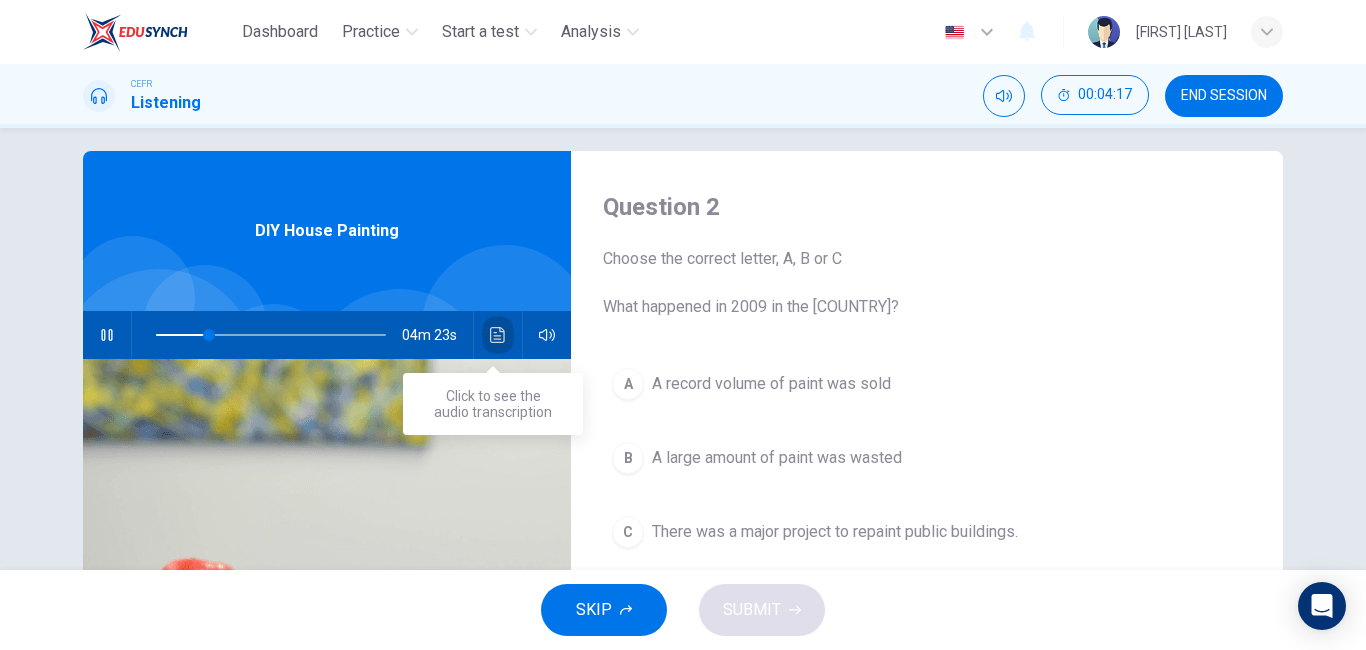 click at bounding box center (498, 335) 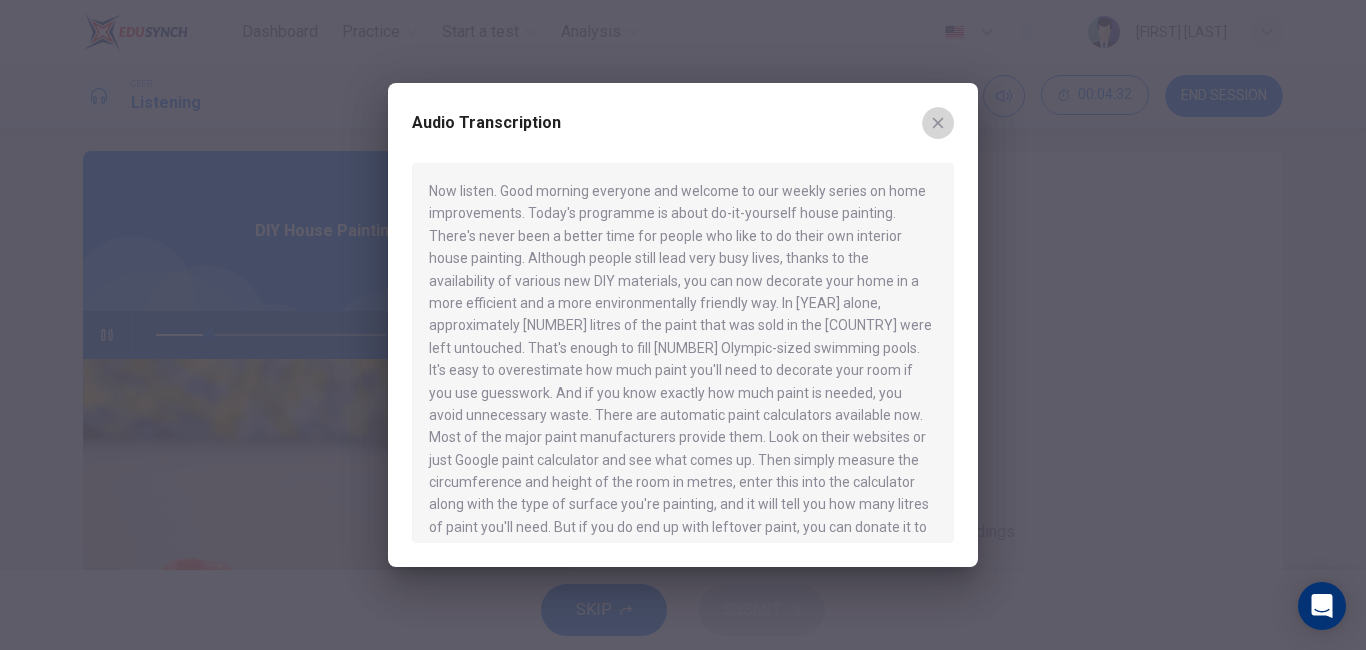 click at bounding box center (938, 123) 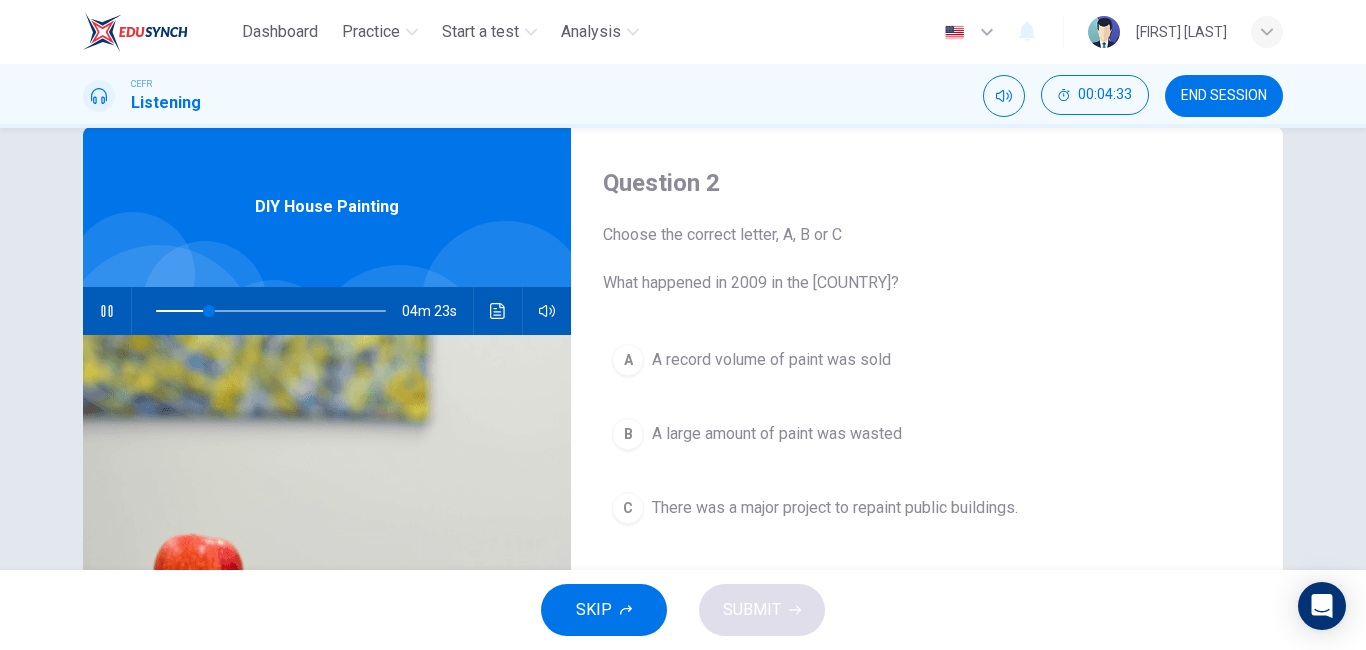 scroll, scrollTop: 42, scrollLeft: 0, axis: vertical 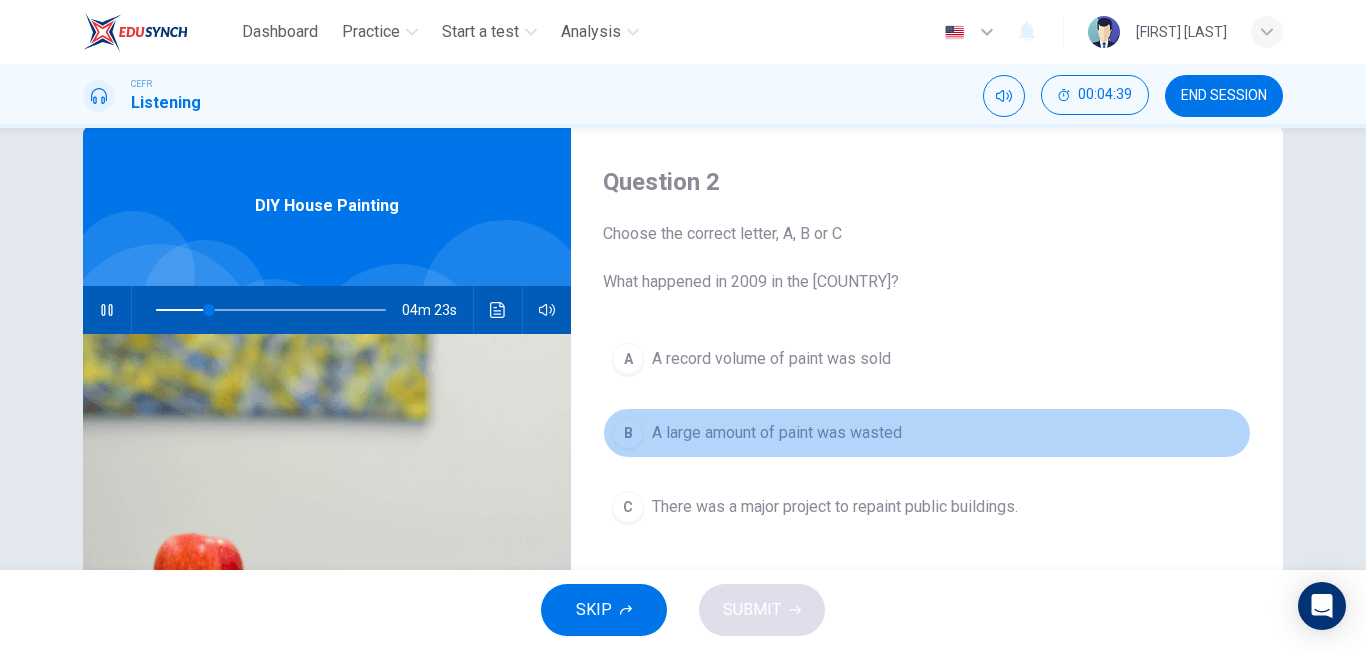 click on "B" at bounding box center [628, 359] 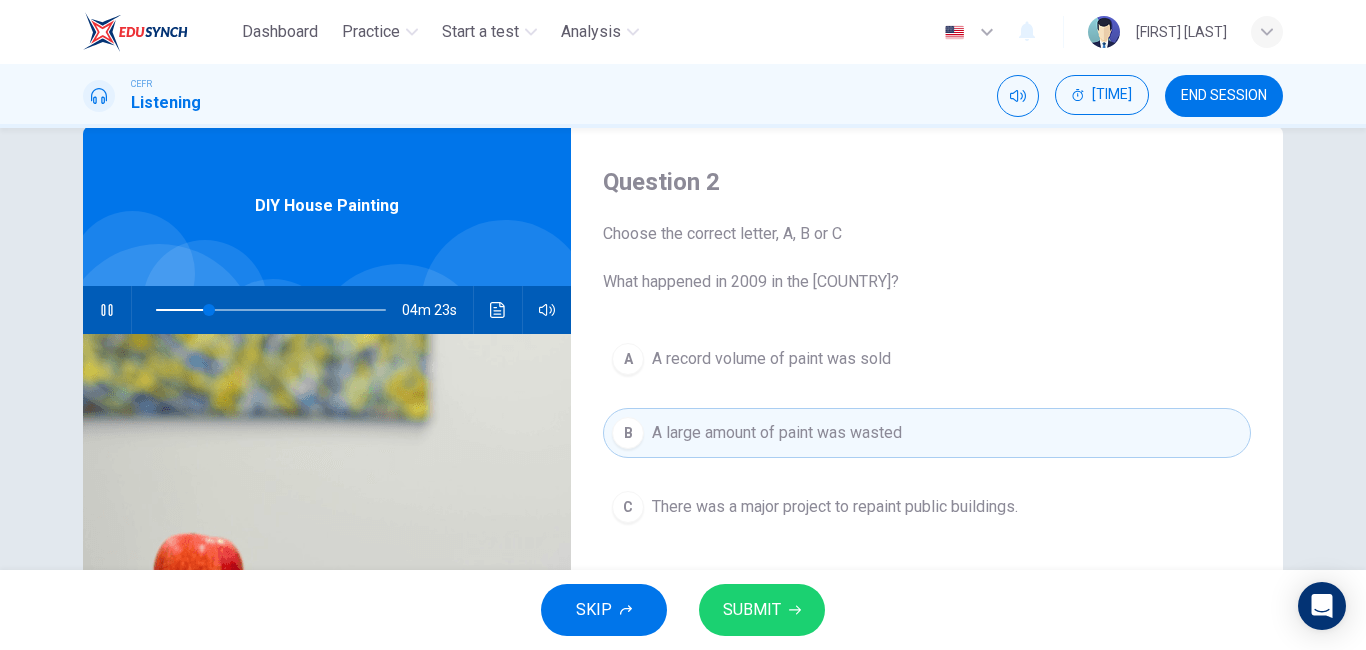 click on "SUBMIT" at bounding box center [762, 610] 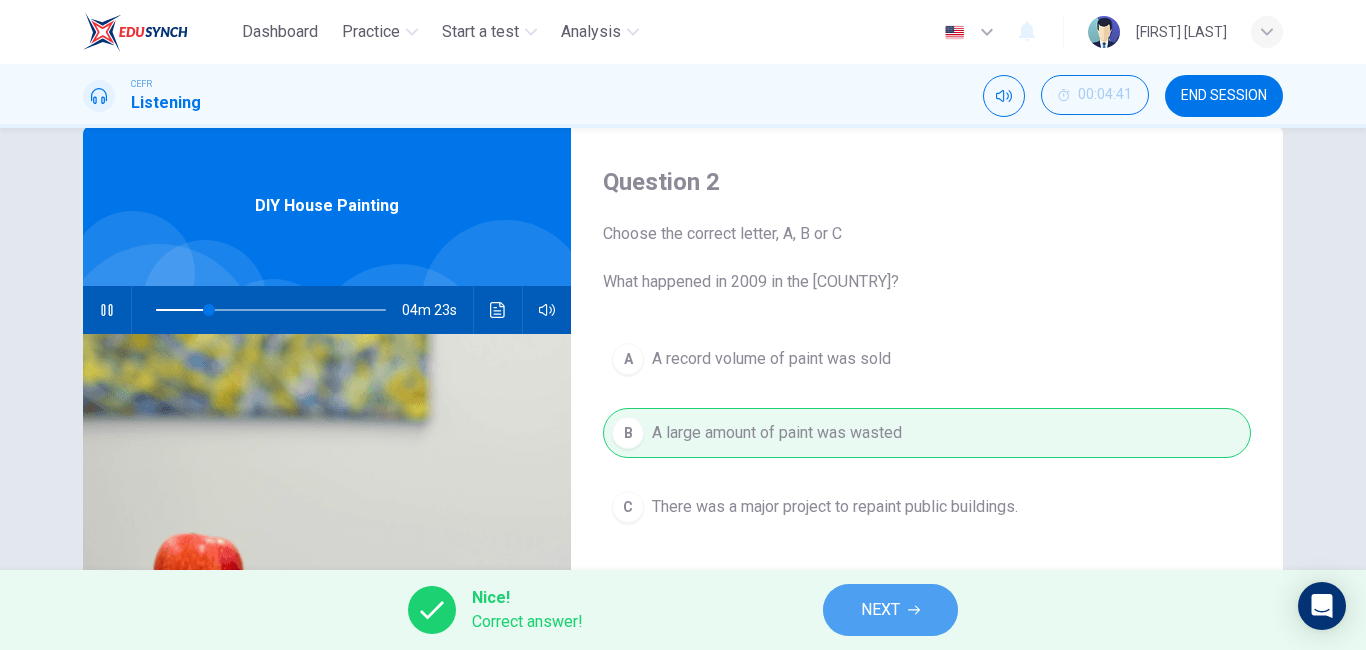 click on "NEXT" at bounding box center [890, 610] 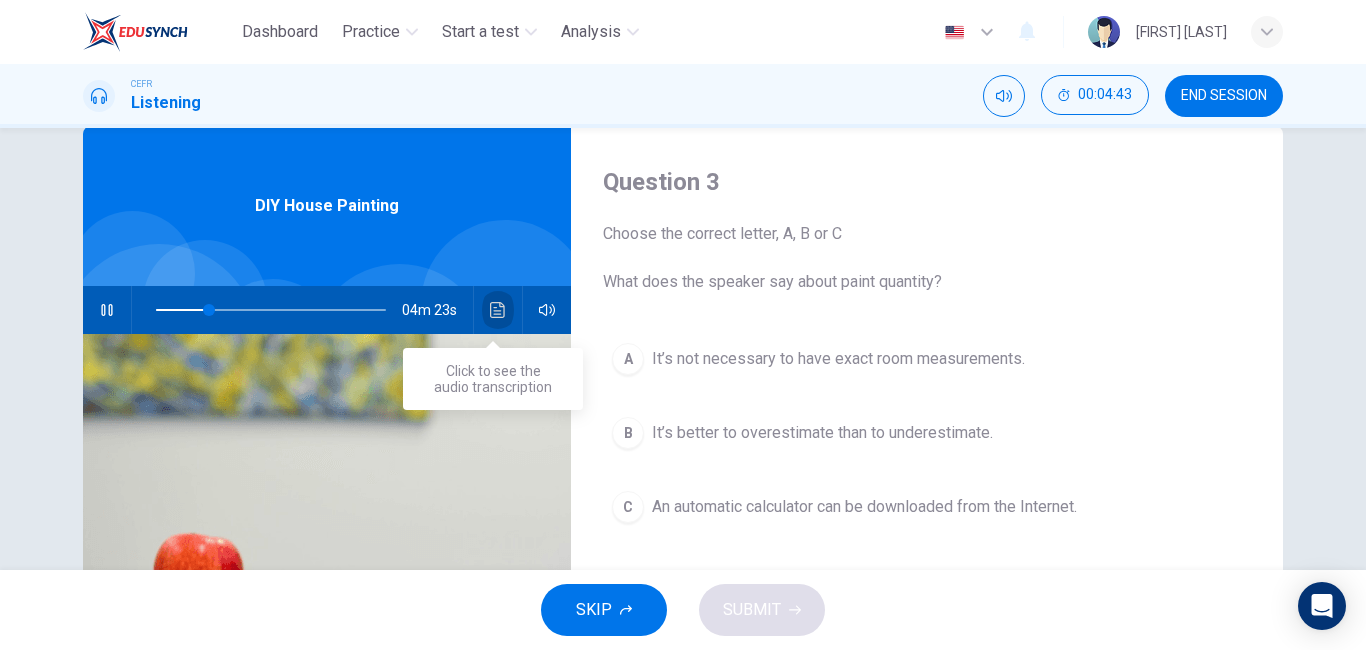 click at bounding box center [497, 310] 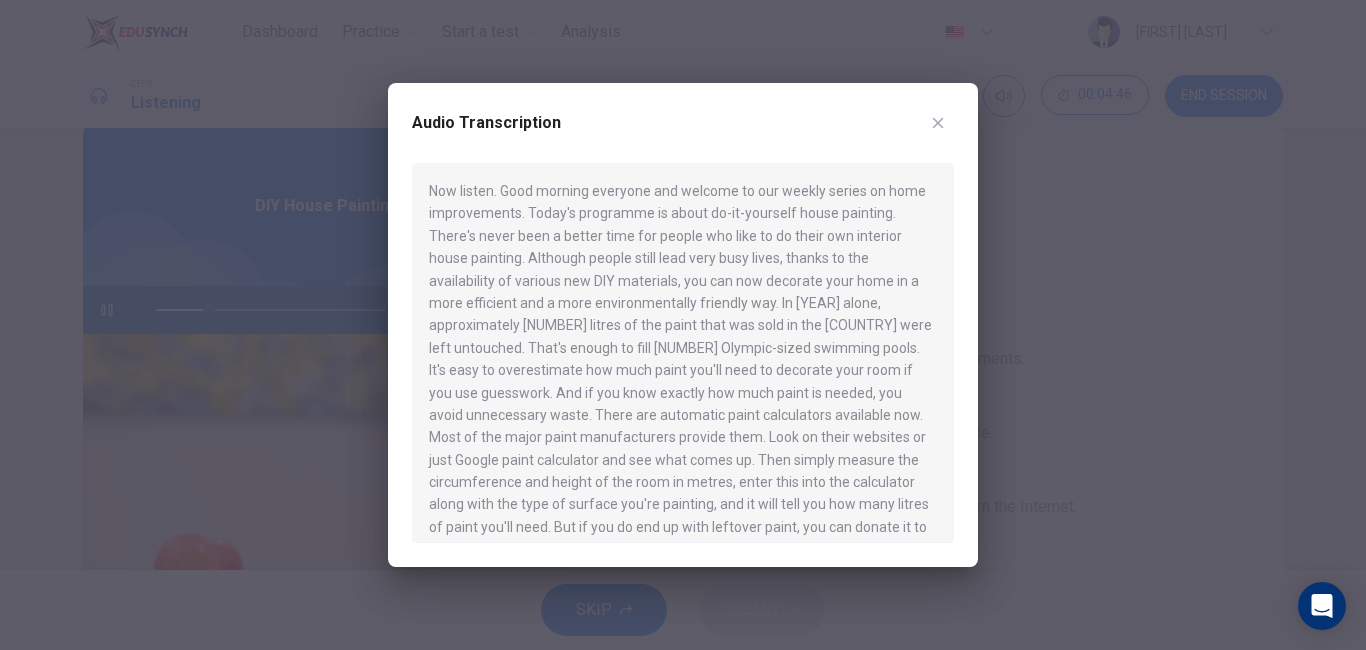 type 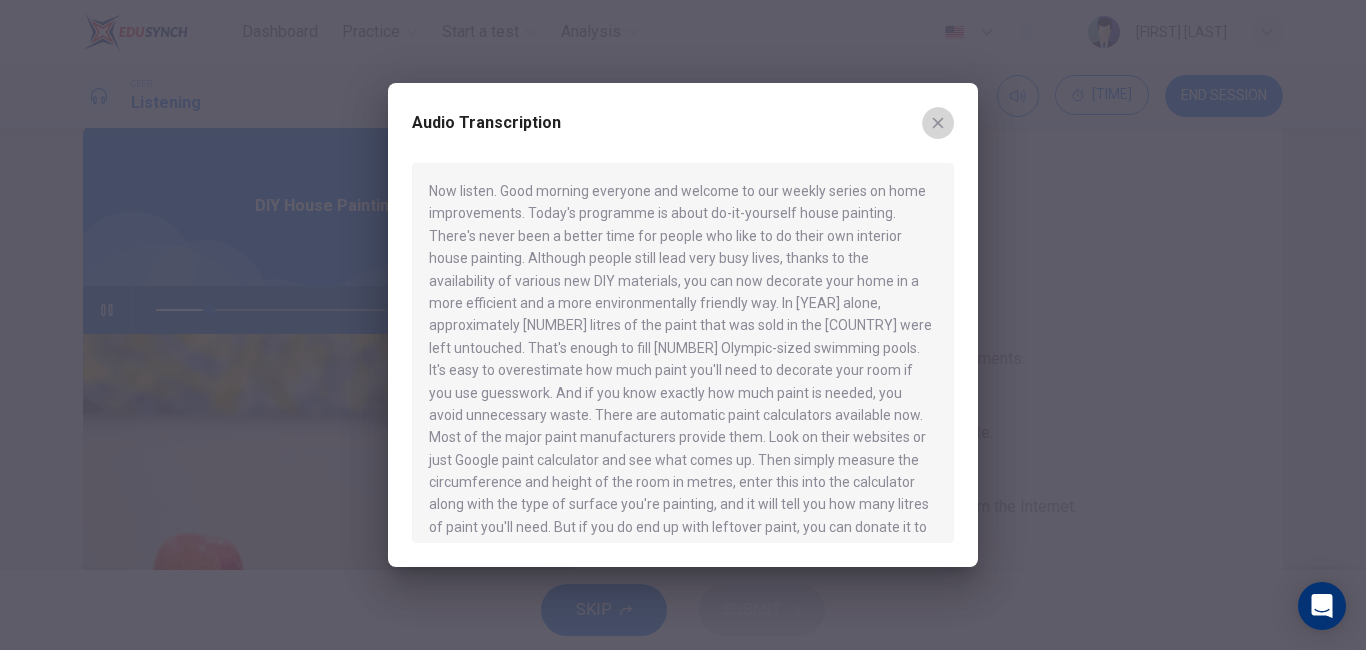 click at bounding box center (938, 123) 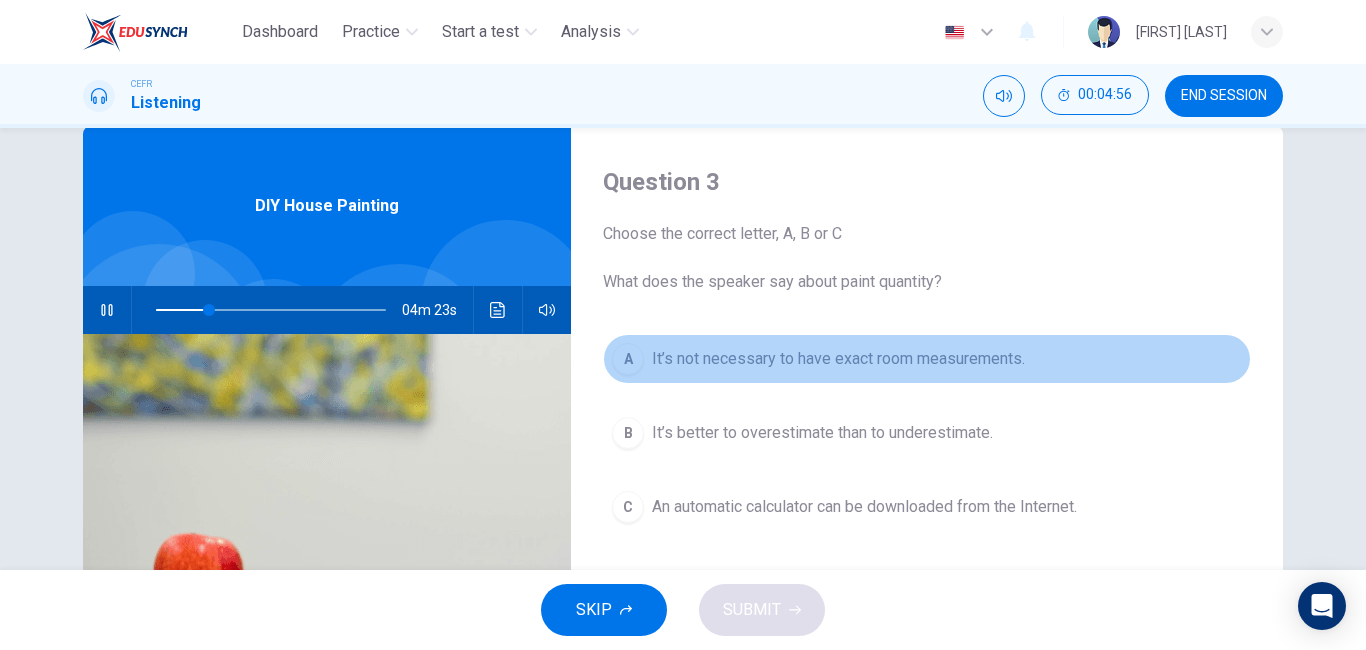 click on "A It’s not necessary to have exact room measurements." at bounding box center [927, 359] 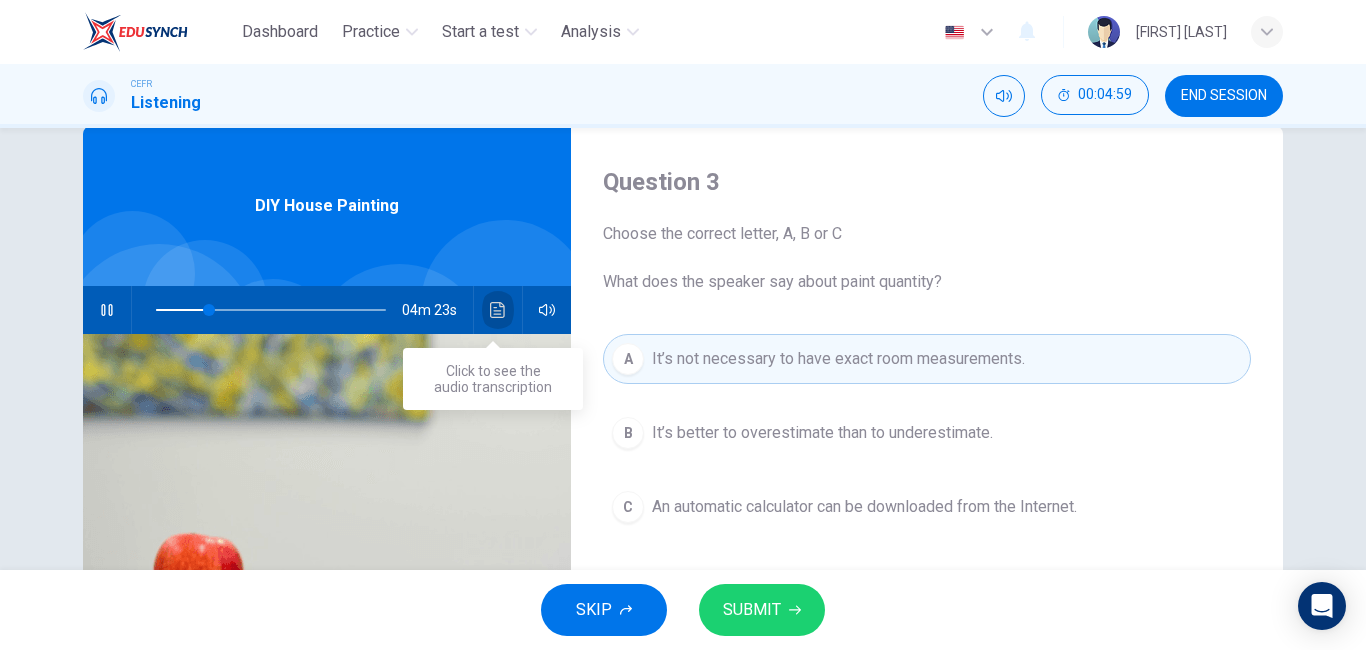 click at bounding box center [497, 310] 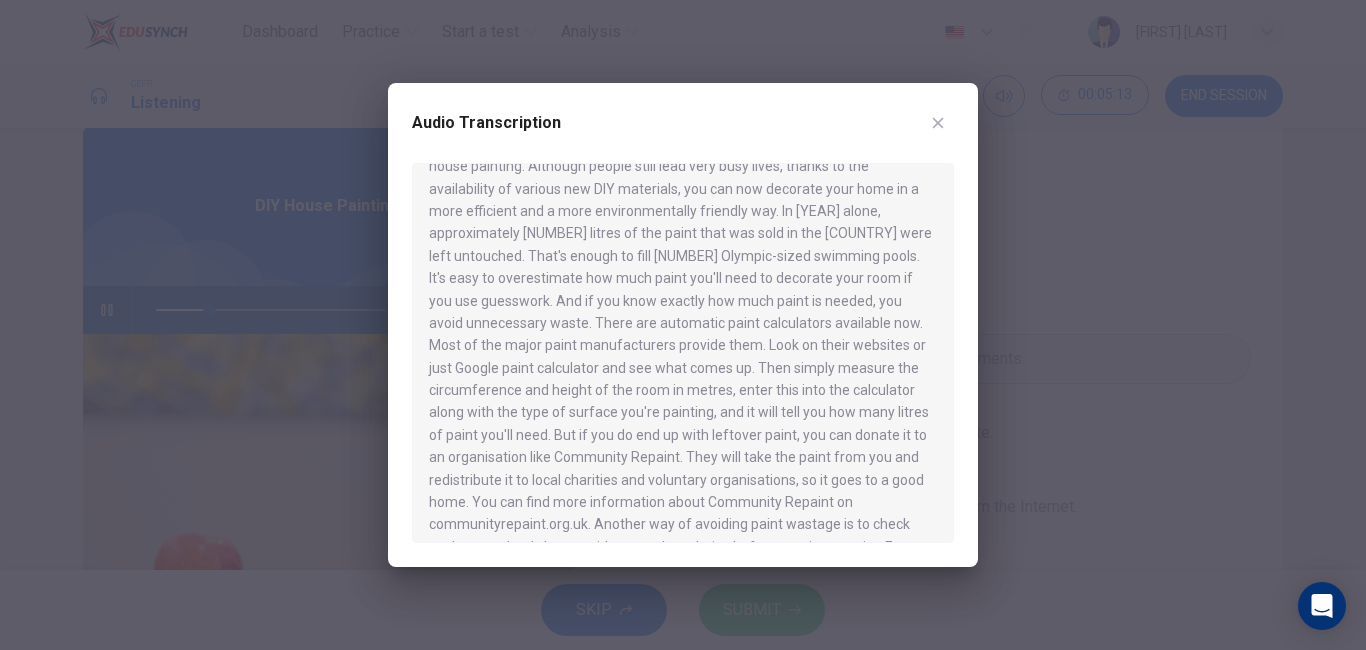 scroll, scrollTop: 94, scrollLeft: 0, axis: vertical 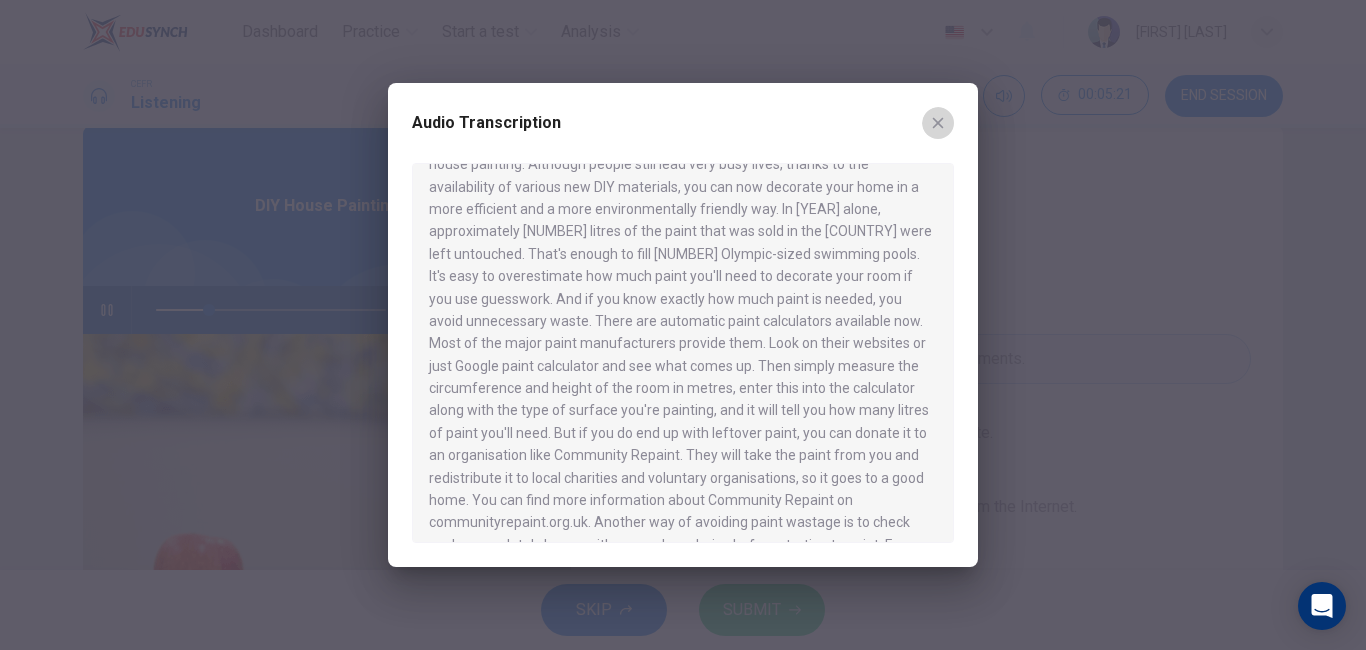 click at bounding box center [938, 123] 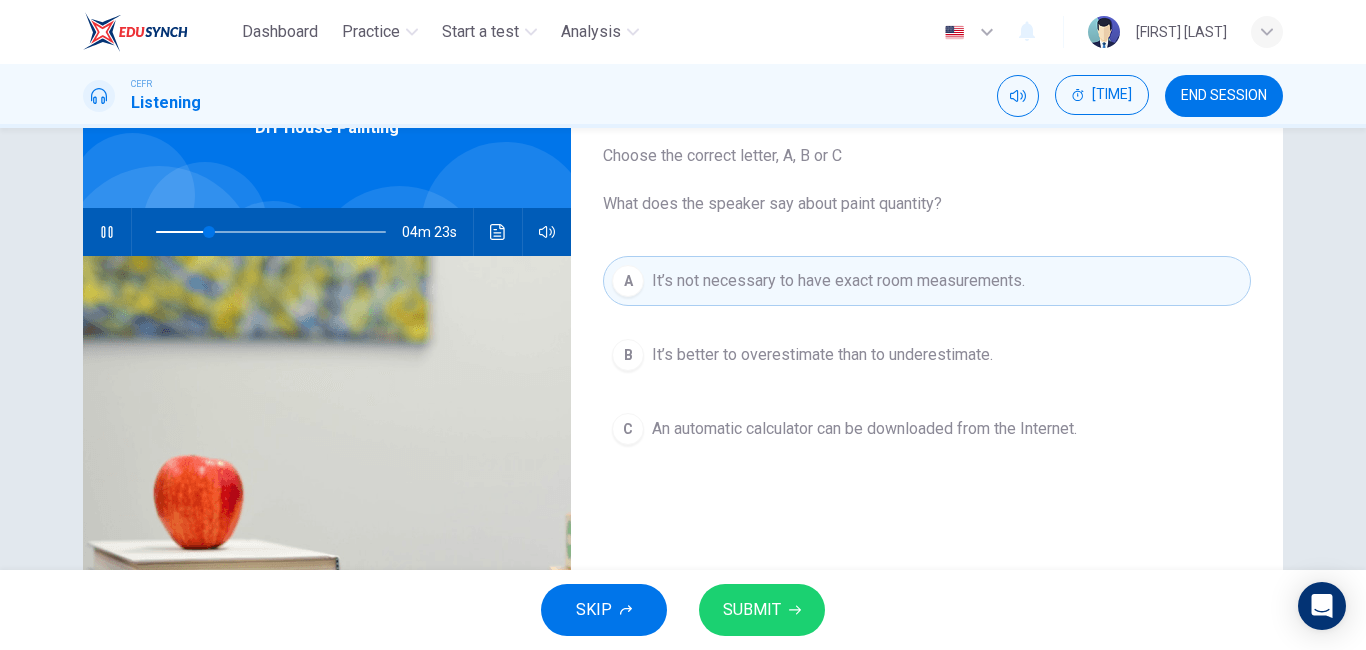 scroll, scrollTop: 119, scrollLeft: 0, axis: vertical 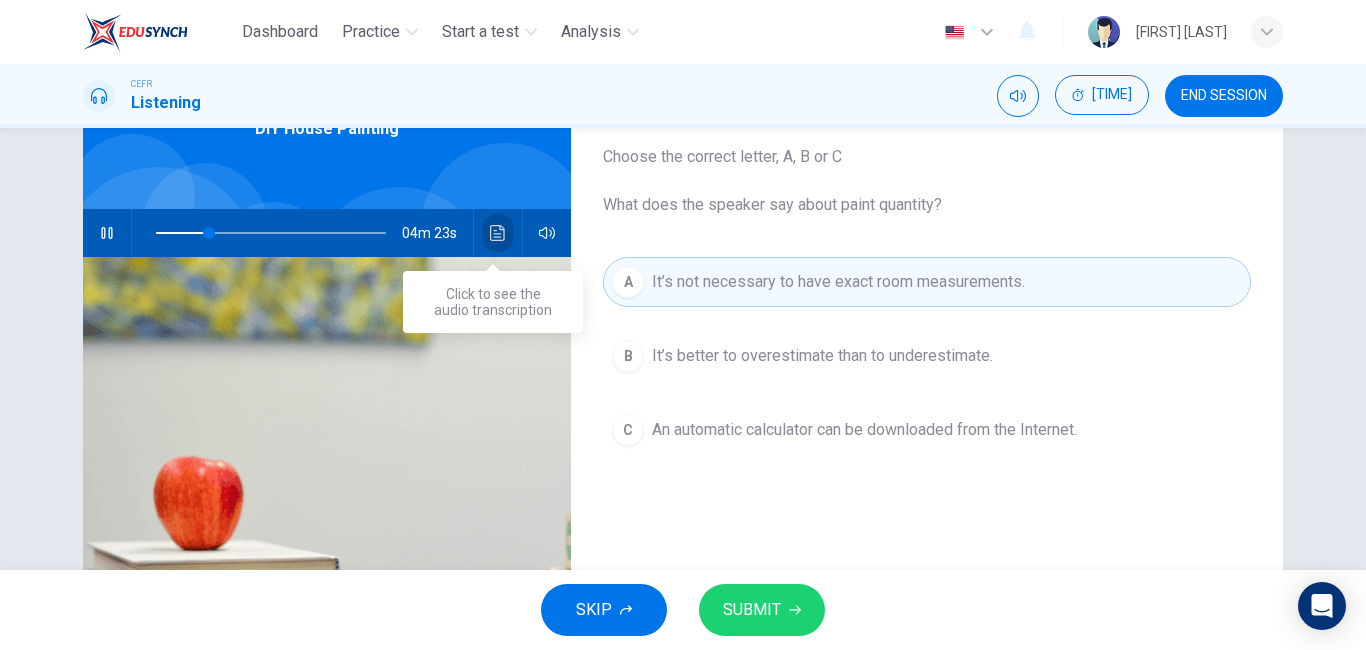 click at bounding box center [498, 233] 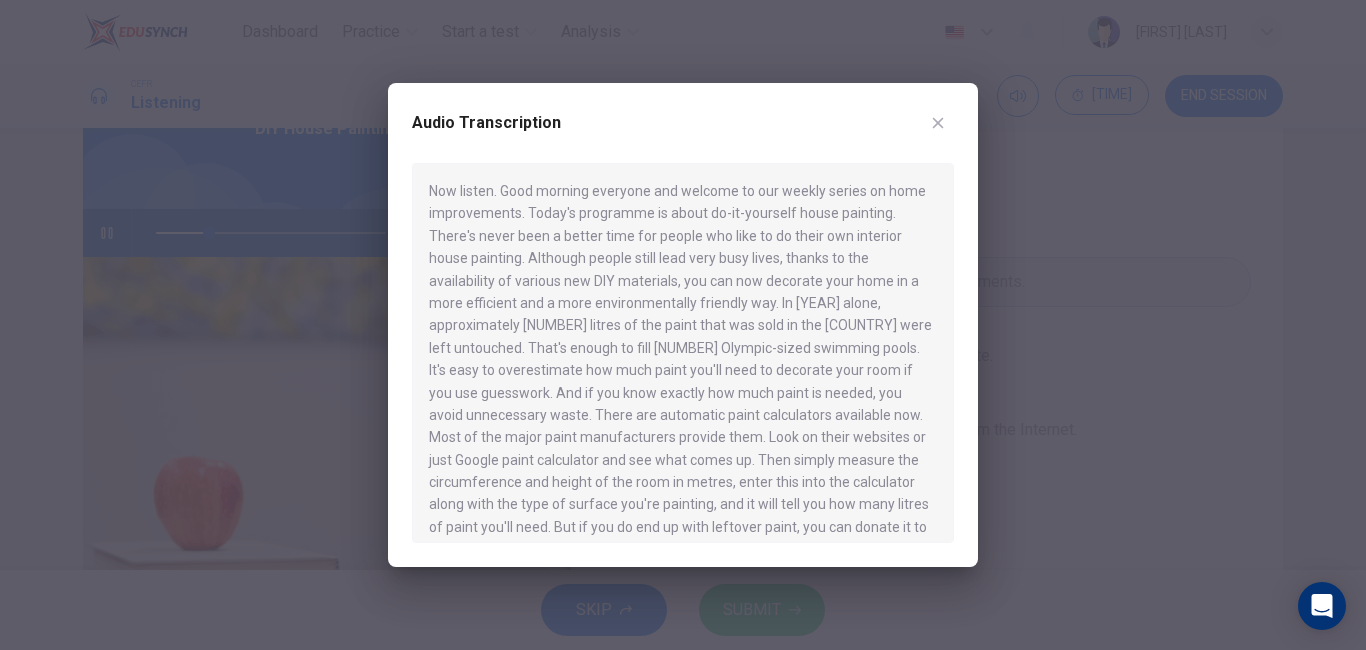 click at bounding box center [938, 123] 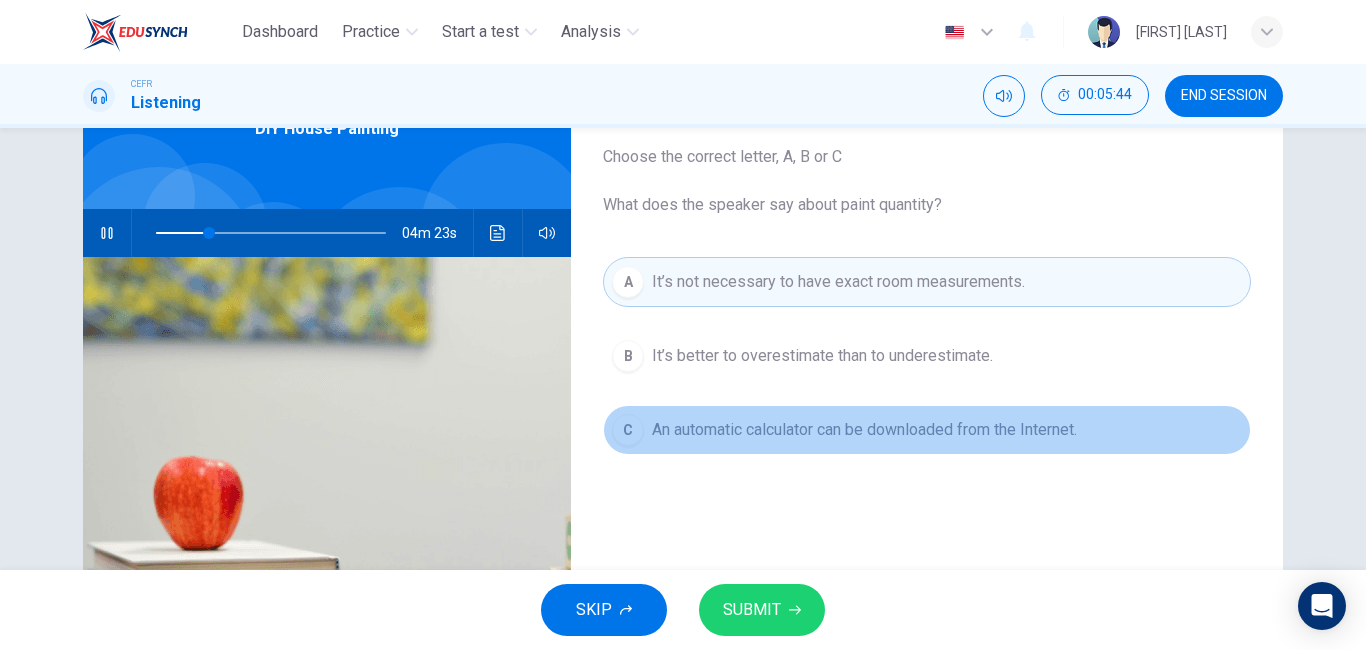 click on "C" at bounding box center (628, 356) 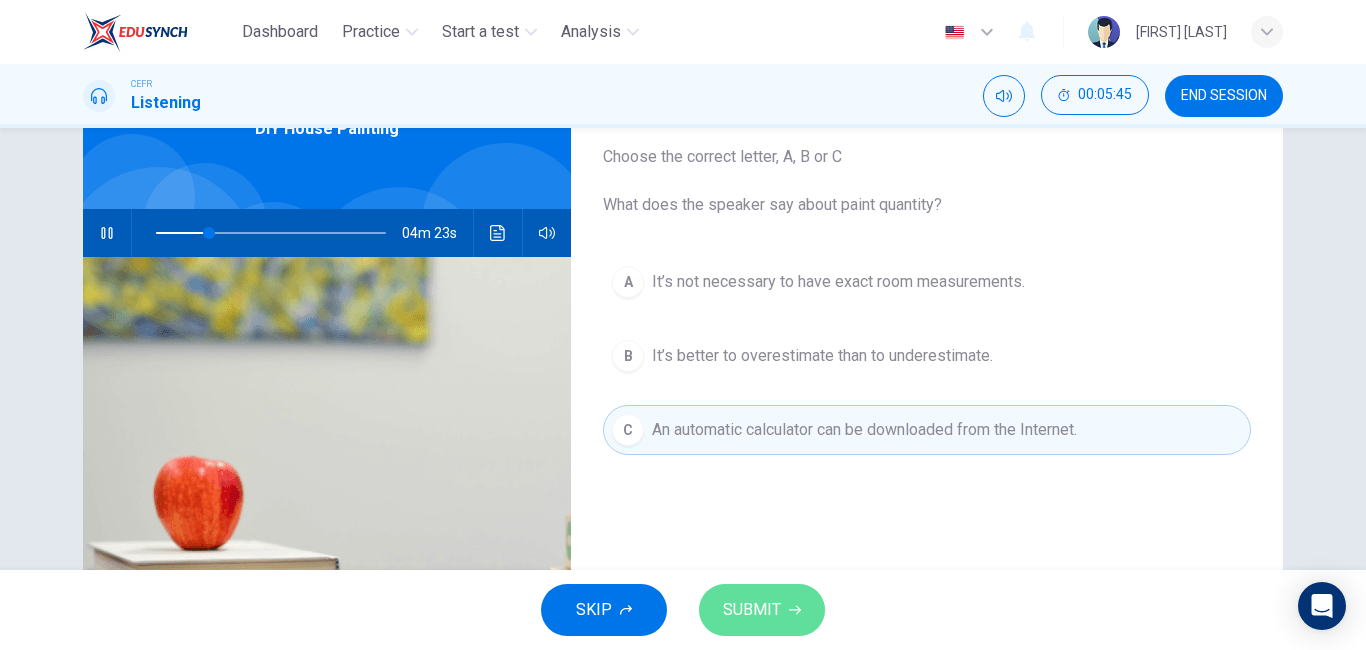 click on "SUBMIT" at bounding box center (762, 610) 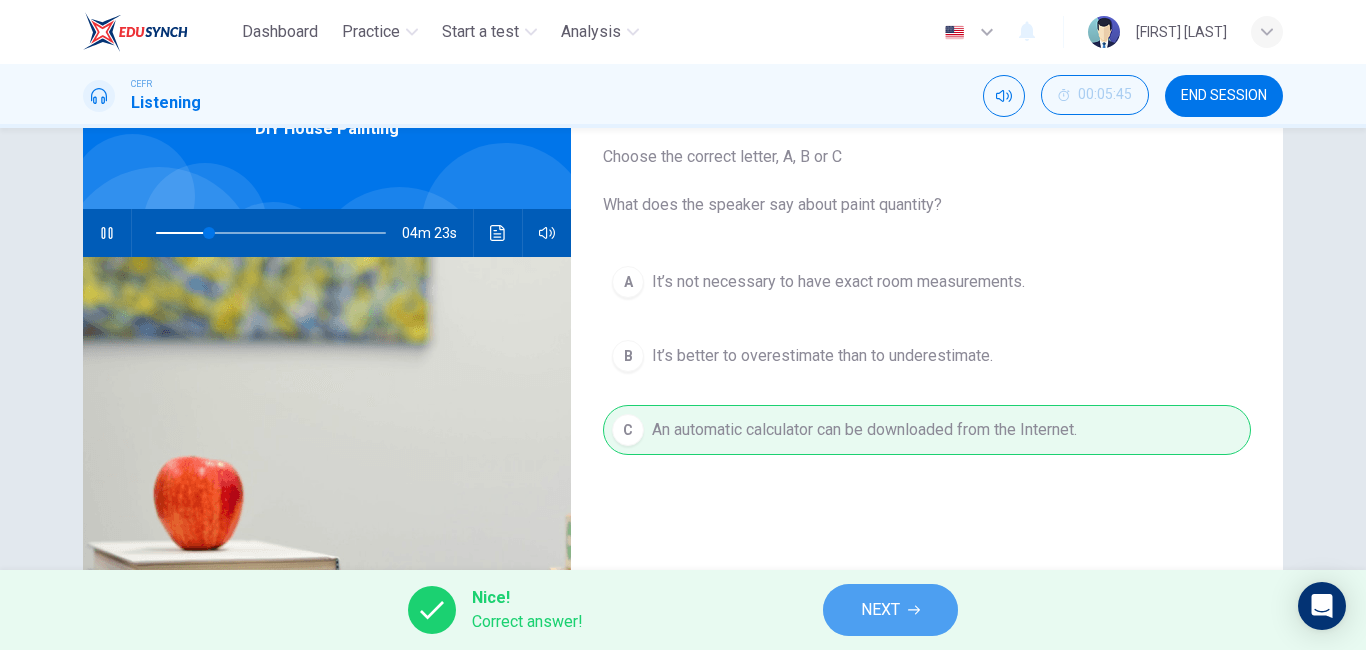 click on "NEXT" at bounding box center [880, 610] 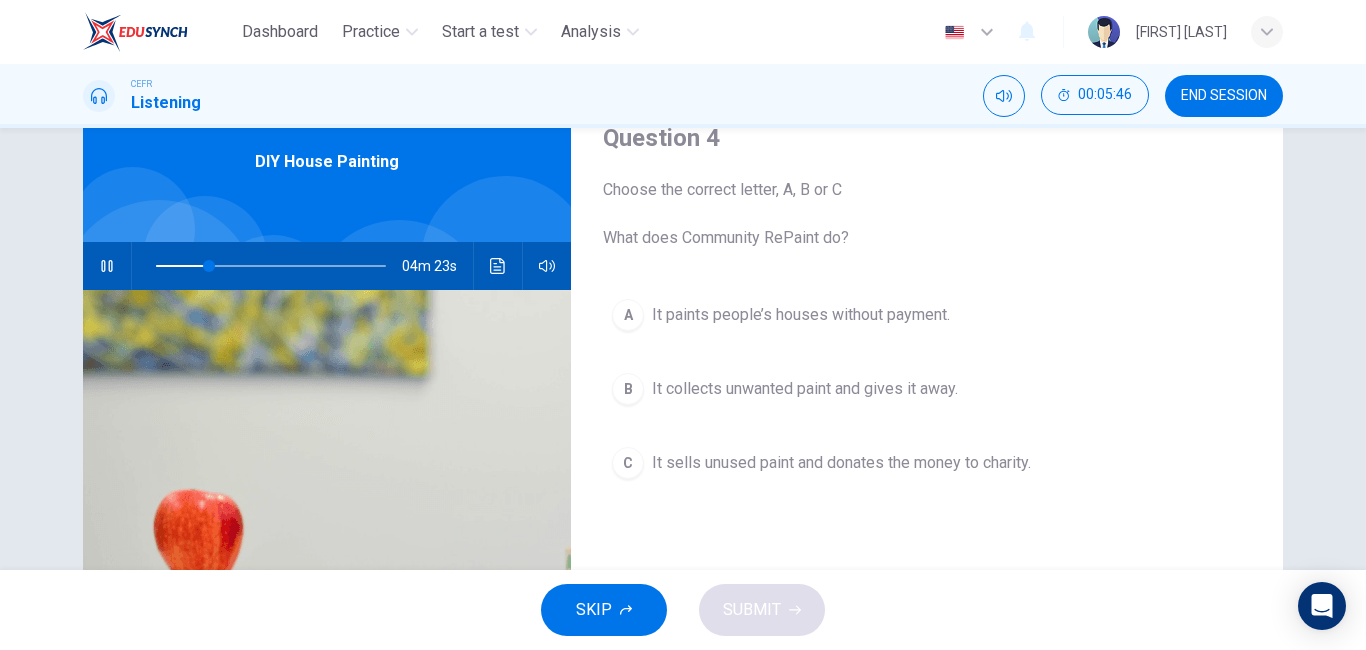 scroll, scrollTop: 85, scrollLeft: 0, axis: vertical 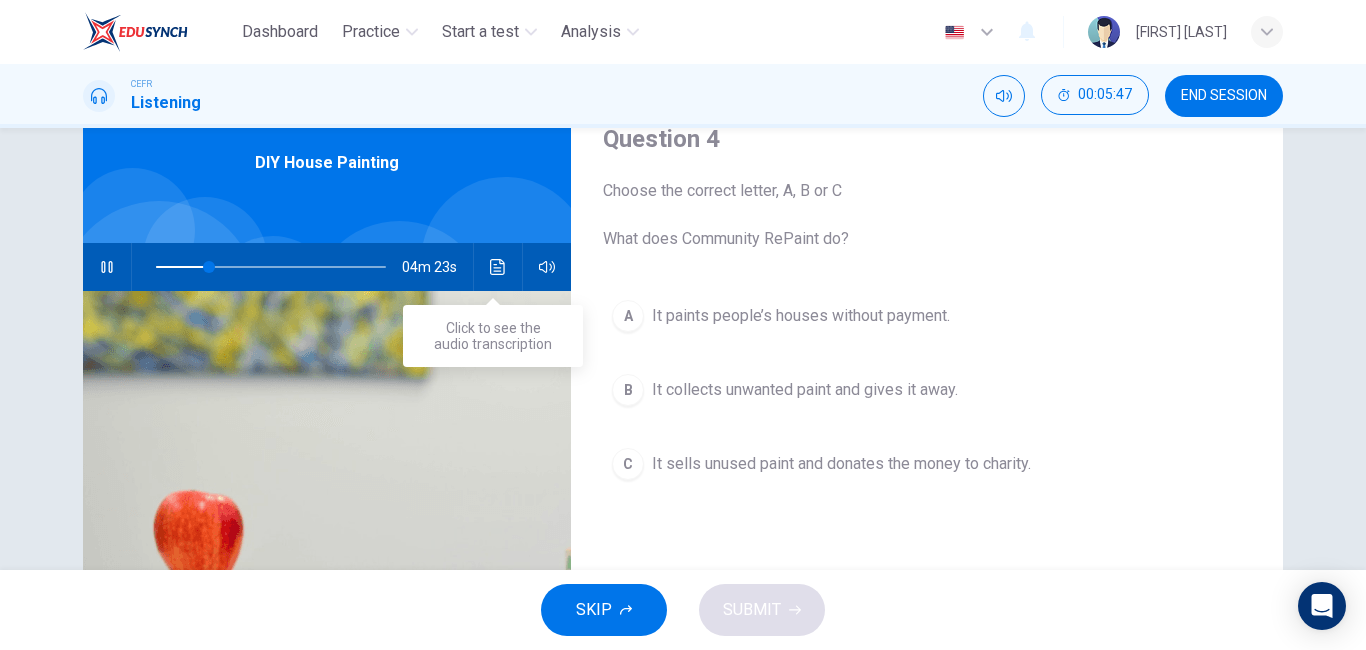 click at bounding box center (498, 267) 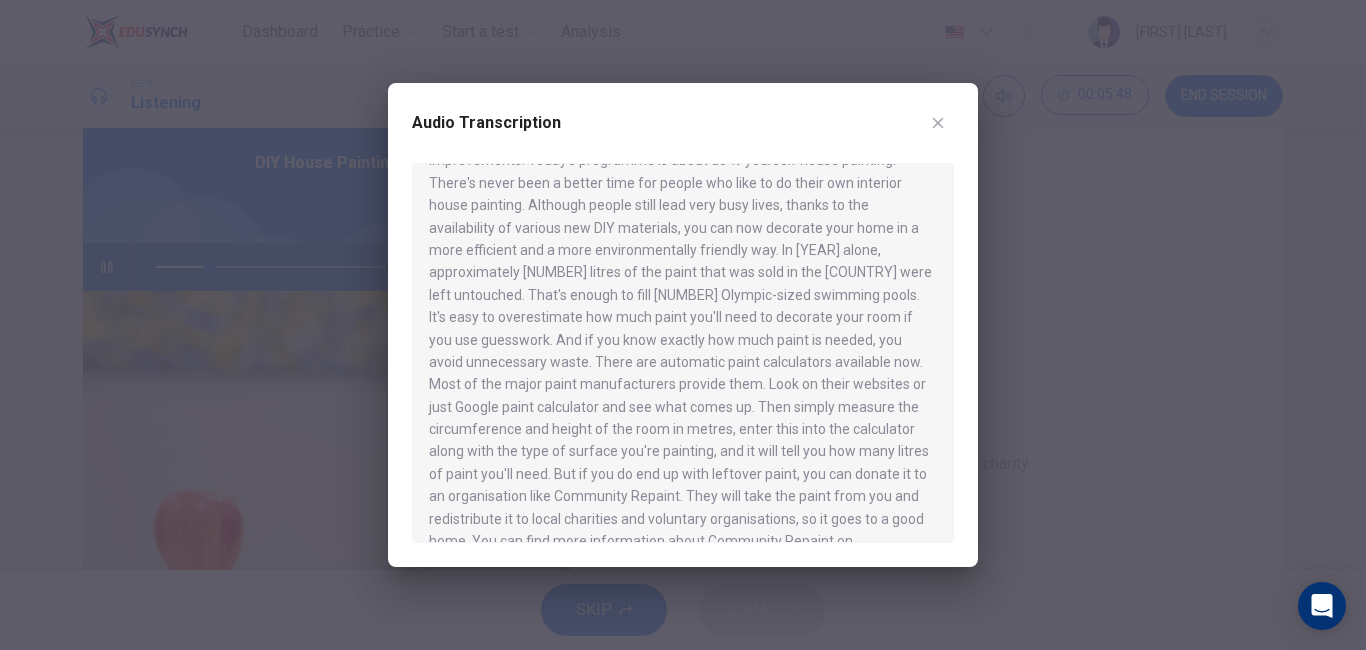 scroll, scrollTop: 54, scrollLeft: 0, axis: vertical 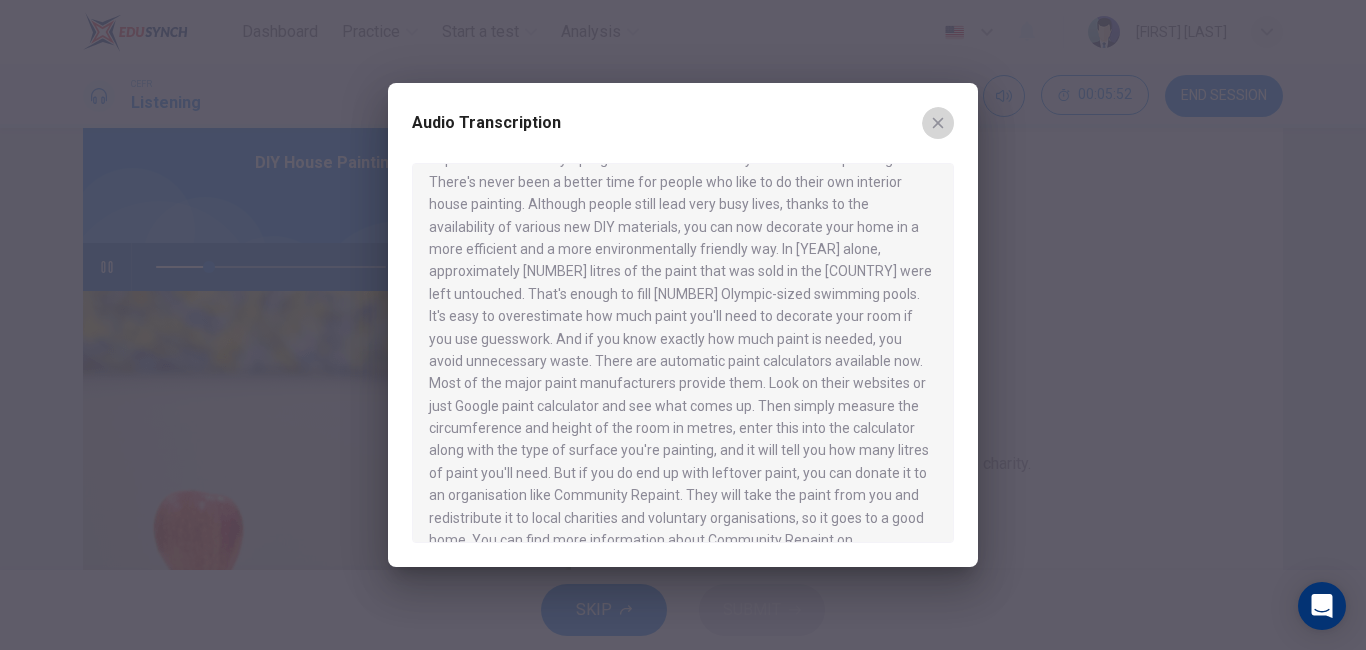 click at bounding box center (938, 123) 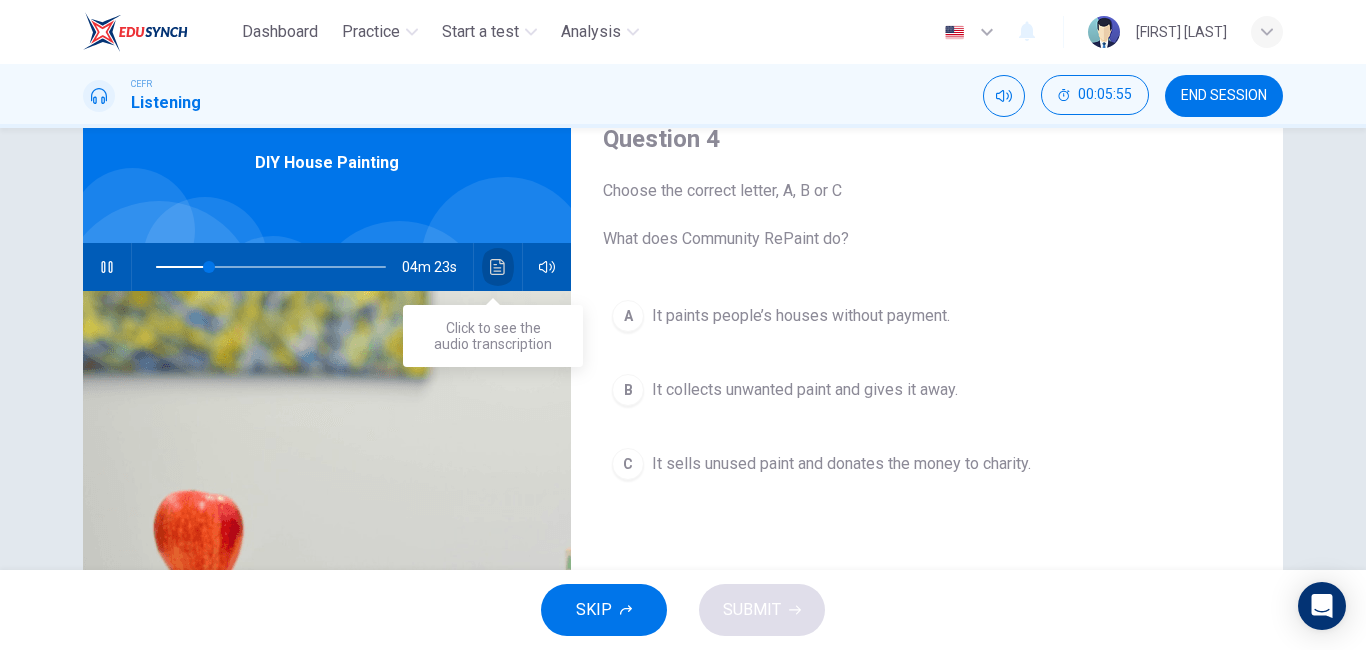 click at bounding box center [498, 267] 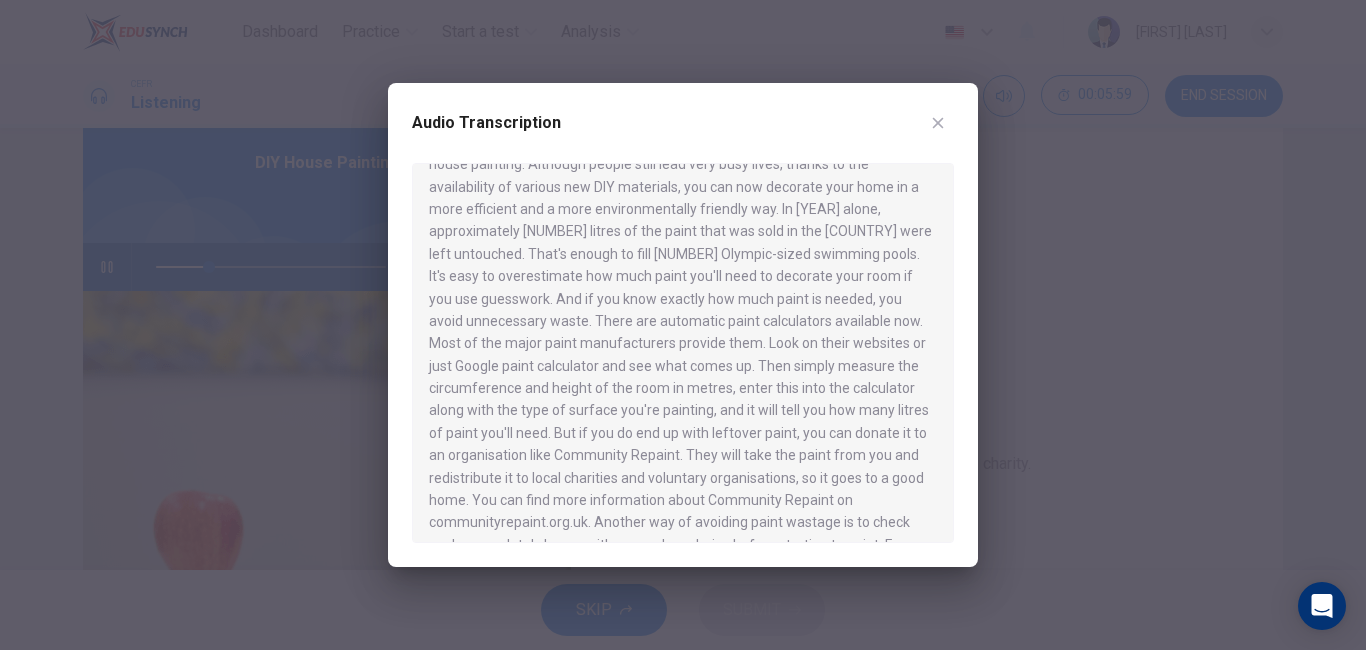 scroll, scrollTop: 102, scrollLeft: 0, axis: vertical 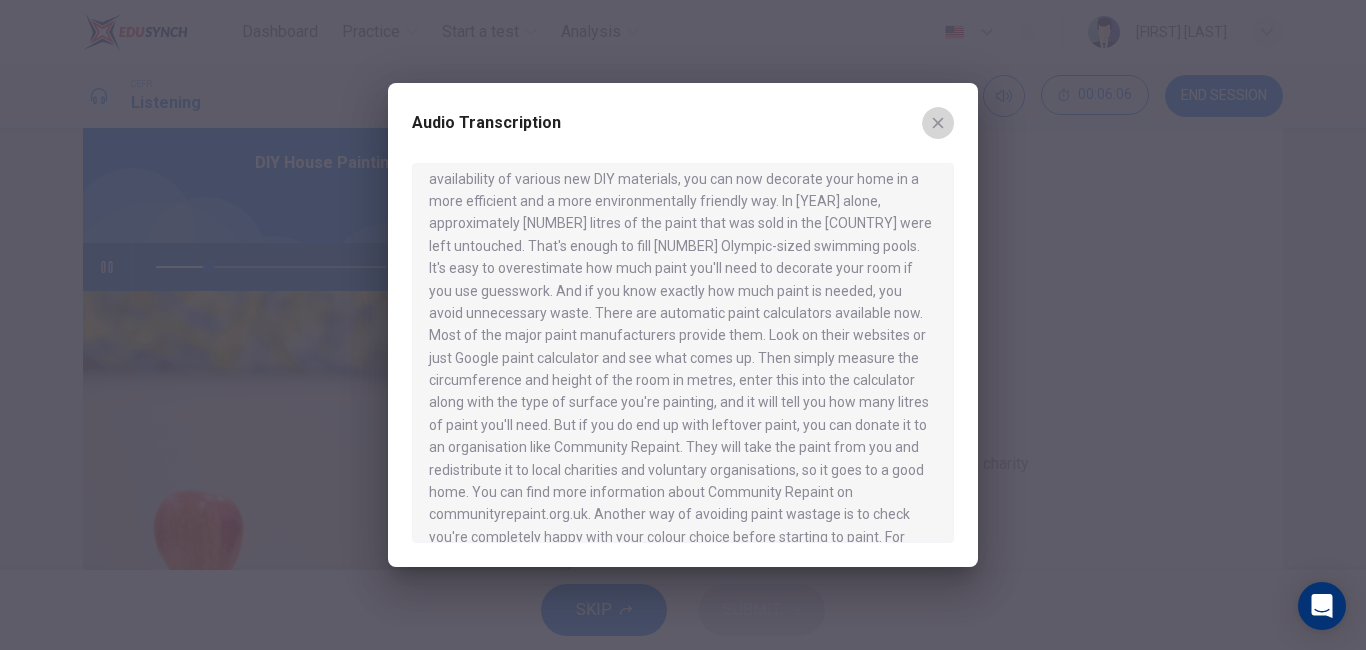 click at bounding box center [938, 123] 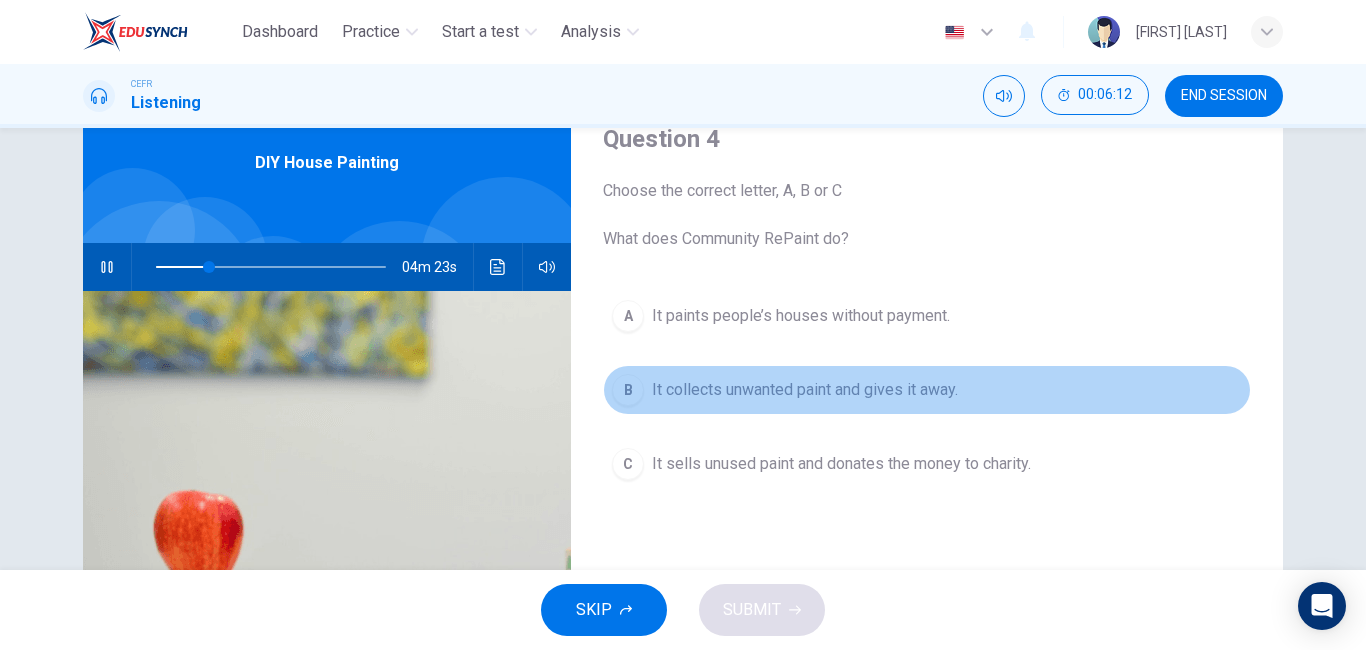 click on "B It collects unwanted paint and gives it away." at bounding box center [927, 390] 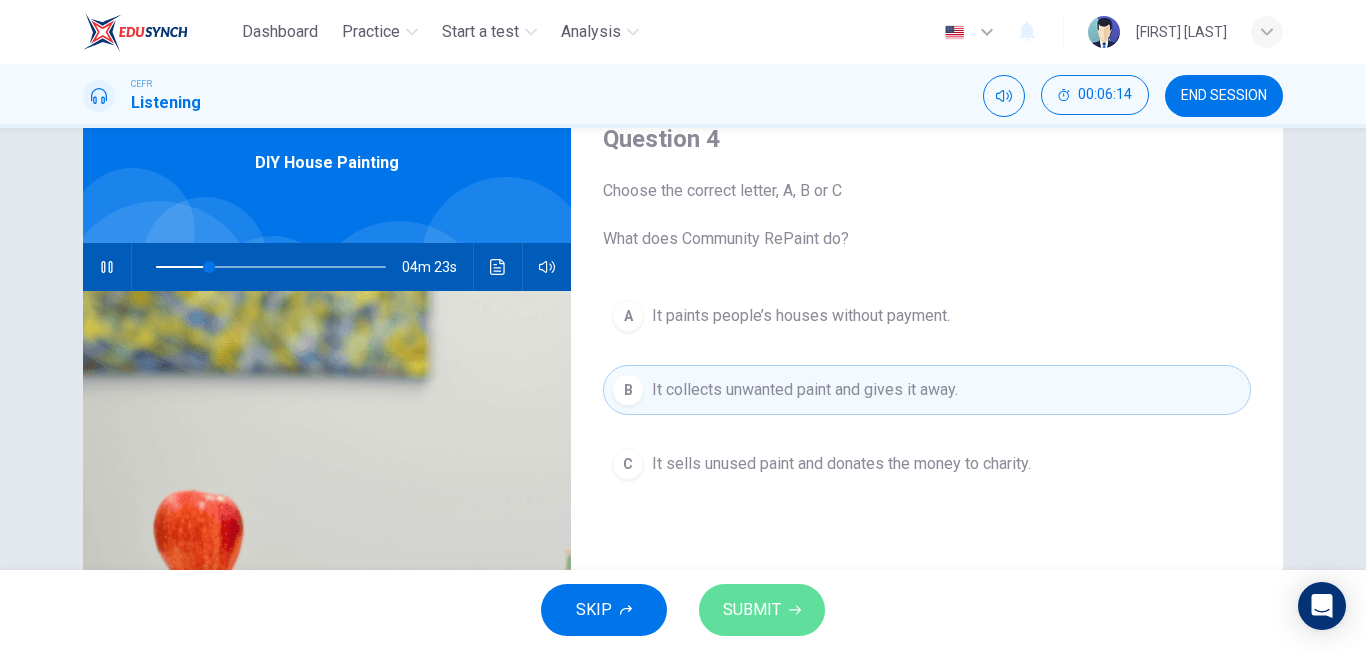 click at bounding box center [795, 610] 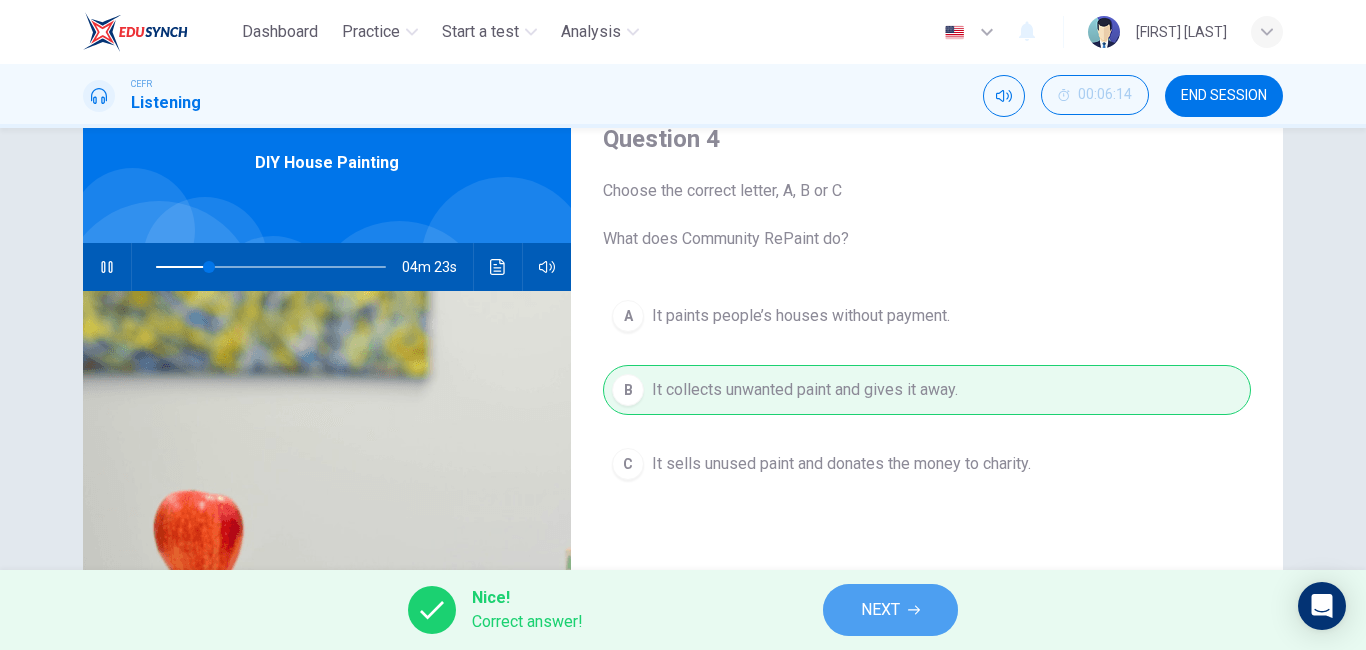 click on "NEXT" at bounding box center (880, 610) 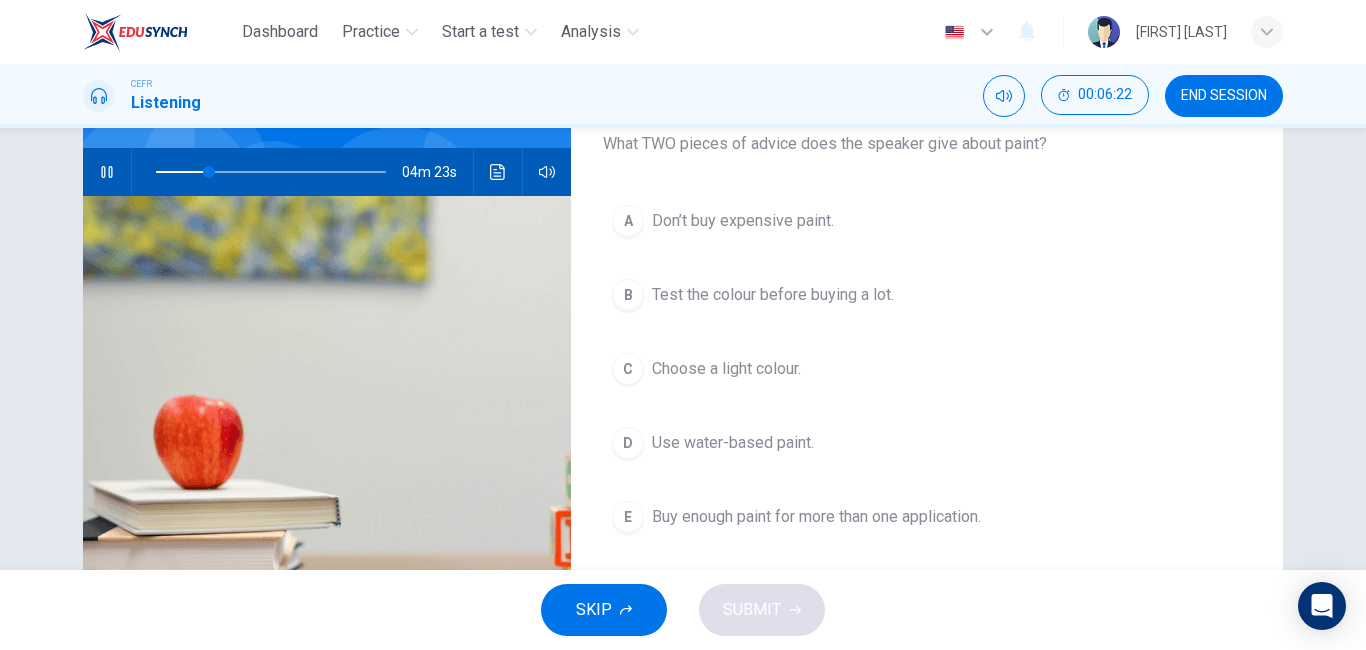 scroll, scrollTop: 179, scrollLeft: 0, axis: vertical 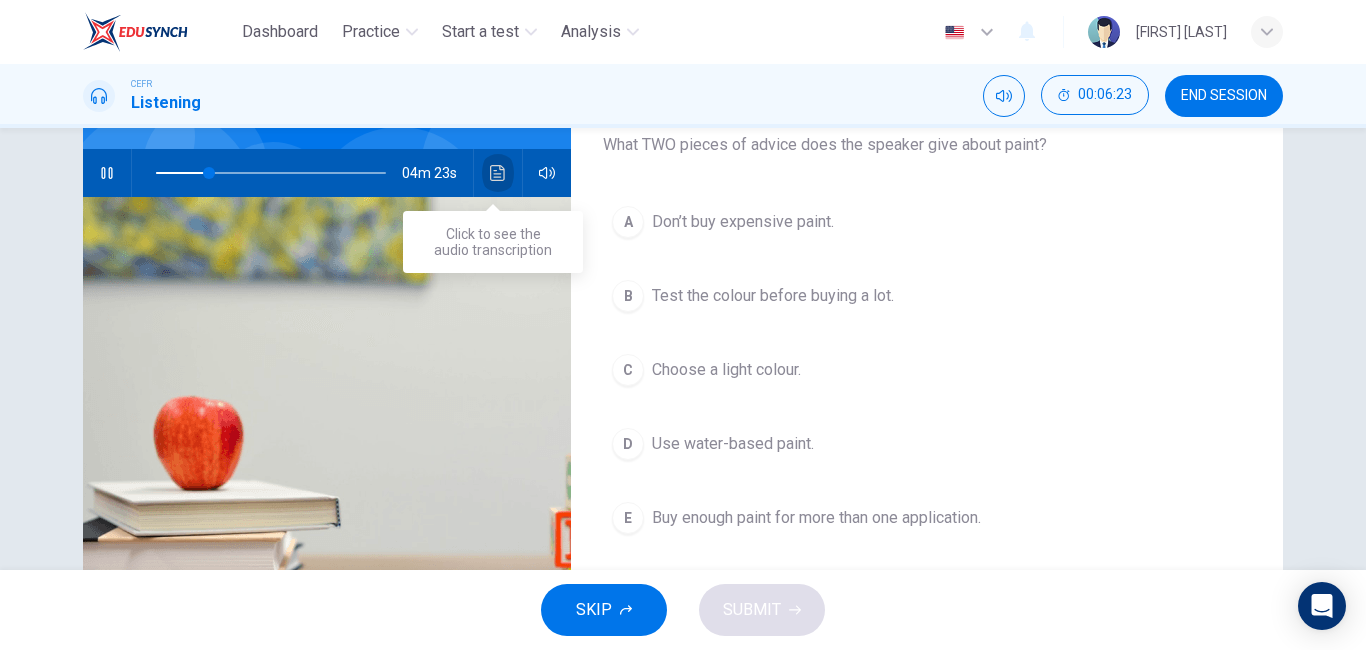 click at bounding box center (498, 173) 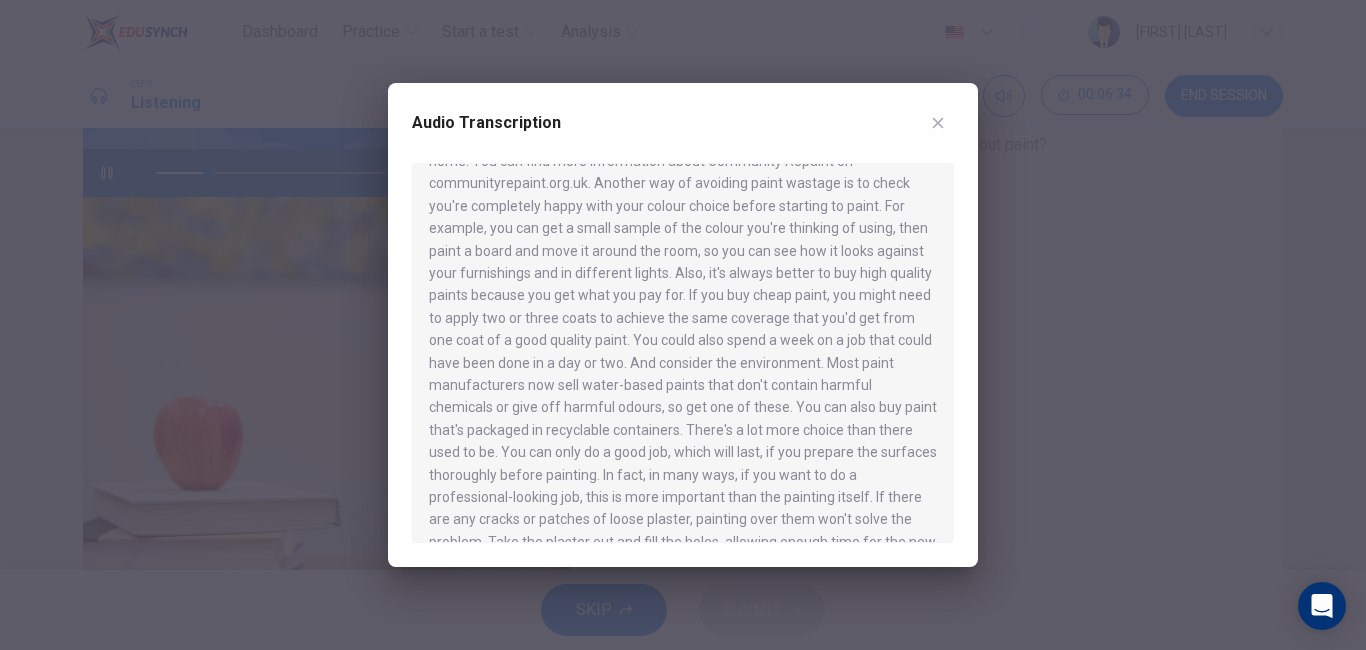 scroll, scrollTop: 432, scrollLeft: 0, axis: vertical 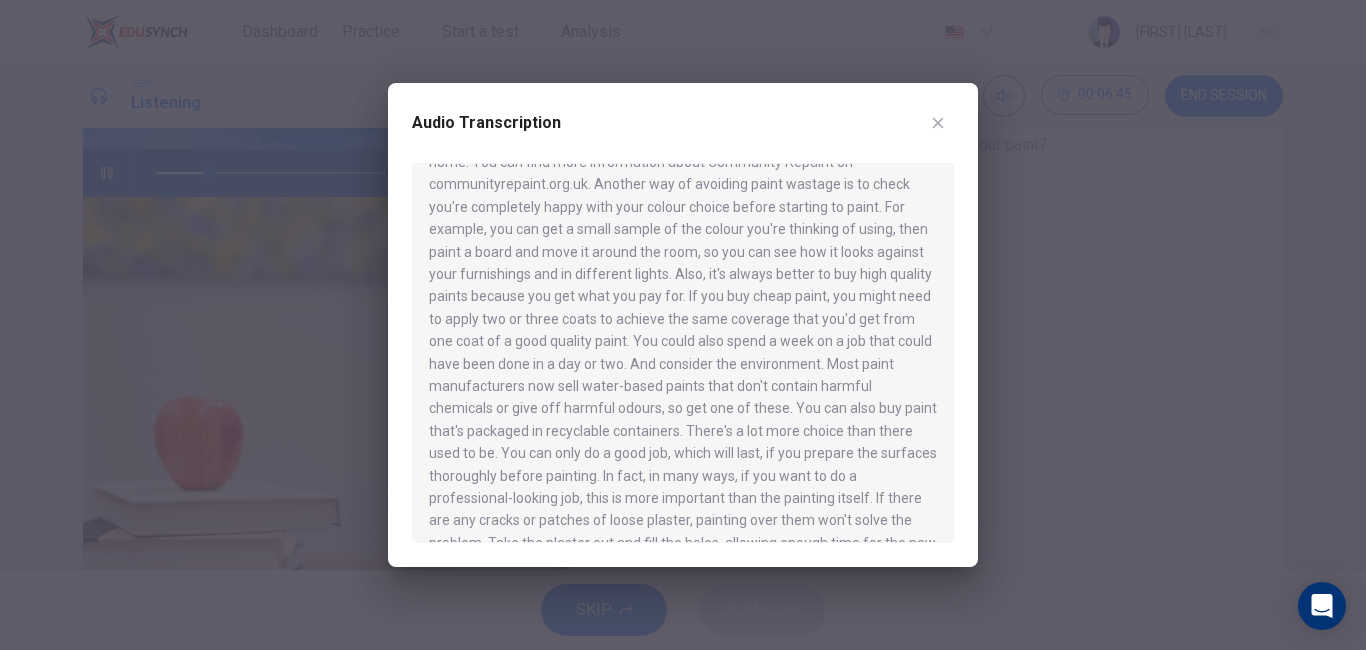click at bounding box center (938, 123) 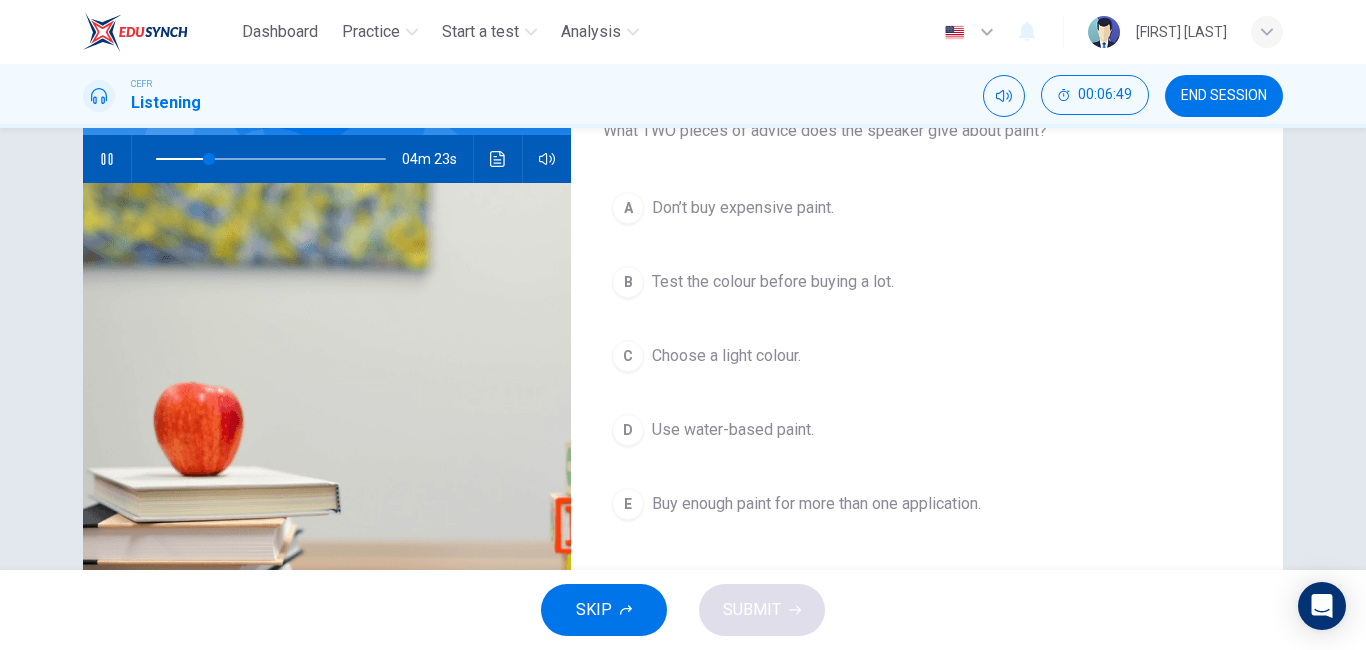 scroll, scrollTop: 172, scrollLeft: 0, axis: vertical 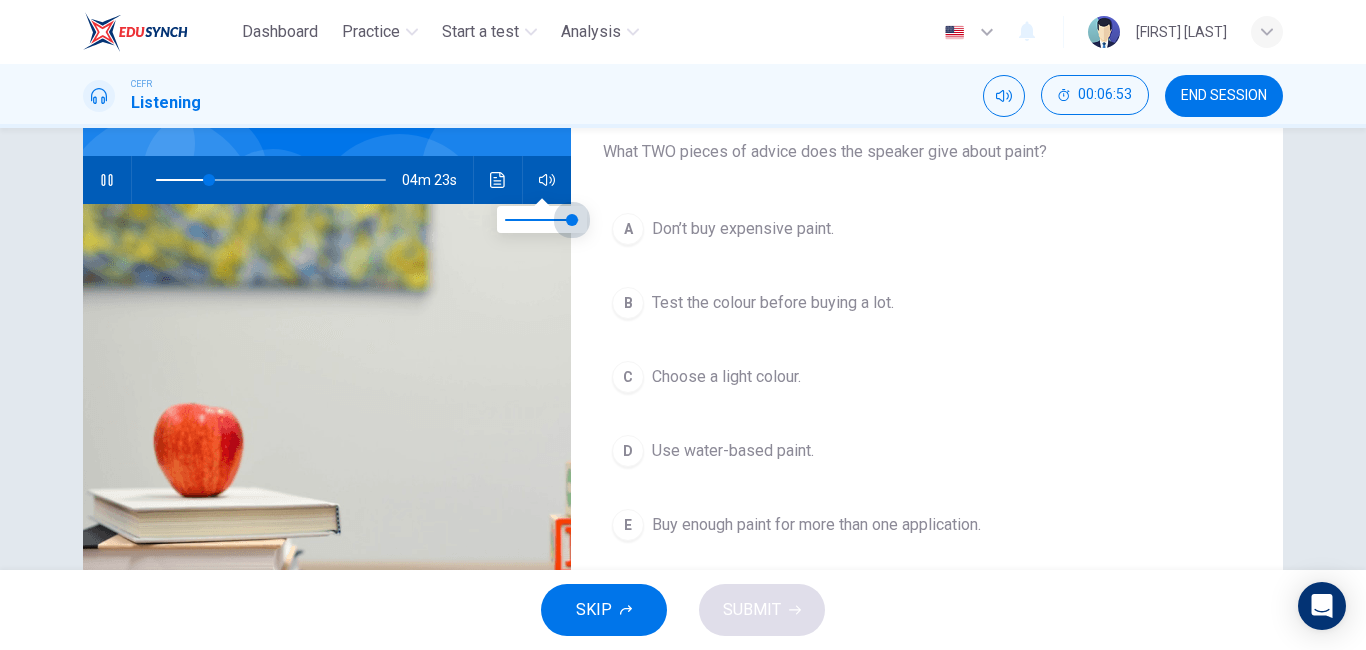 click at bounding box center (572, 220) 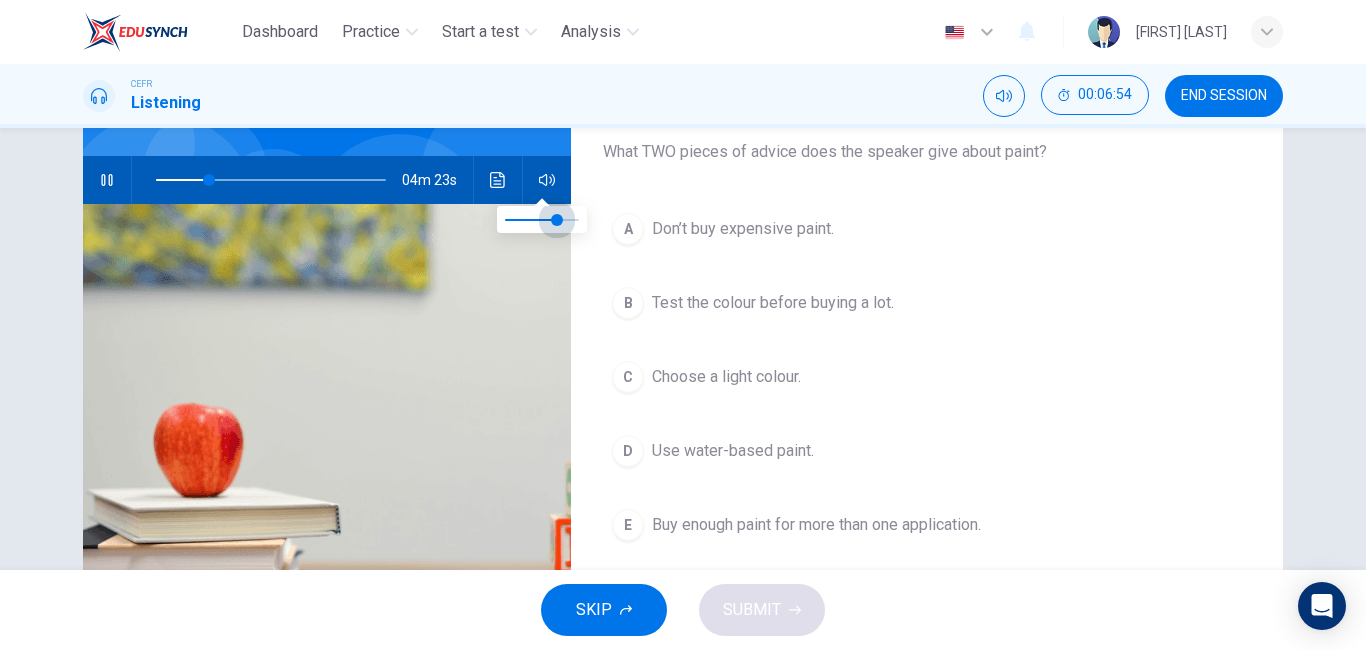 drag, startPoint x: 568, startPoint y: 219, endPoint x: 558, endPoint y: 225, distance: 11.661903 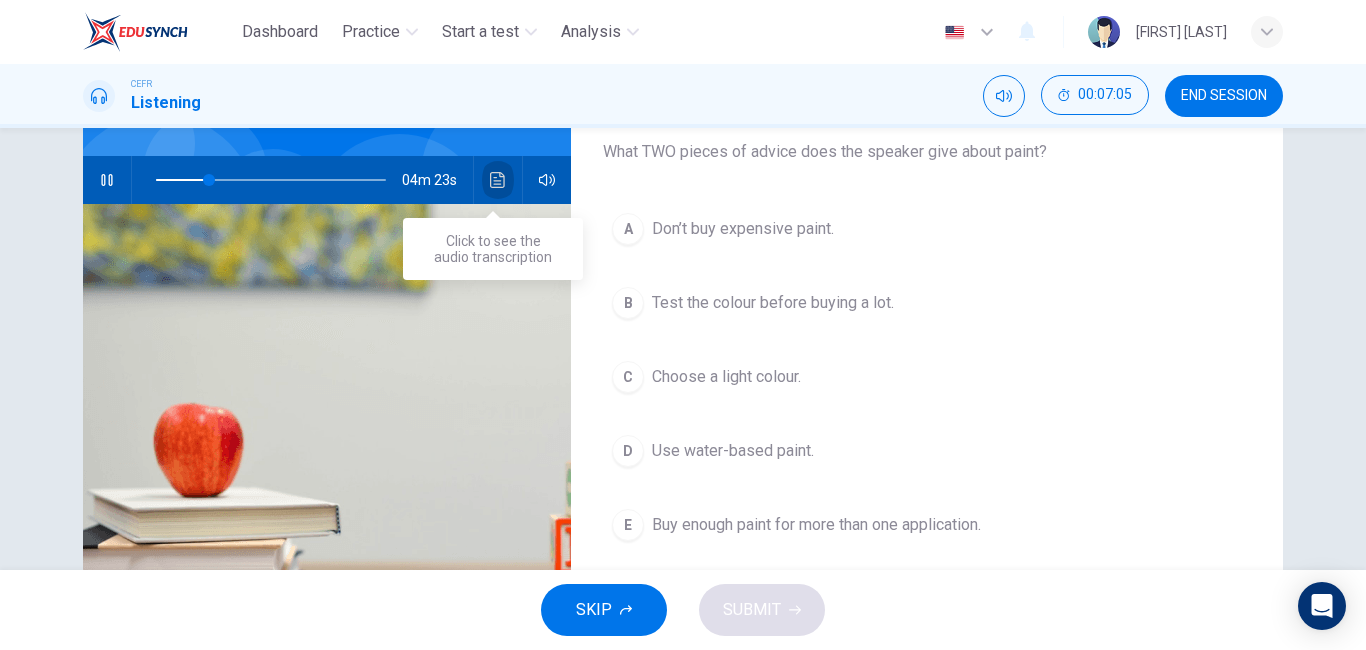 click at bounding box center (498, 180) 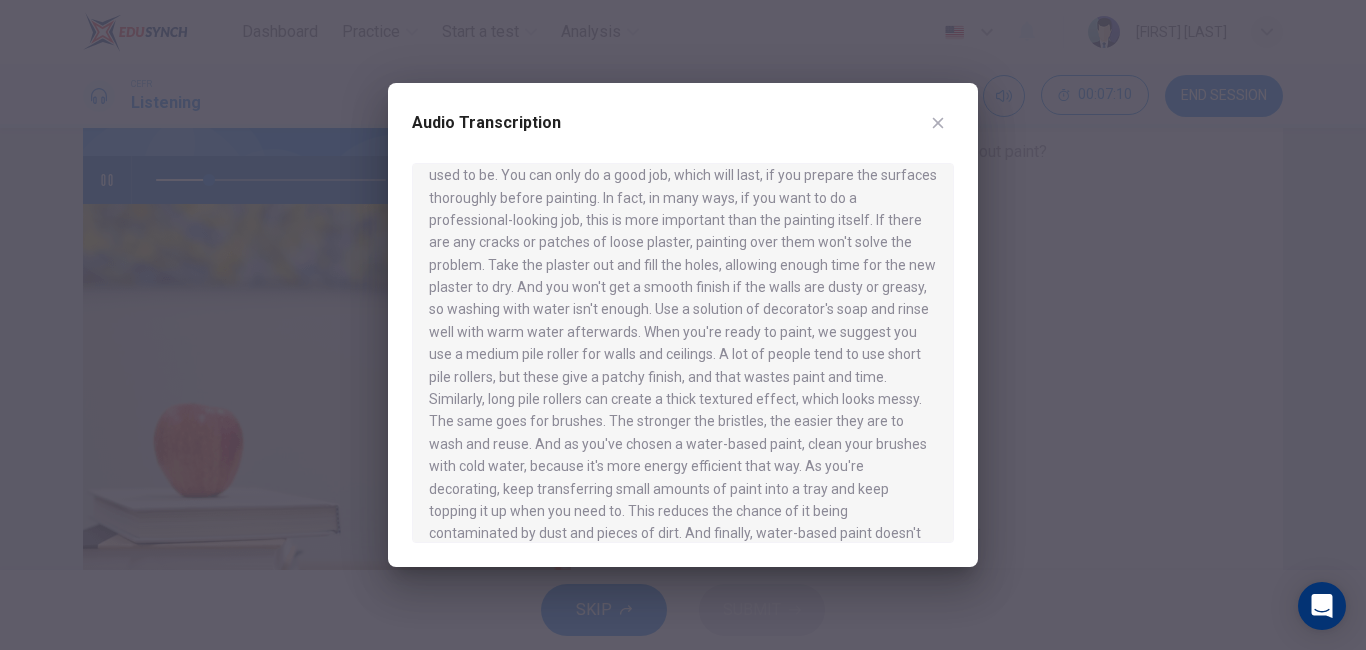 scroll, scrollTop: 841, scrollLeft: 0, axis: vertical 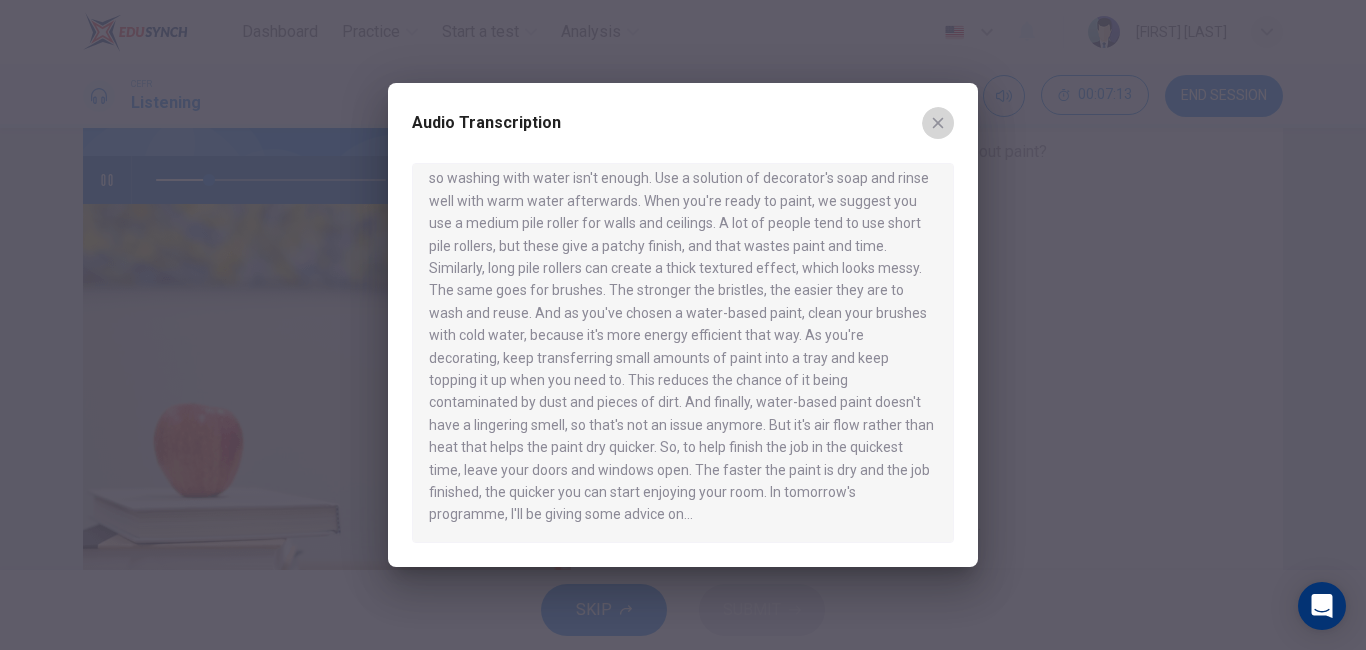click at bounding box center [938, 123] 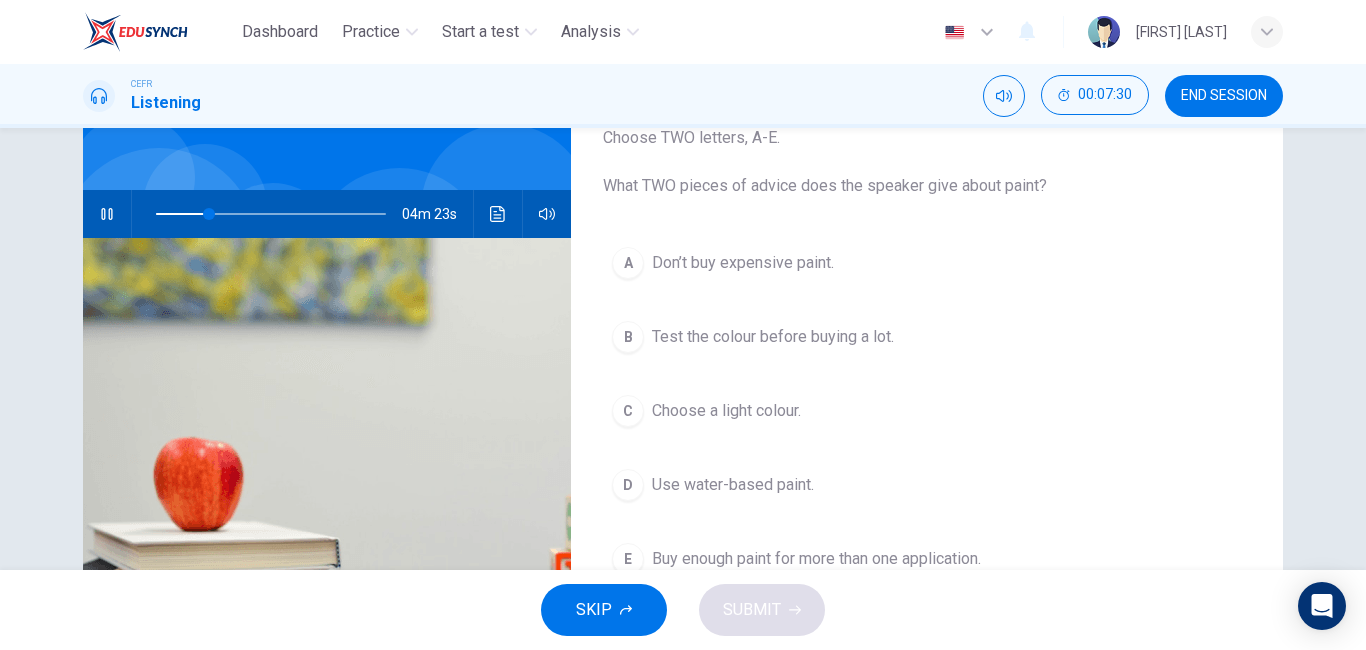 scroll, scrollTop: 168, scrollLeft: 0, axis: vertical 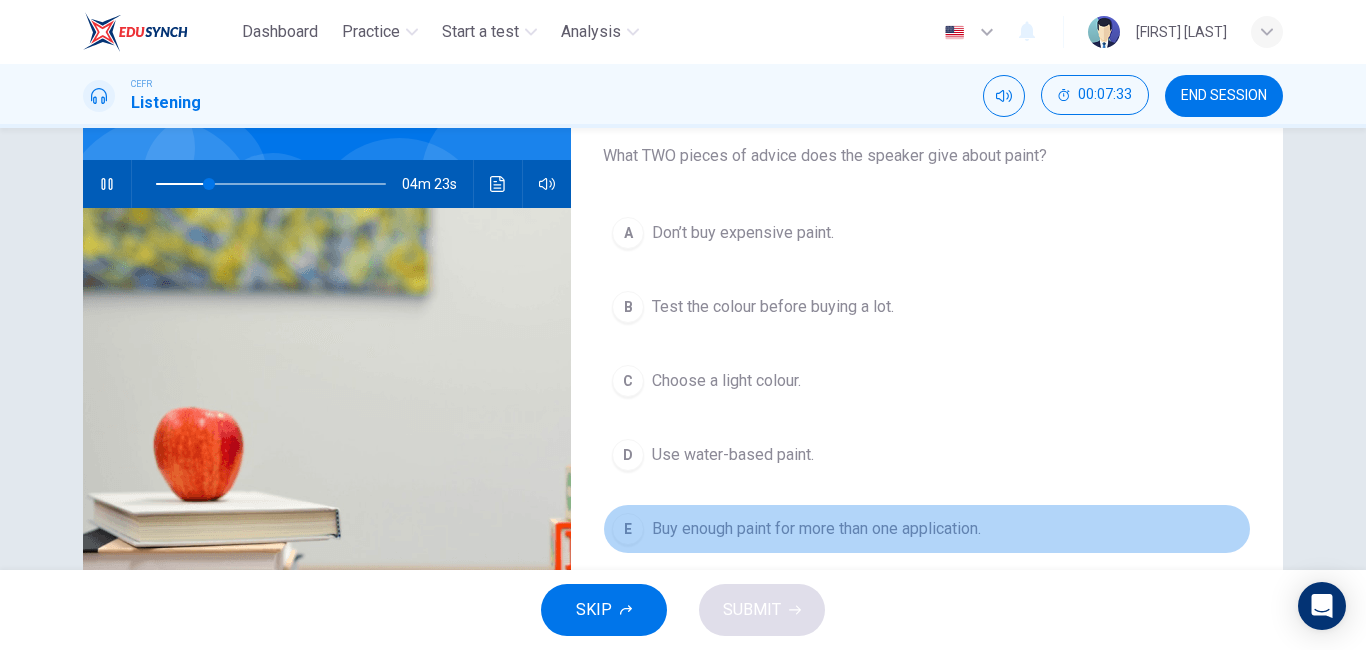 click on "Buy enough paint for more than one application." at bounding box center (743, 233) 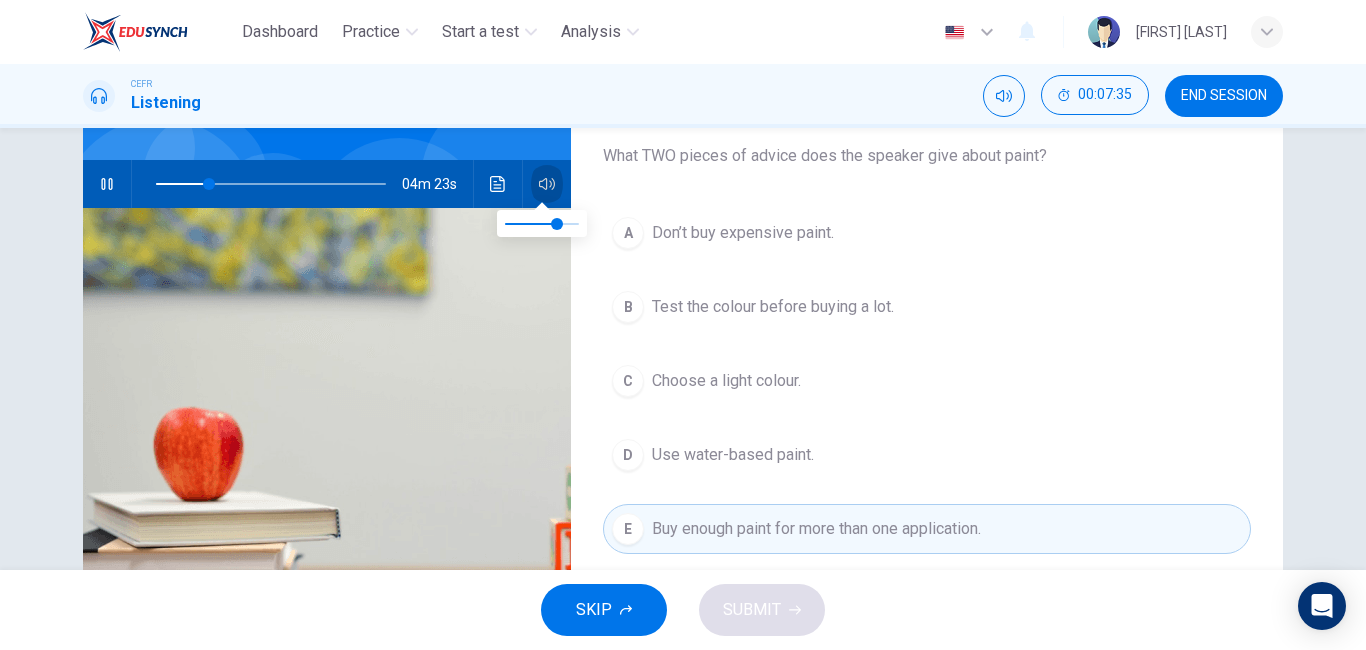 click at bounding box center [547, 184] 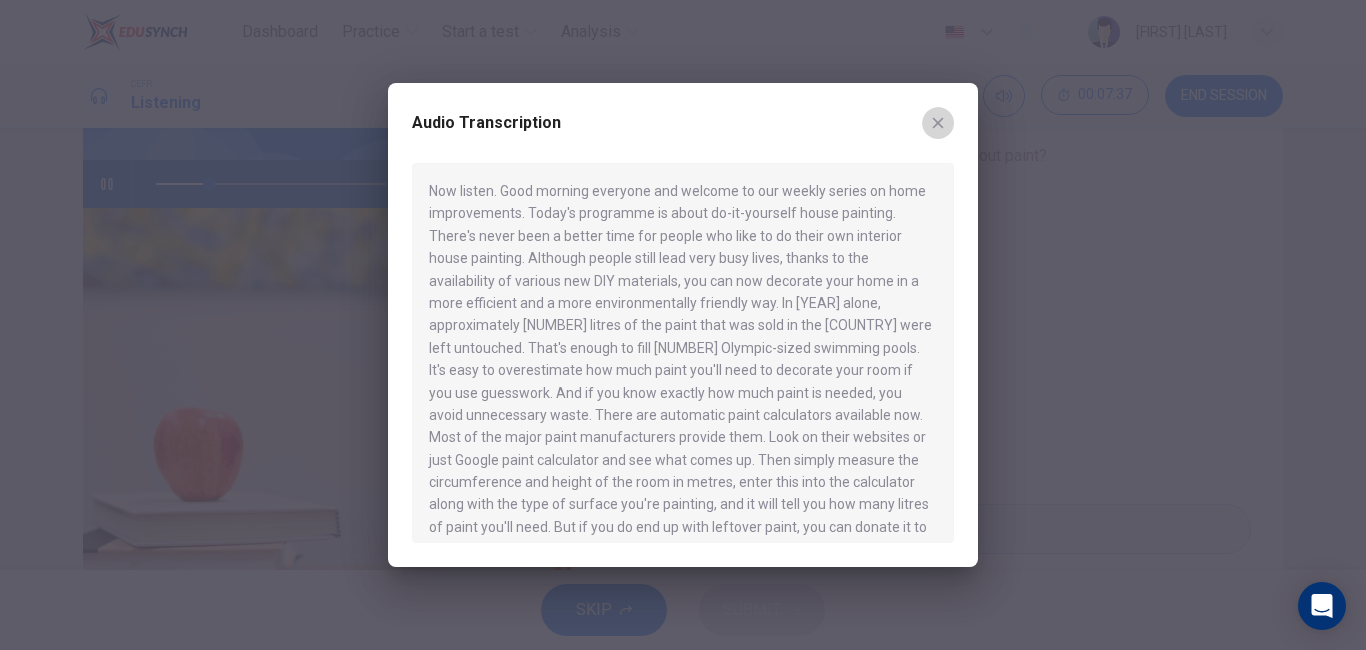 click at bounding box center [938, 123] 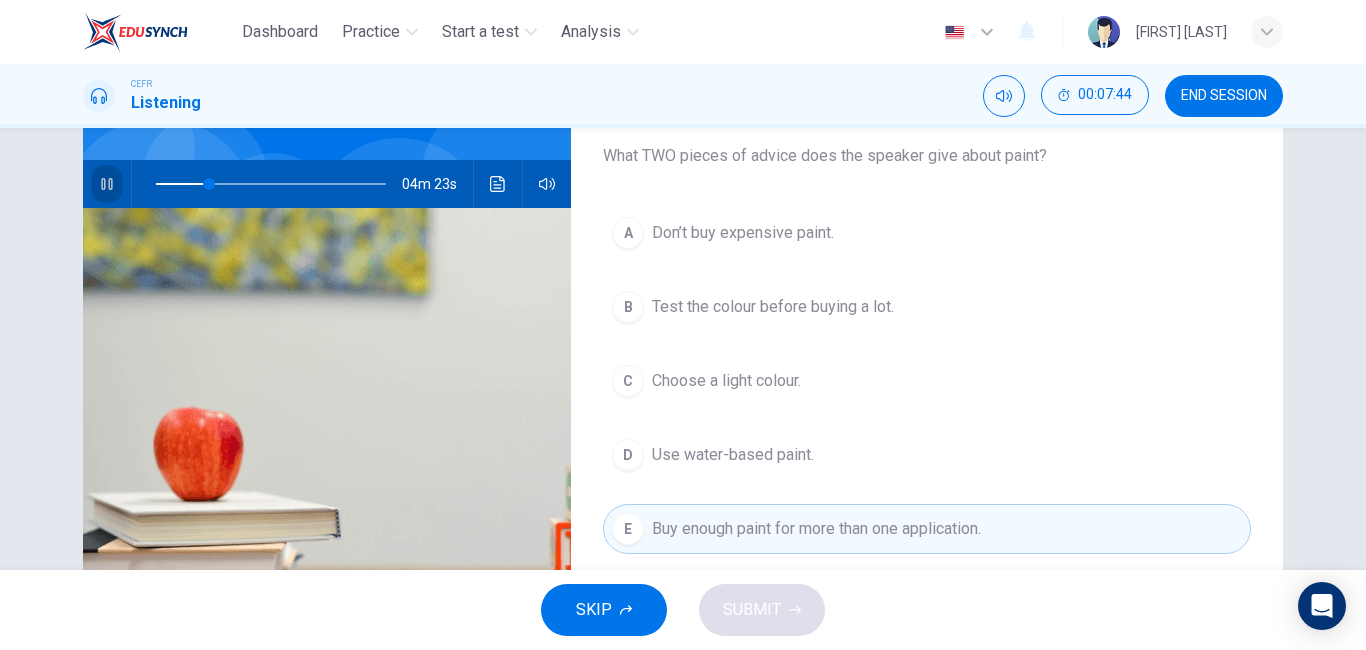 click at bounding box center (107, 184) 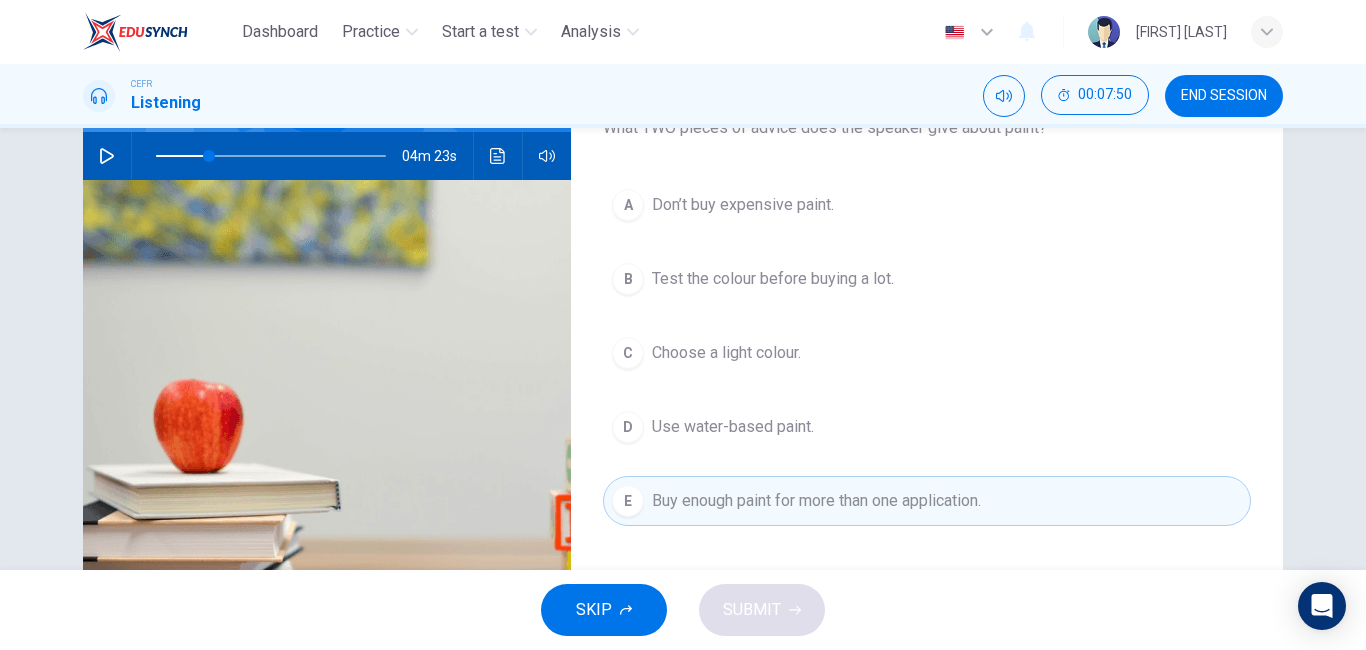 scroll, scrollTop: 195, scrollLeft: 0, axis: vertical 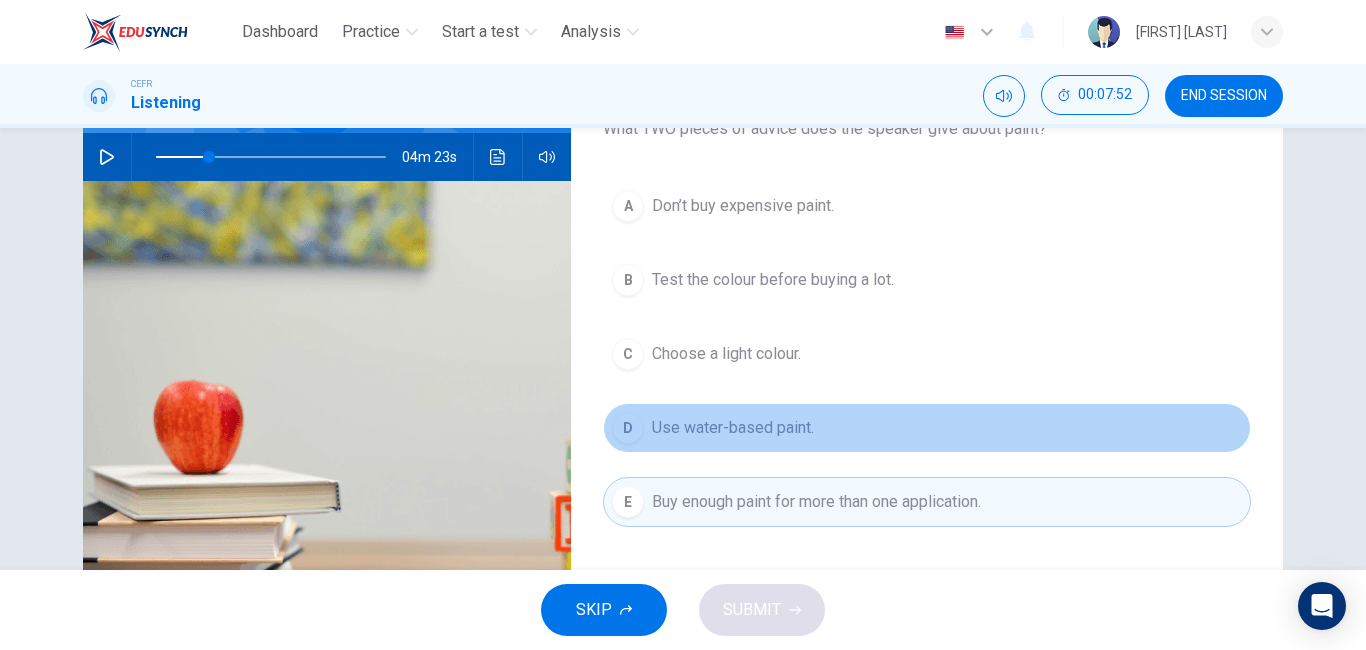 click on "Use water-based paint." at bounding box center (743, 206) 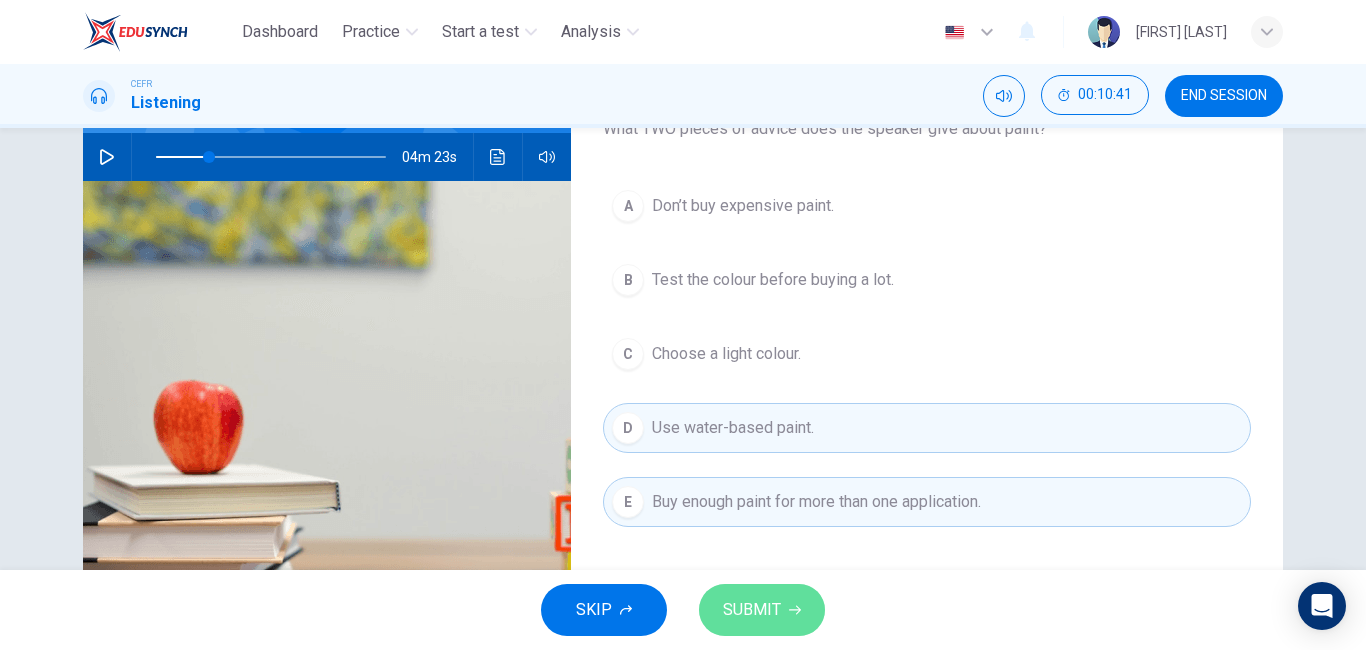 click at bounding box center (795, 610) 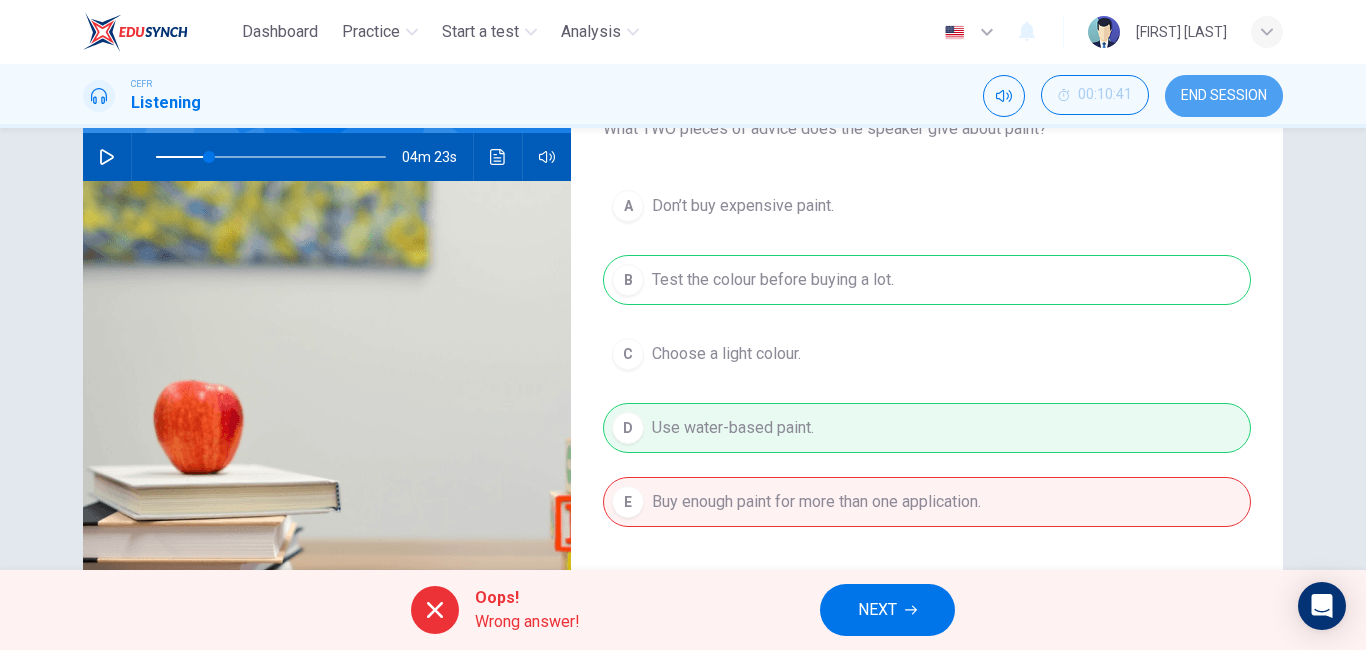 click on "END SESSION" at bounding box center [1224, 96] 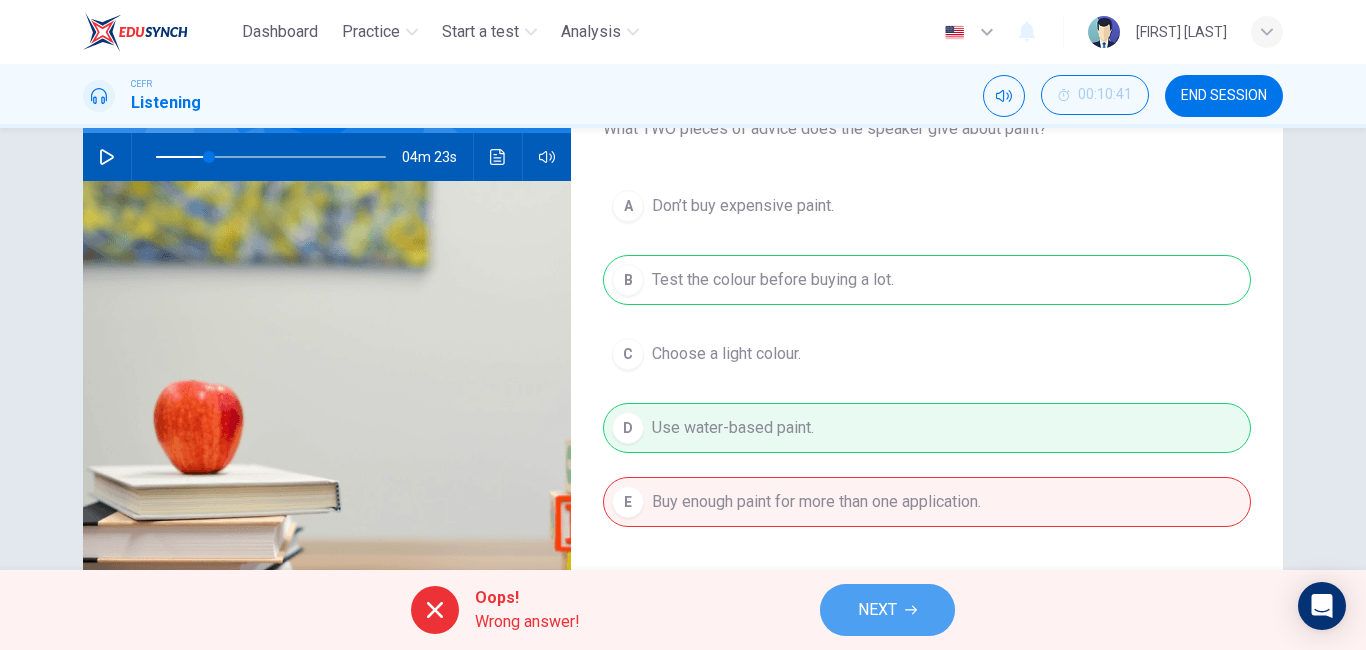 click on "NEXT" at bounding box center (877, 610) 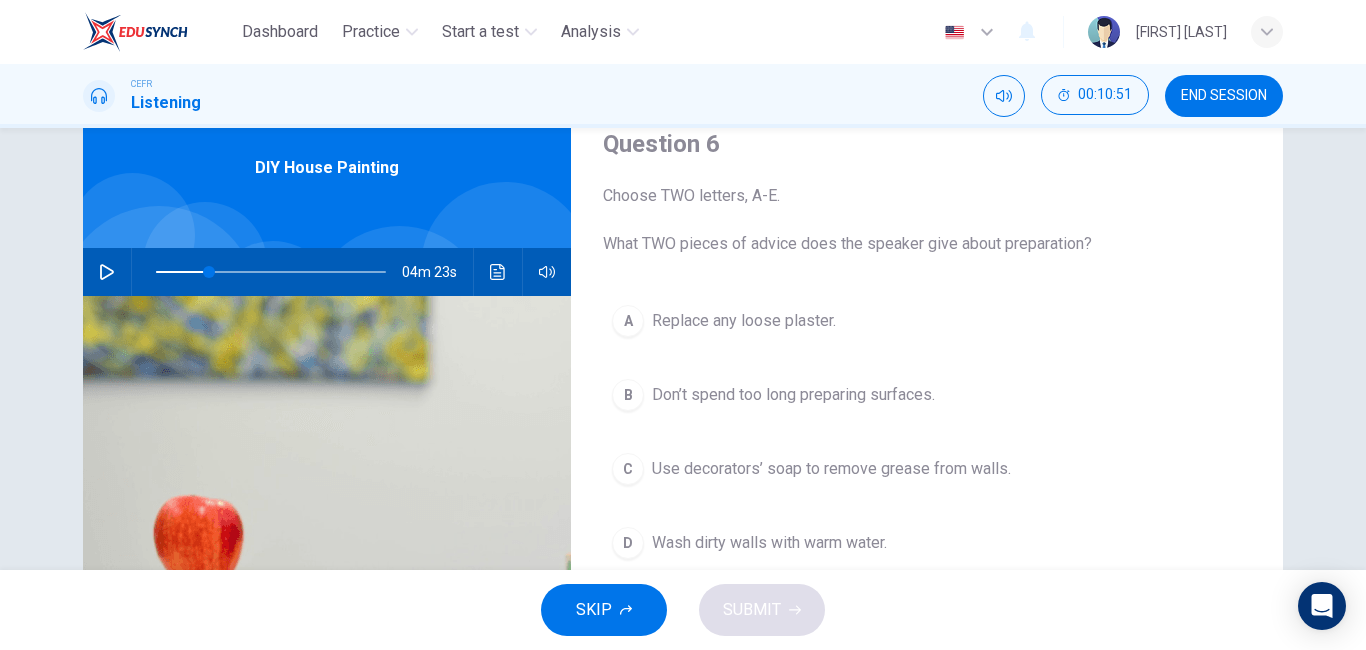 scroll, scrollTop: 78, scrollLeft: 0, axis: vertical 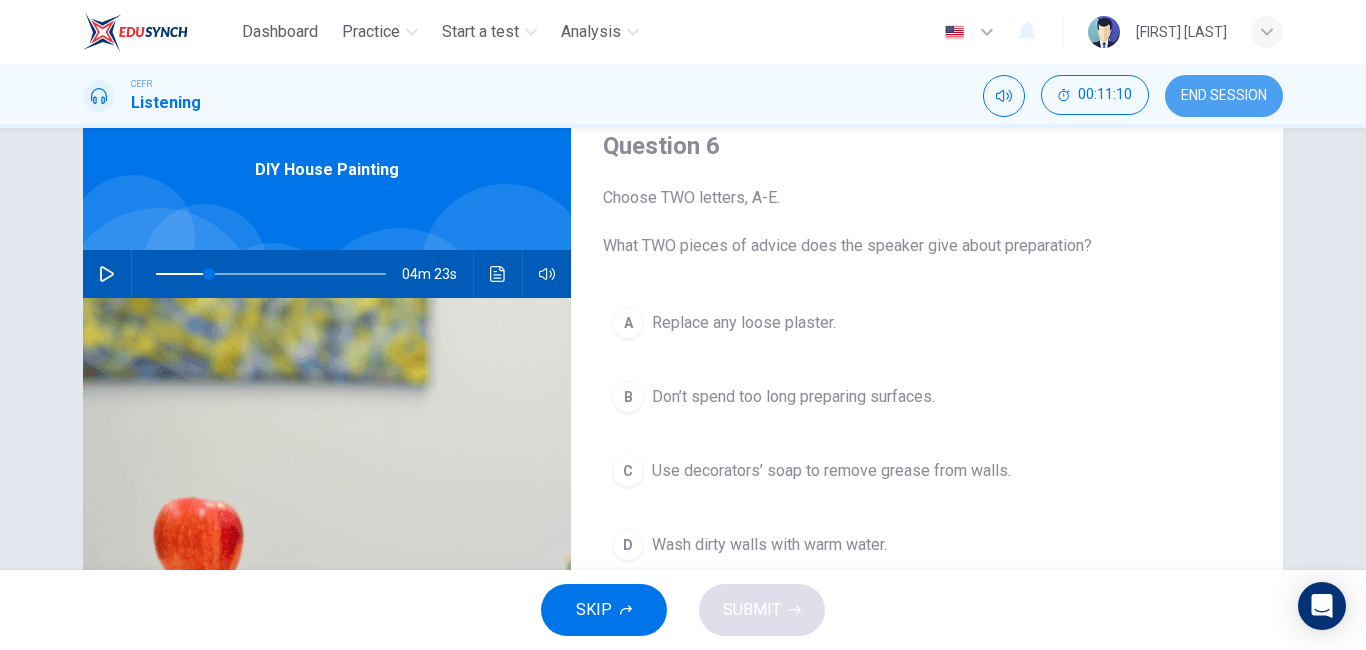 click on "END SESSION" at bounding box center (1224, 96) 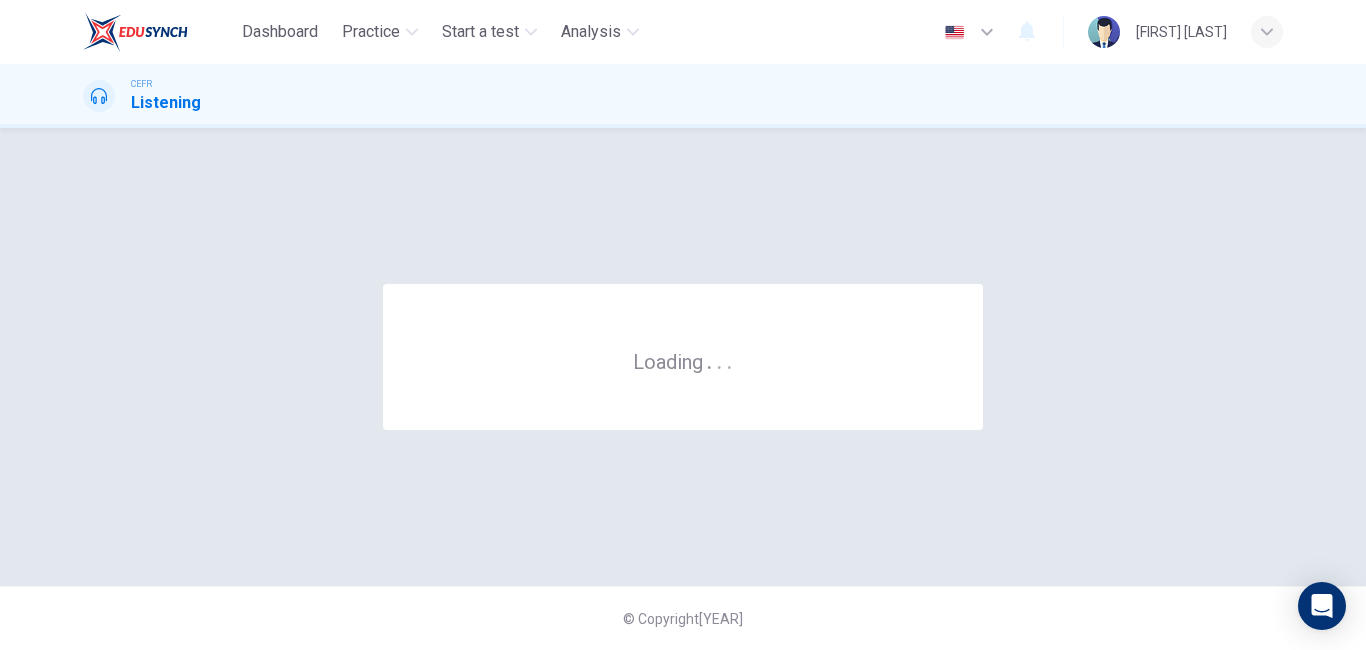 scroll, scrollTop: 0, scrollLeft: 0, axis: both 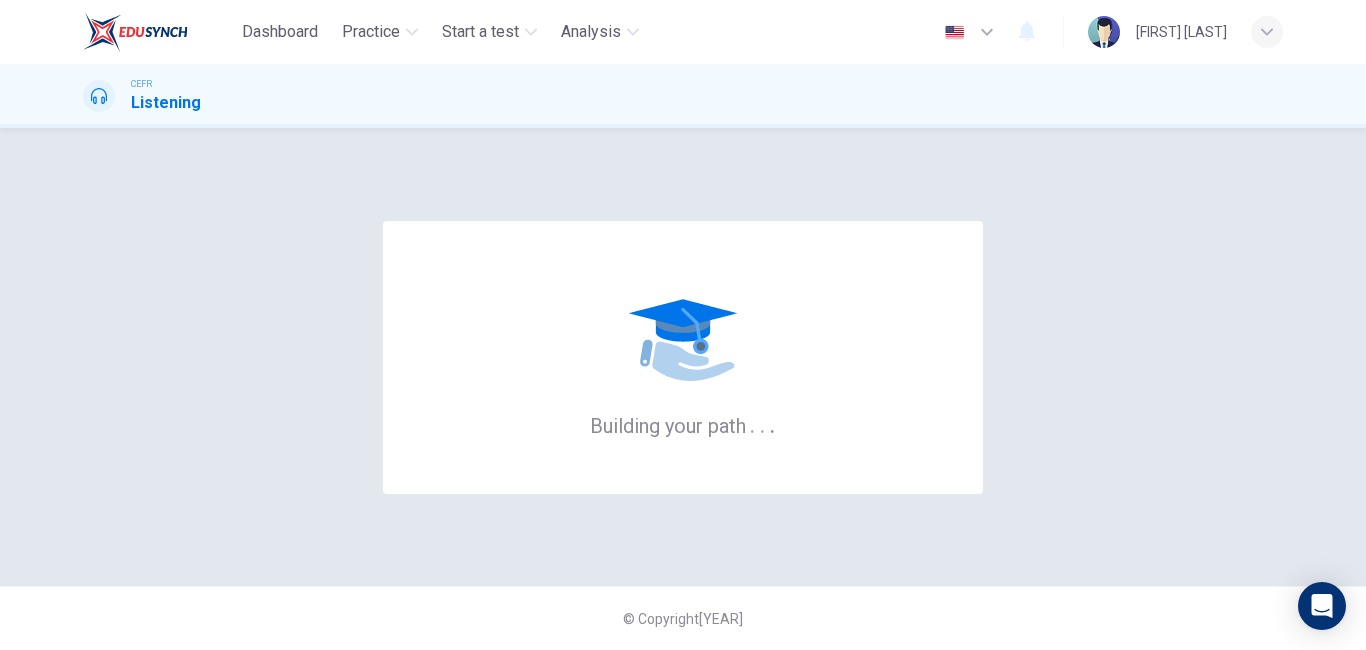 click on "Building your path . . ." at bounding box center (683, 357) 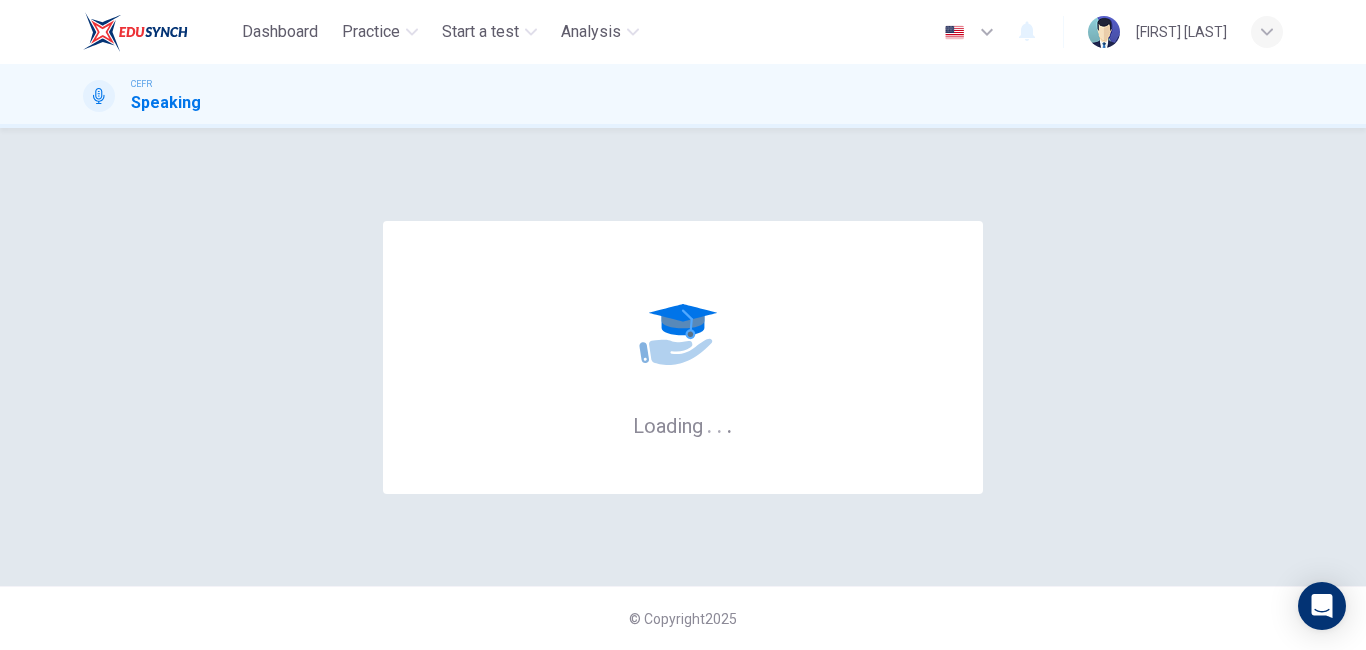 scroll, scrollTop: 0, scrollLeft: 0, axis: both 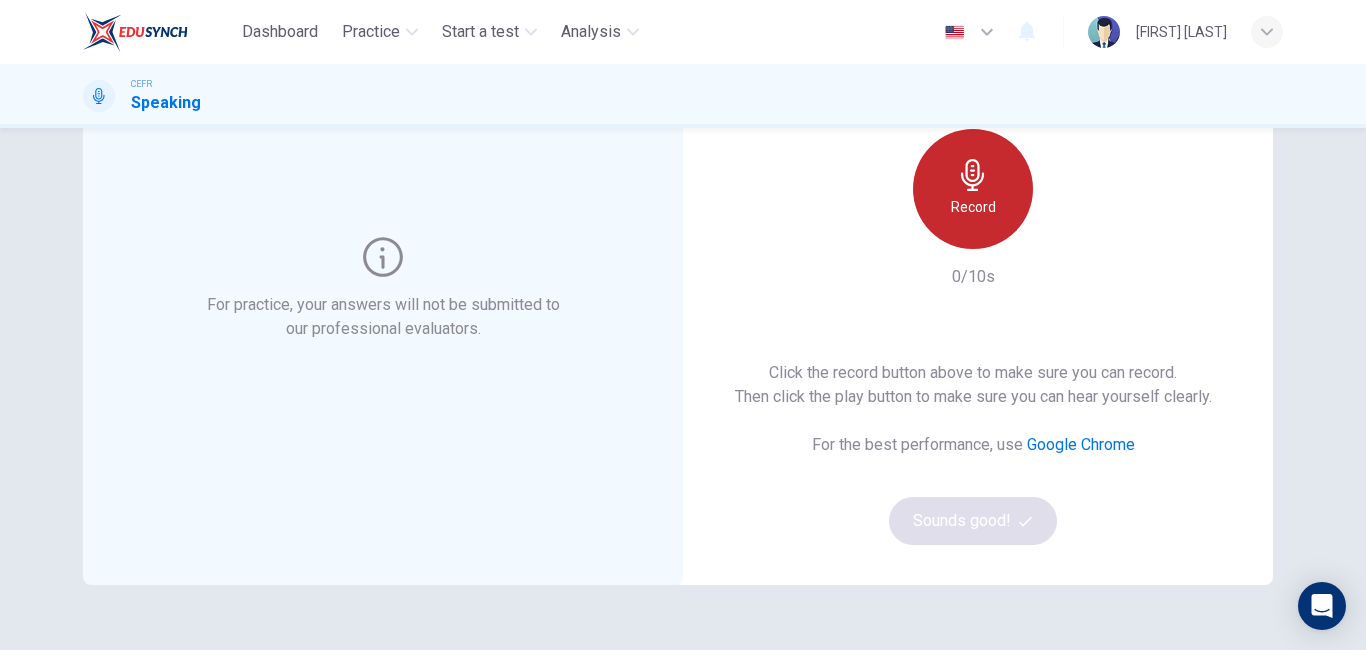 click on "Record" at bounding box center (973, 189) 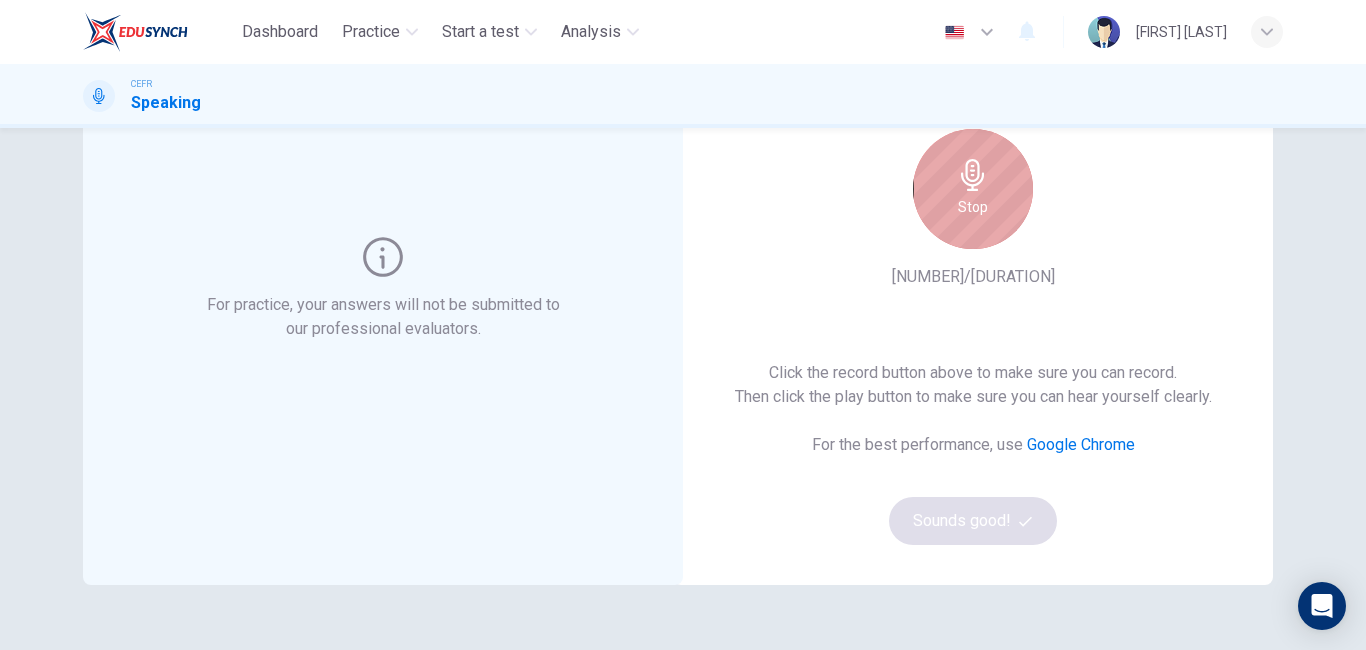 click on "Stop" at bounding box center [973, 189] 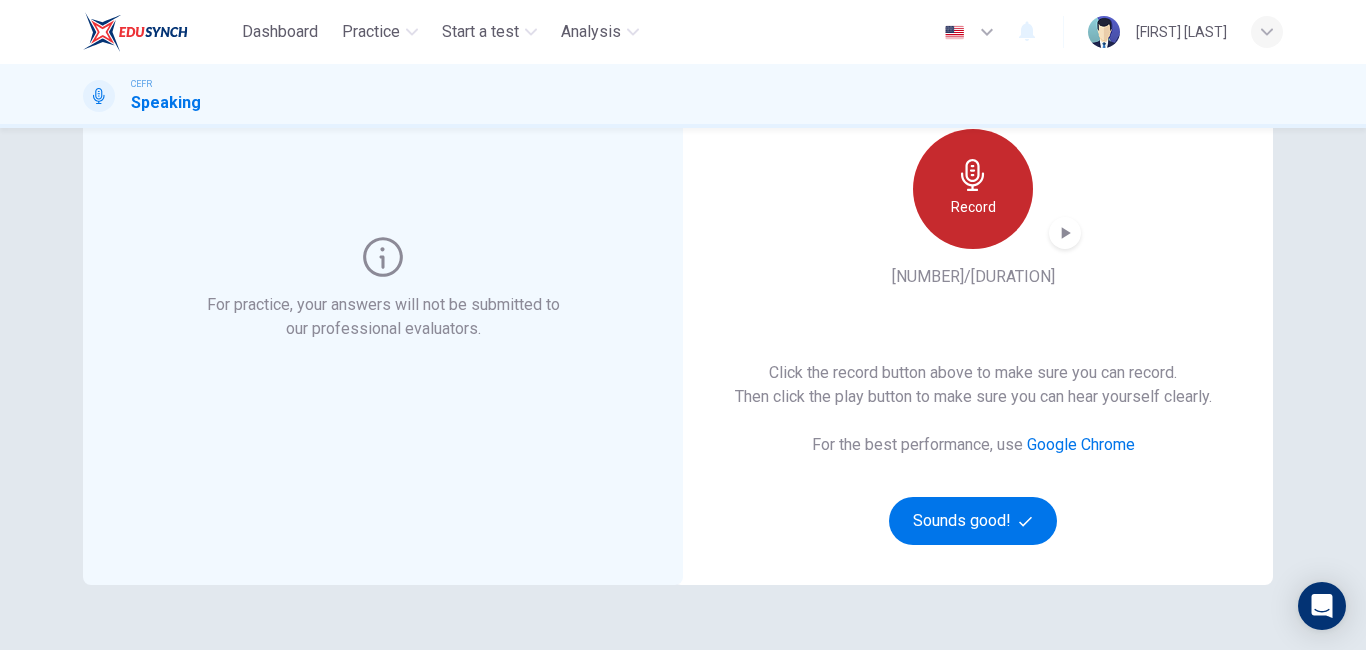 click at bounding box center [972, 175] 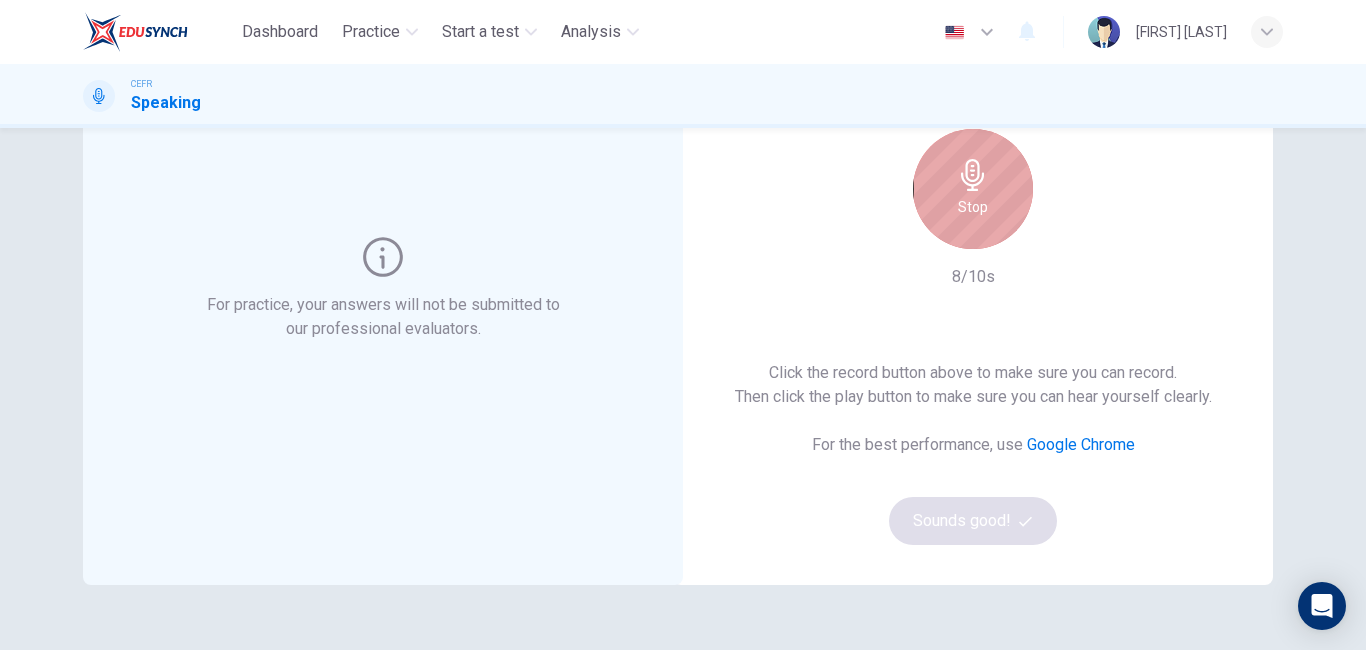 click at bounding box center (972, 175) 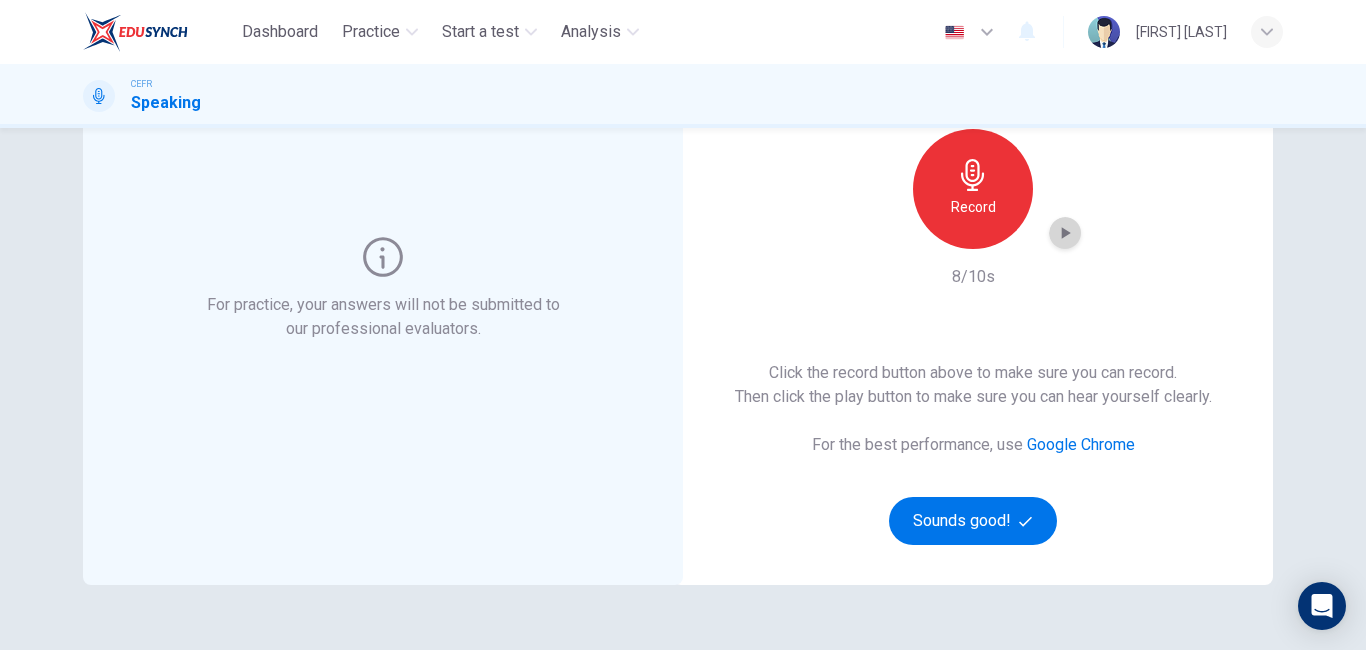 click at bounding box center (1066, 233) 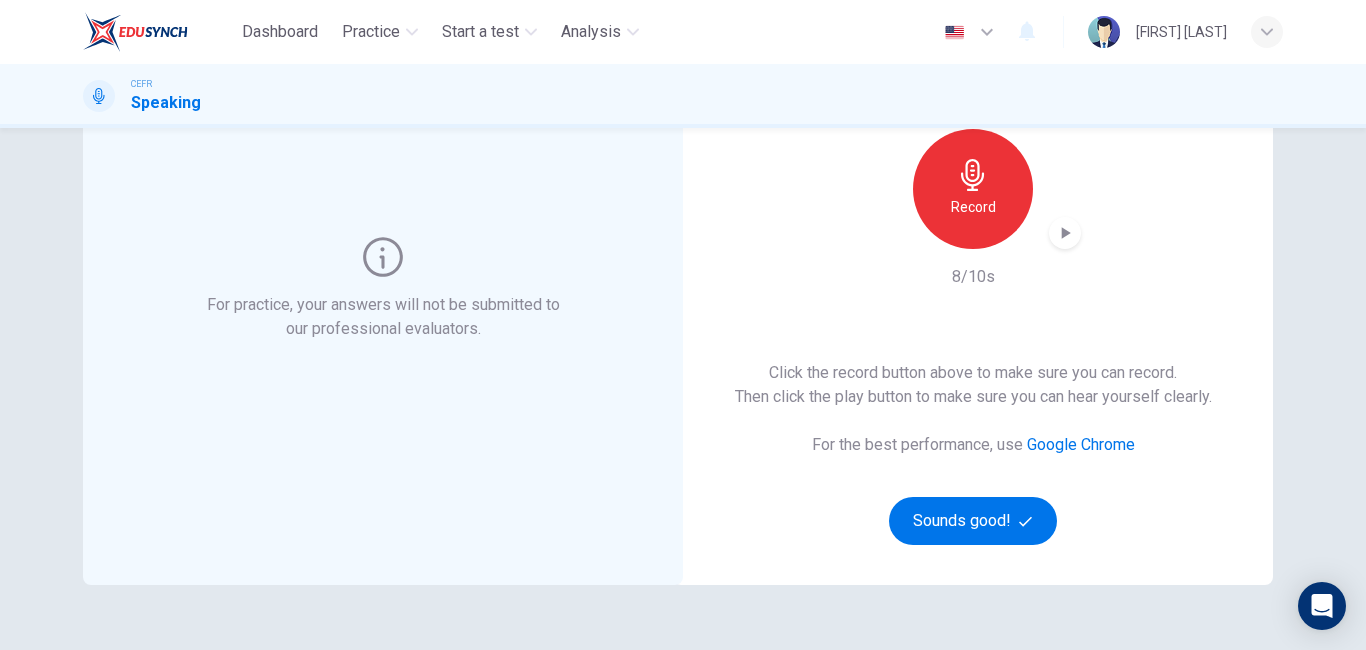 click on "Record" at bounding box center (973, 207) 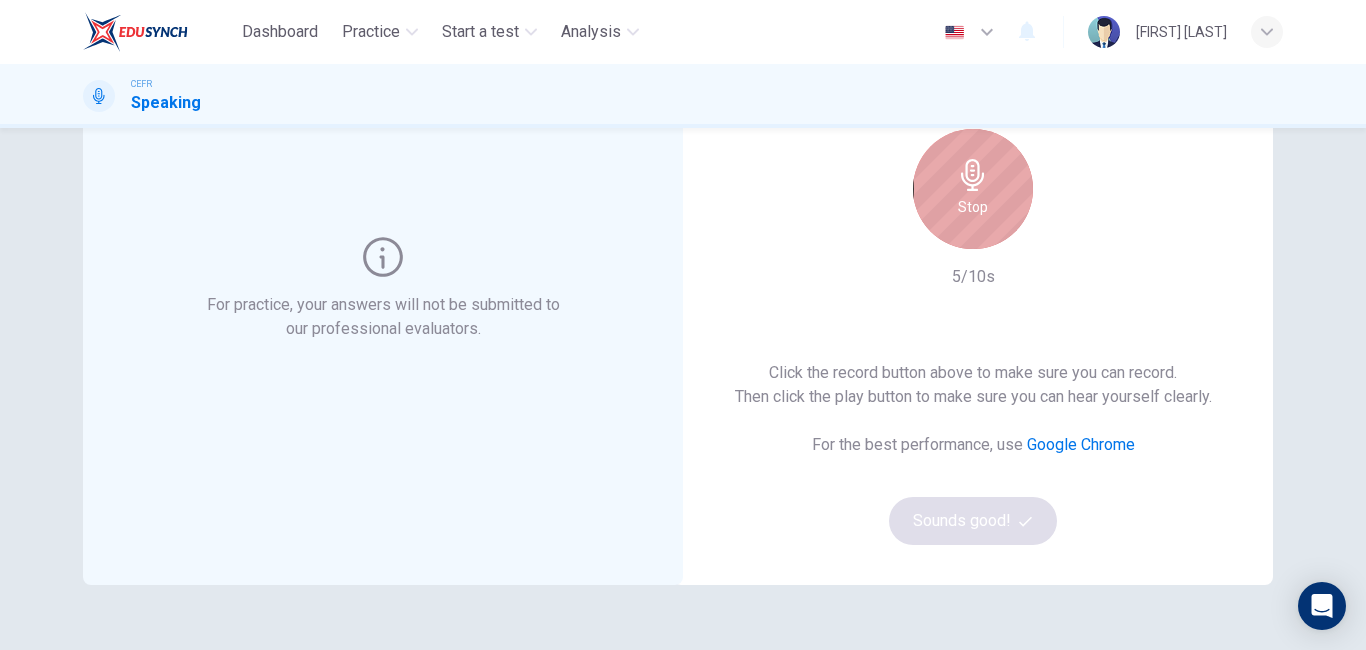 click on "Stop" at bounding box center [973, 207] 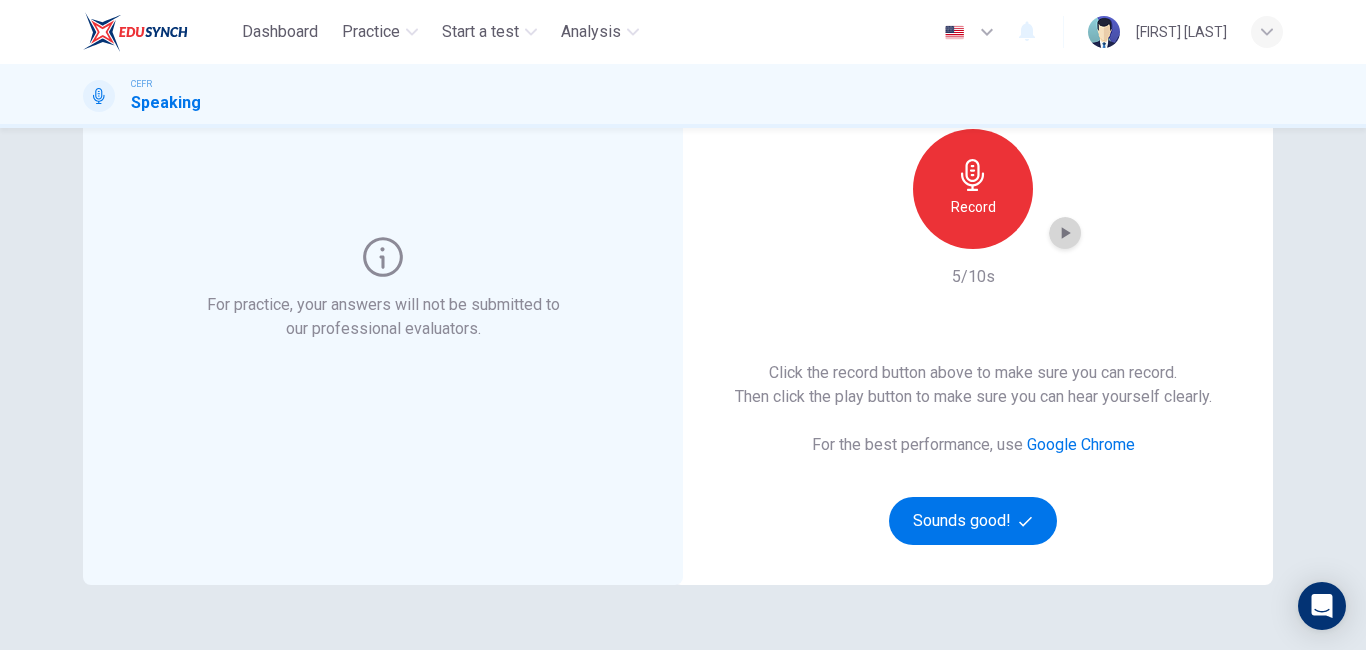 click at bounding box center [1065, 233] 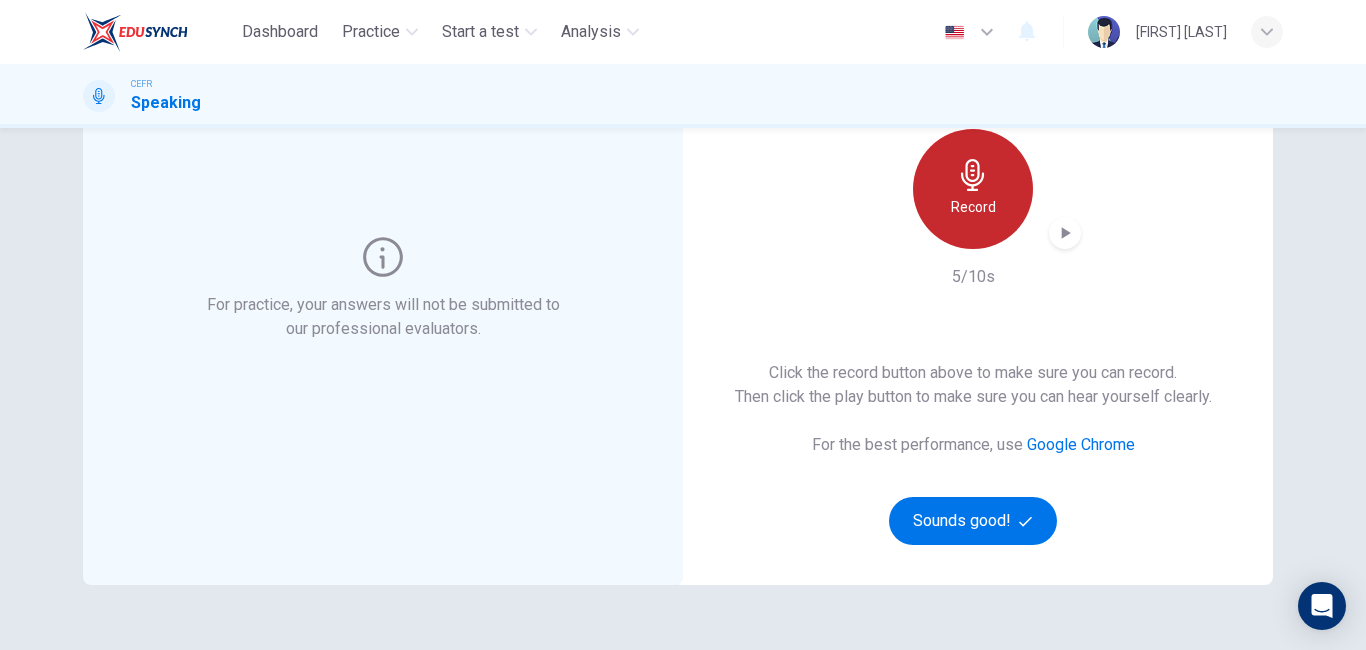 click at bounding box center (972, 175) 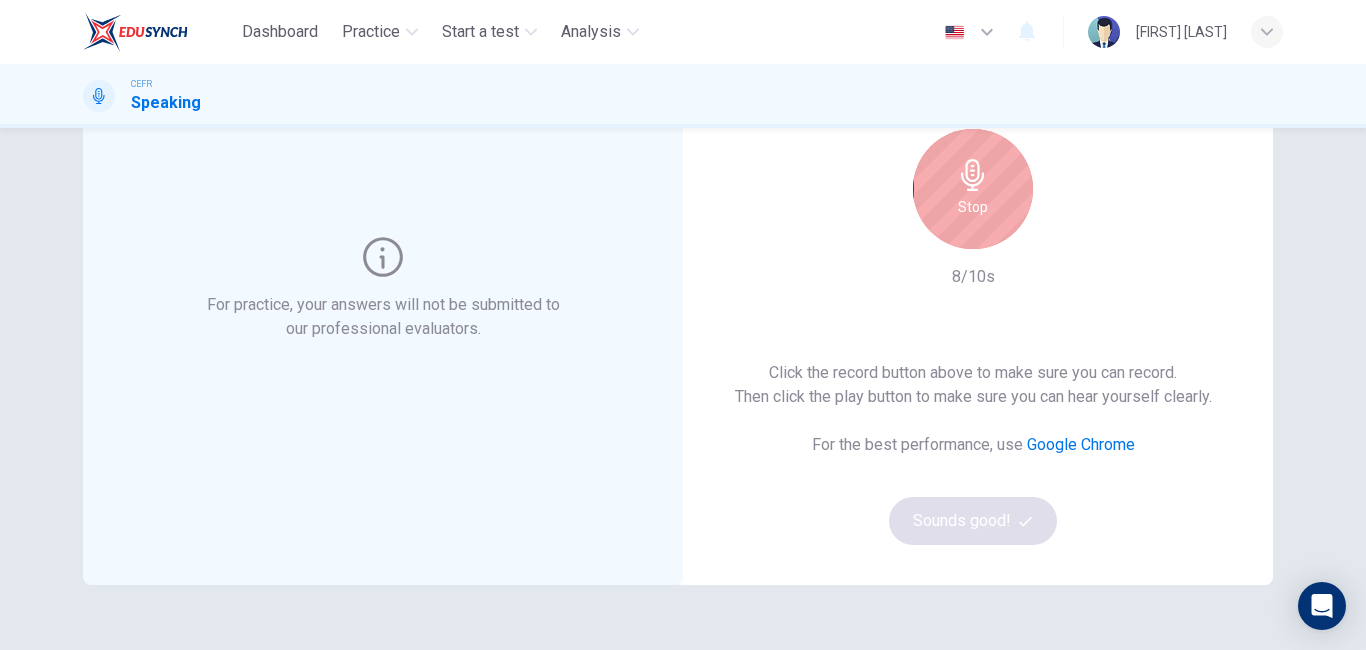 click at bounding box center [972, 175] 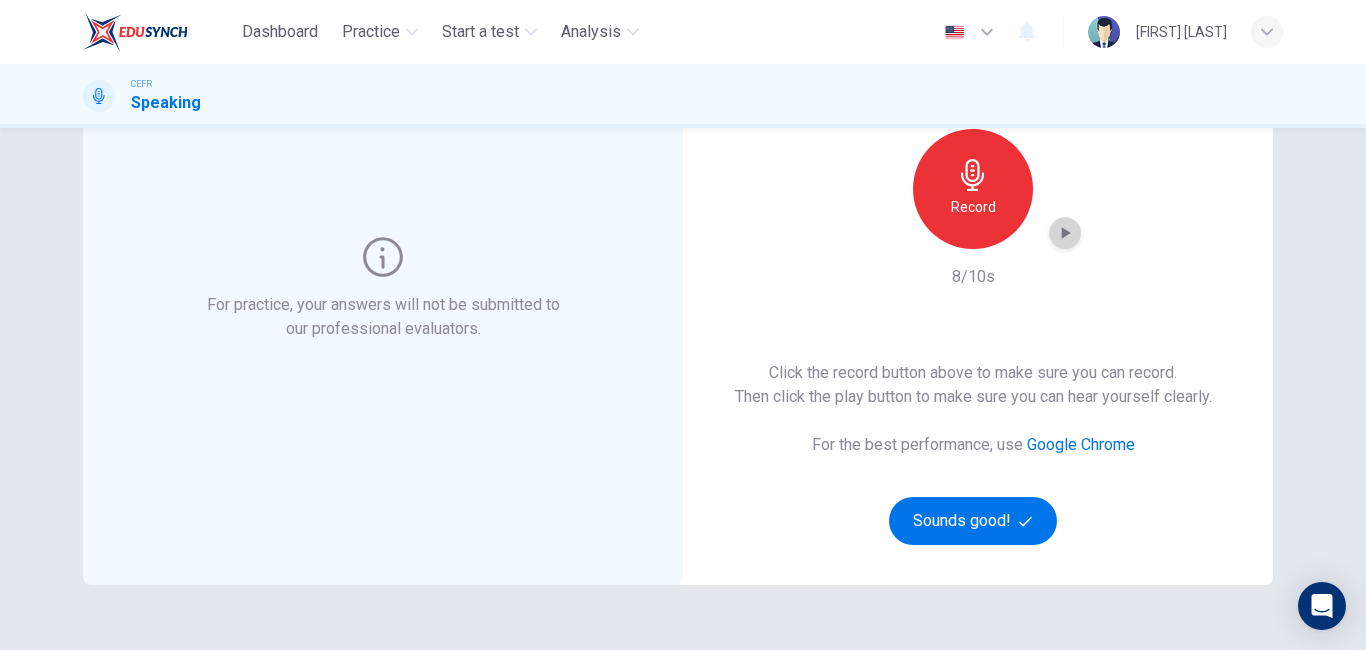 click at bounding box center [1065, 233] 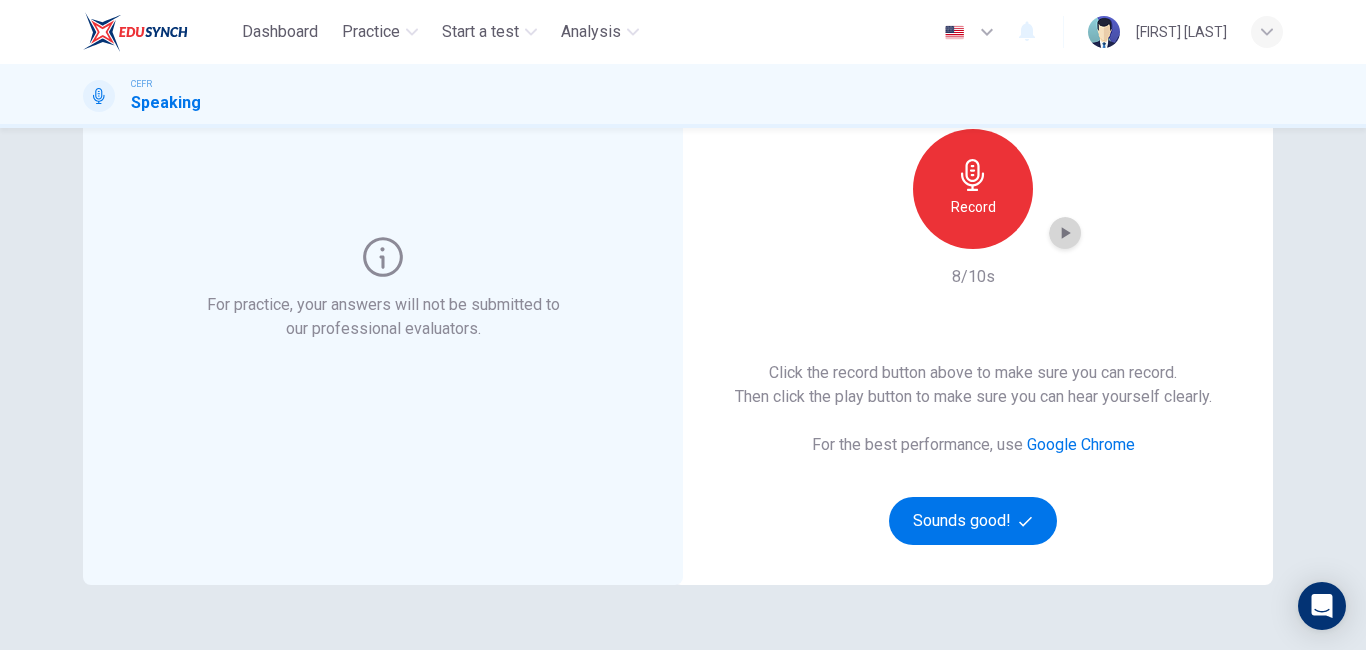 click at bounding box center (1065, 233) 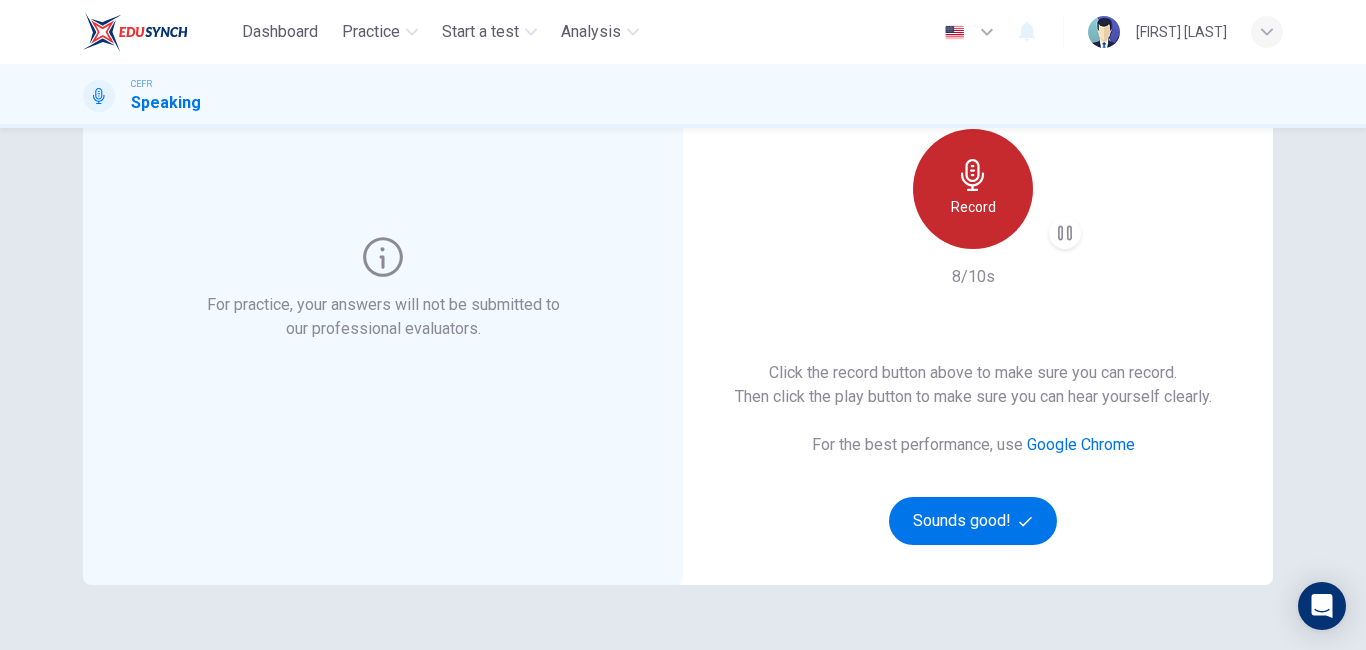 click at bounding box center [973, 175] 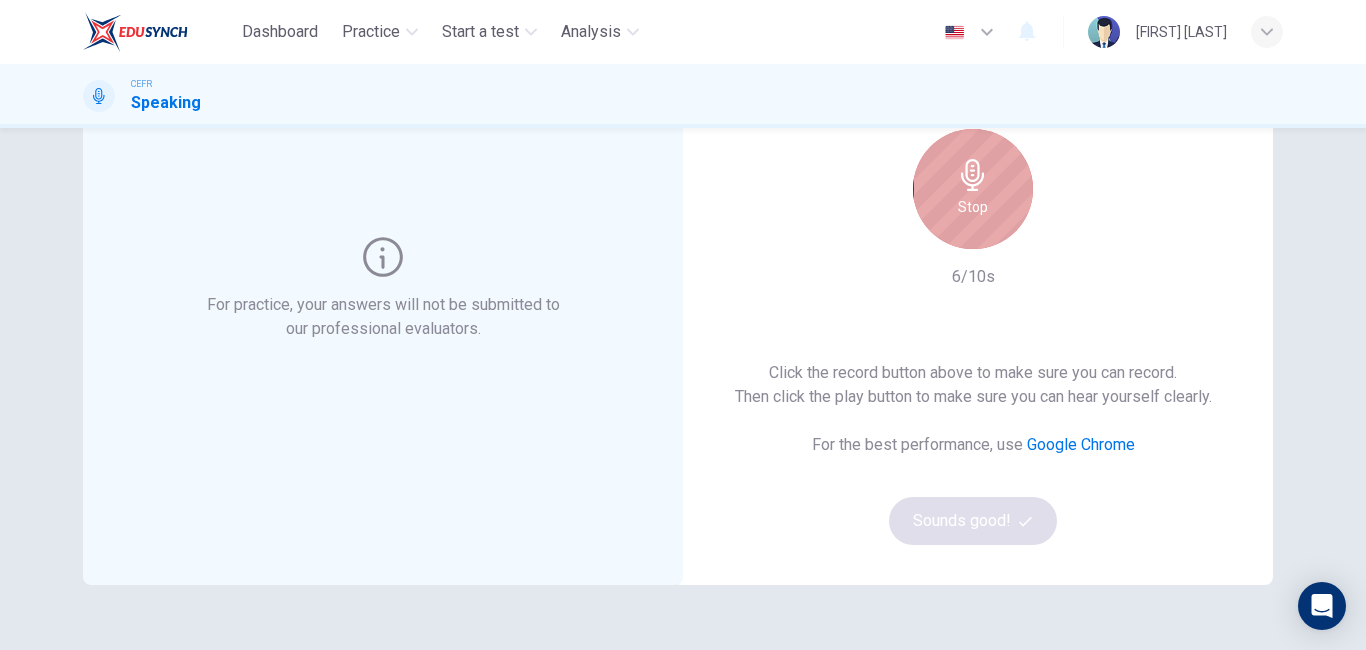 click at bounding box center (973, 175) 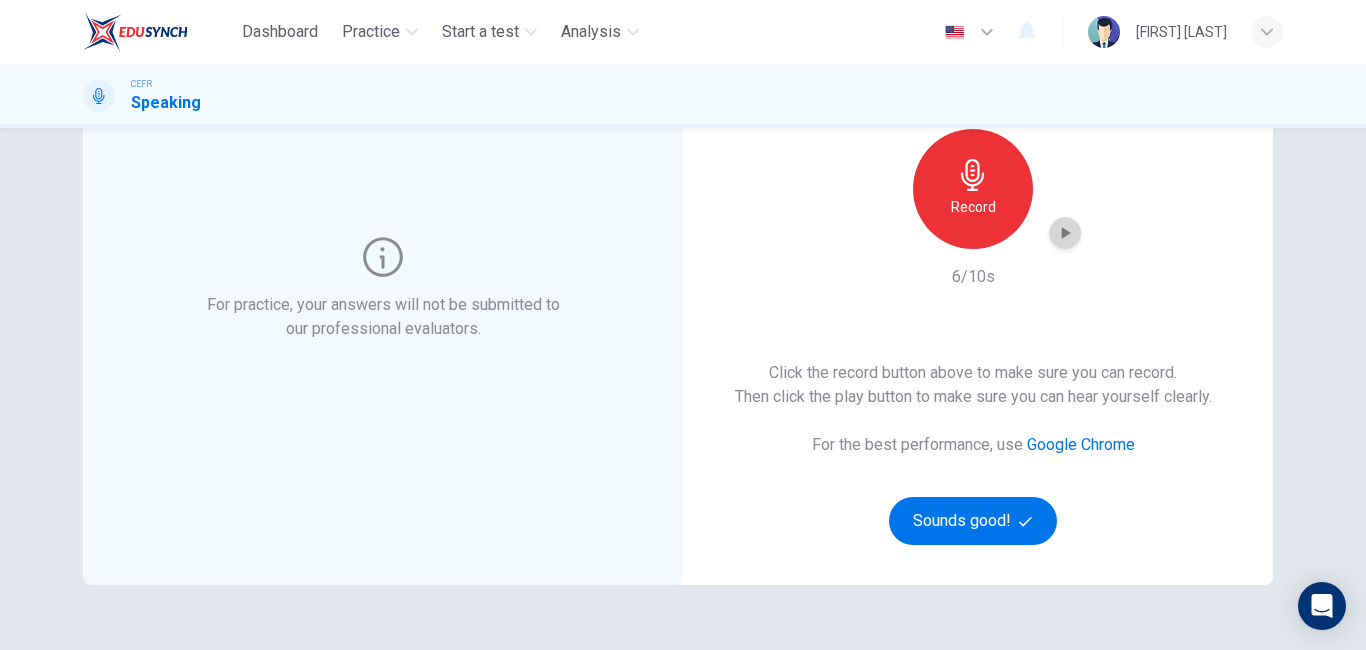 click at bounding box center [1066, 233] 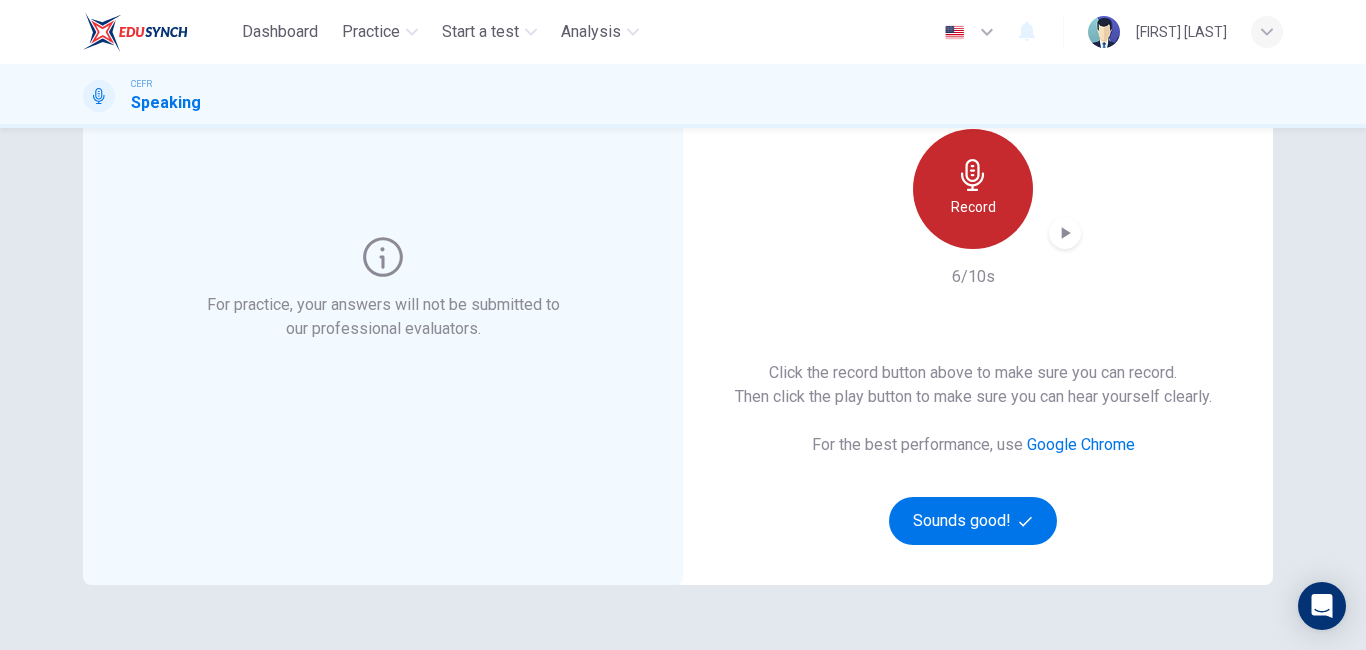 click on "Record" at bounding box center [973, 189] 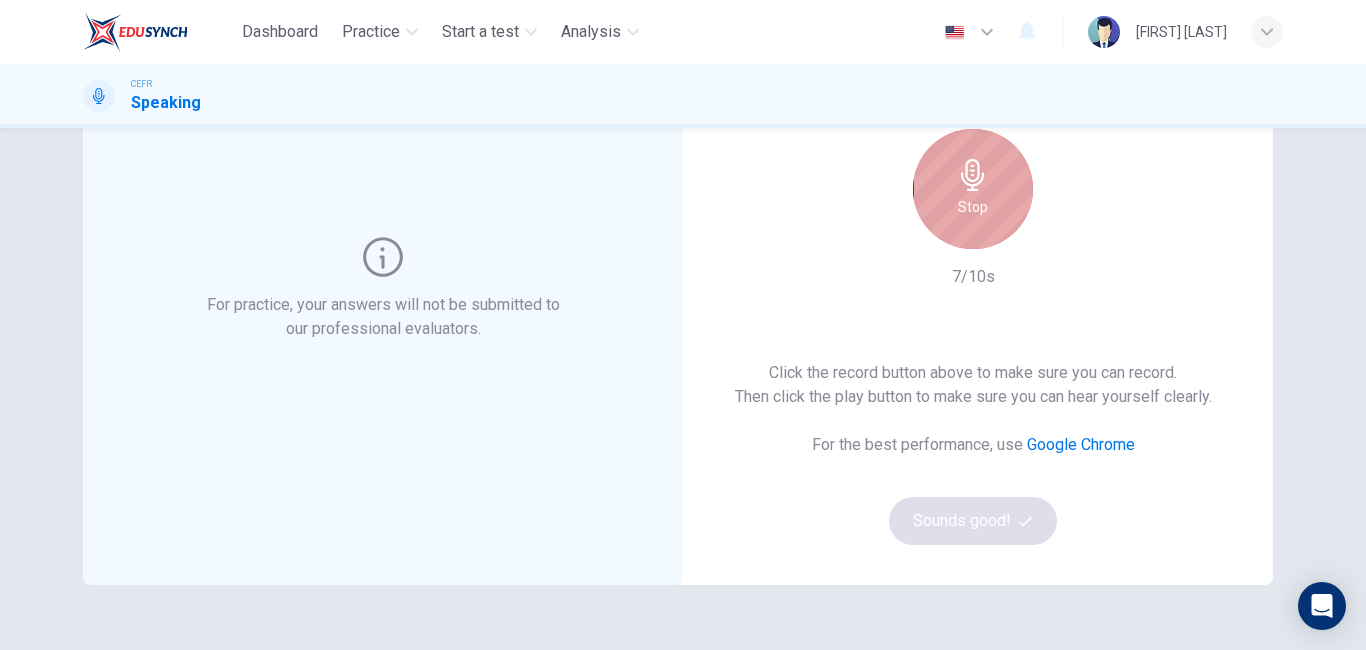 click on "Stop" at bounding box center [973, 207] 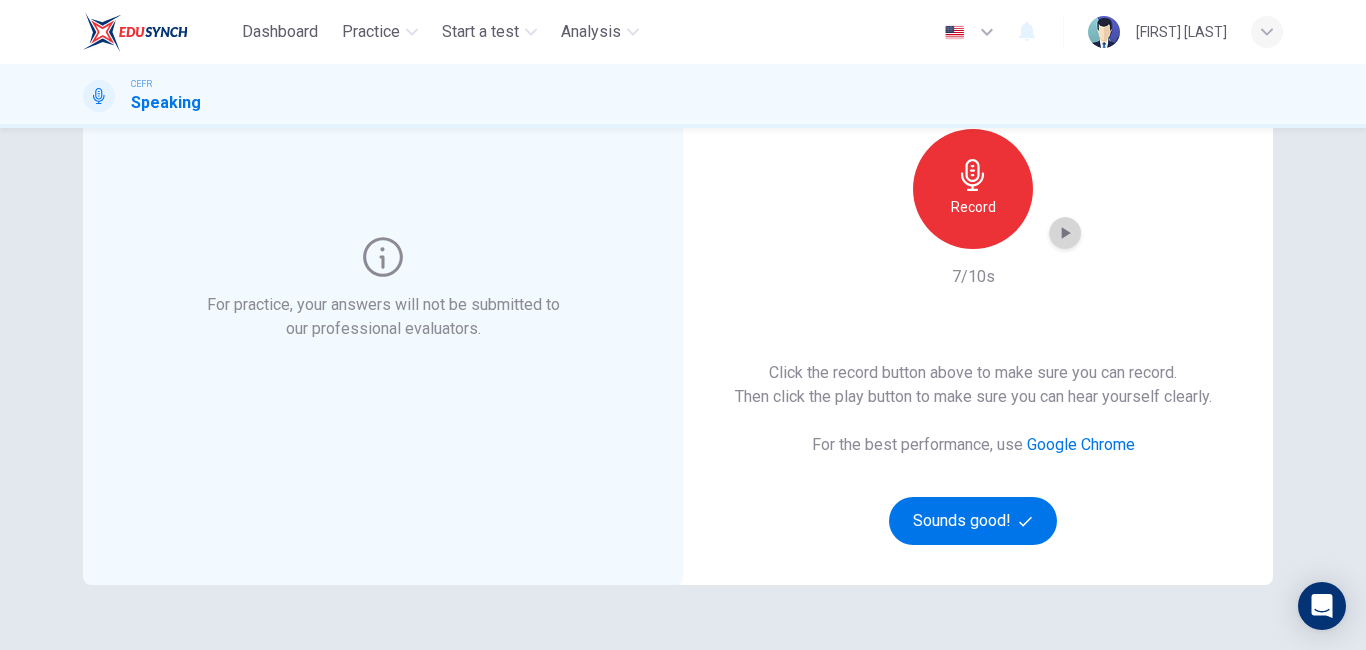 click at bounding box center [1065, 233] 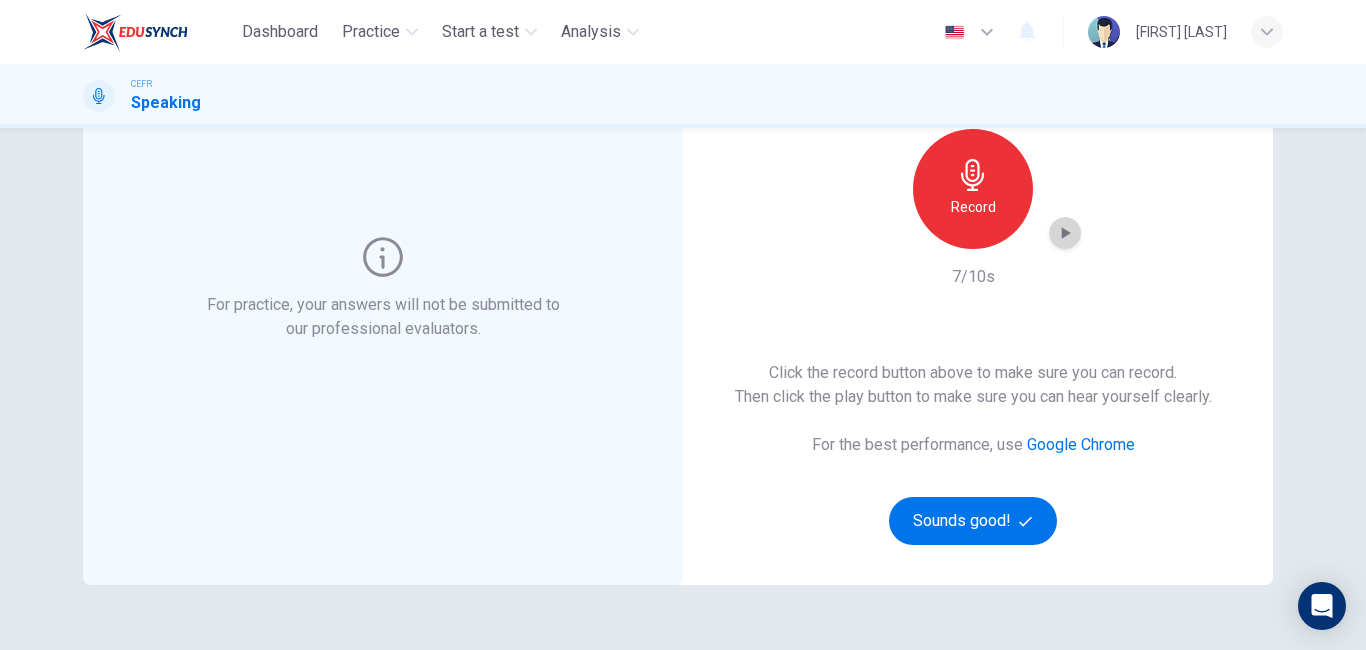 click at bounding box center [1065, 233] 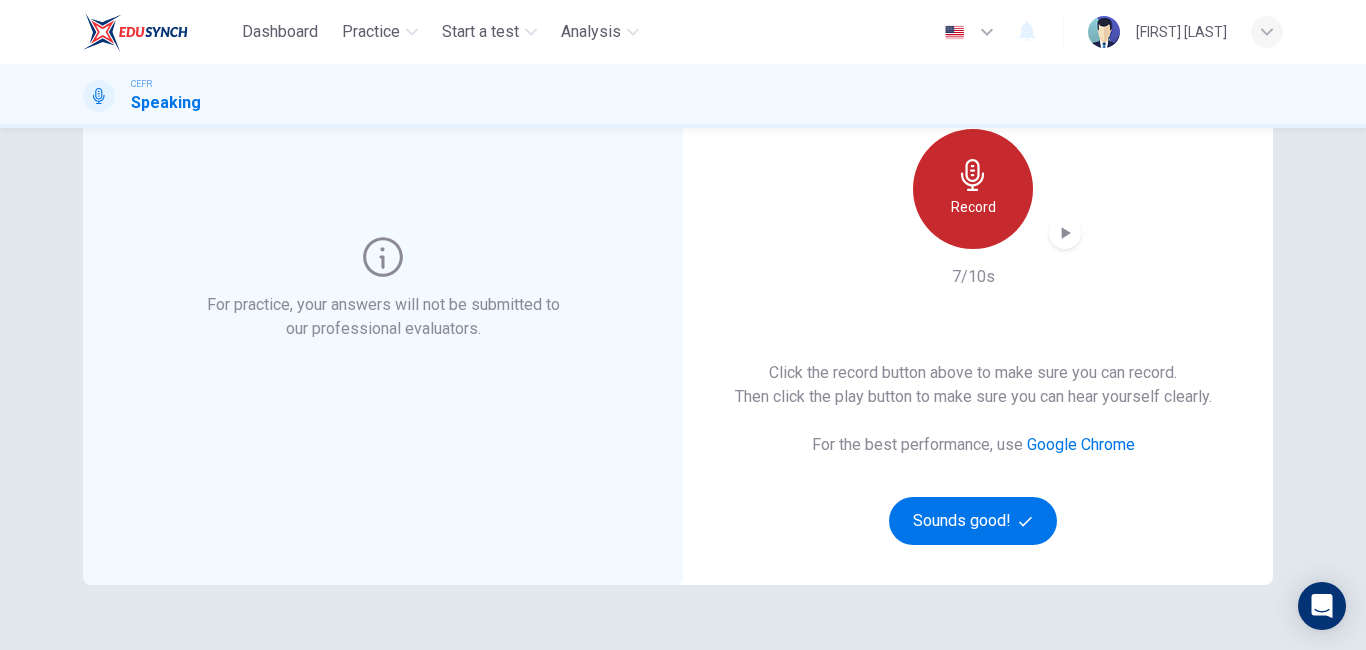 click on "Record" at bounding box center [973, 207] 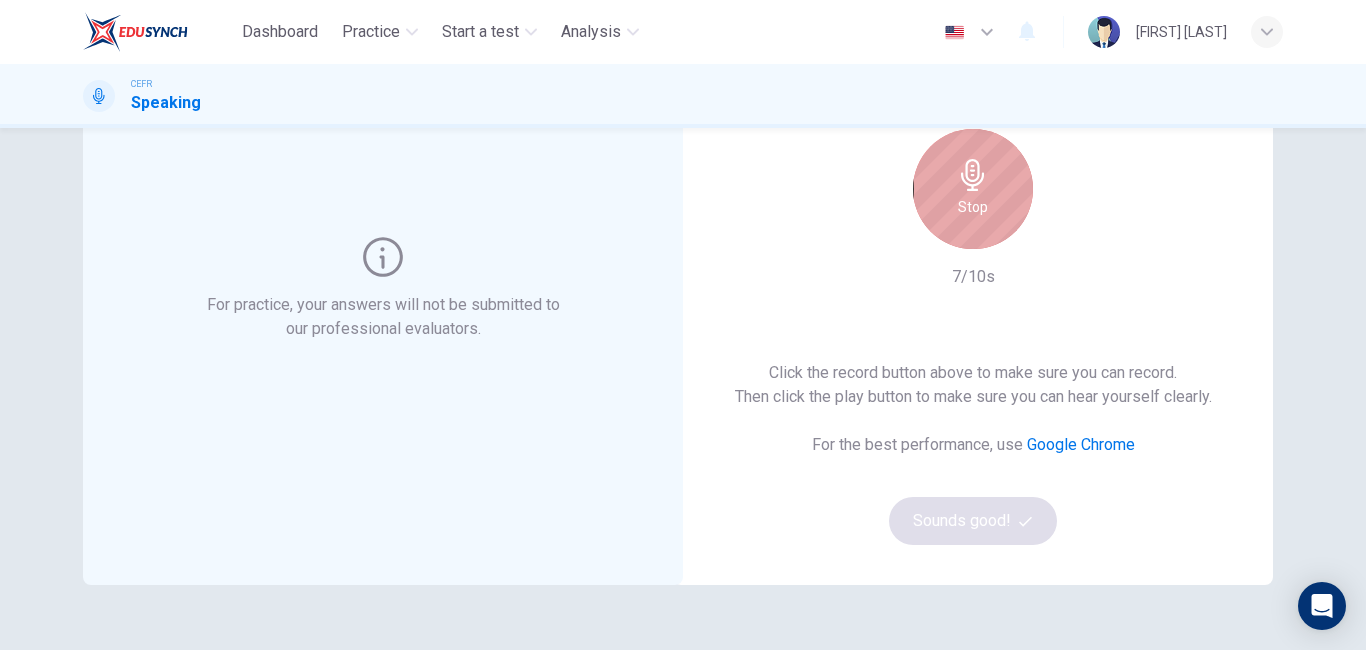 click on "Stop" at bounding box center (973, 207) 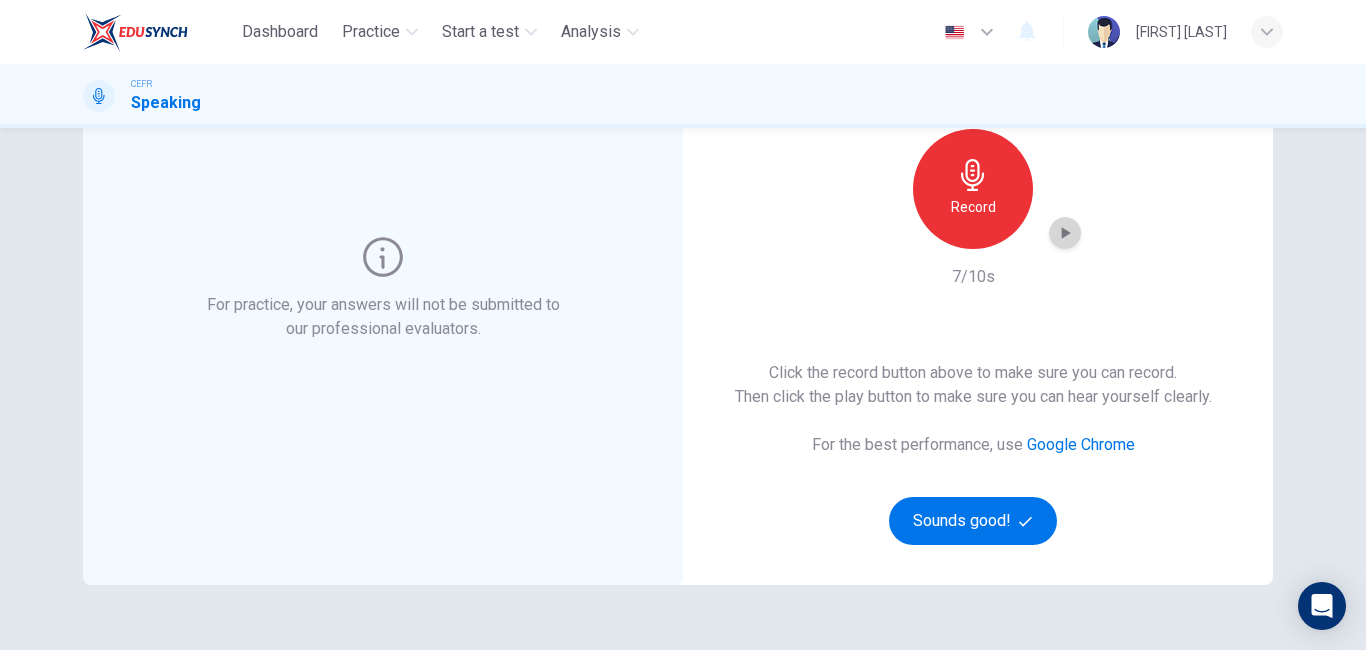 click at bounding box center [1066, 233] 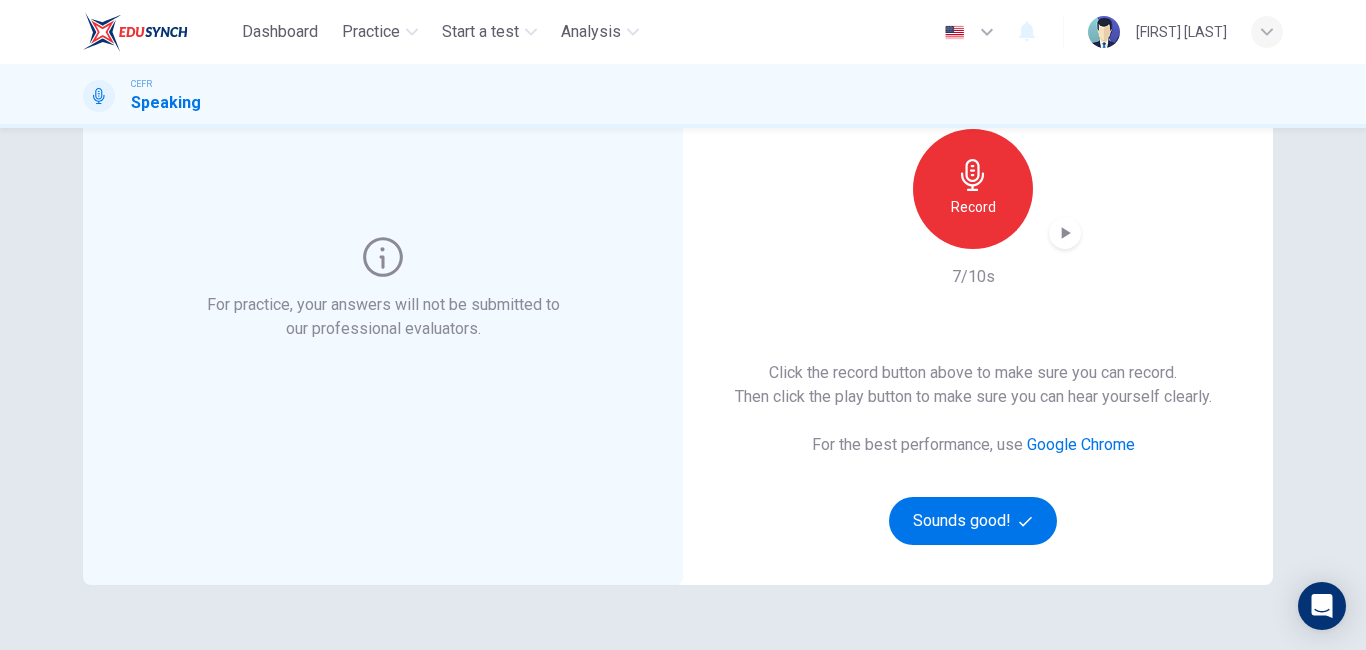 click at bounding box center [1066, 233] 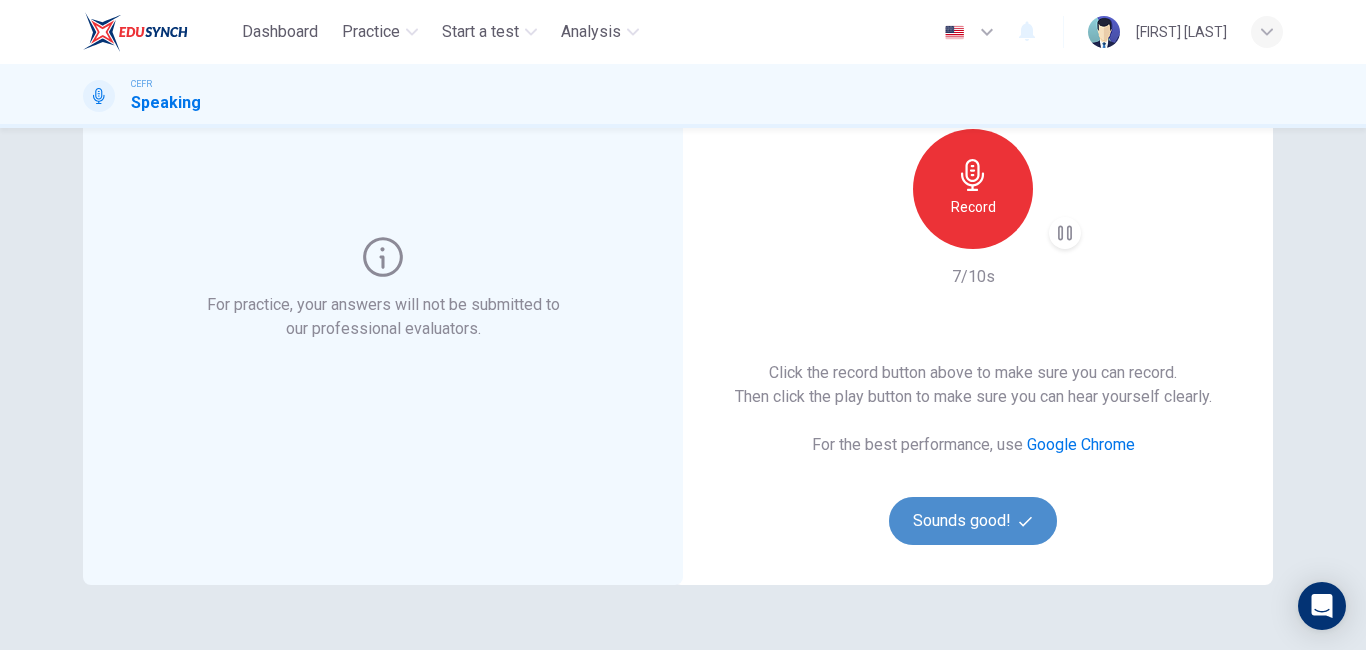 click on "Sounds good!" at bounding box center (973, 521) 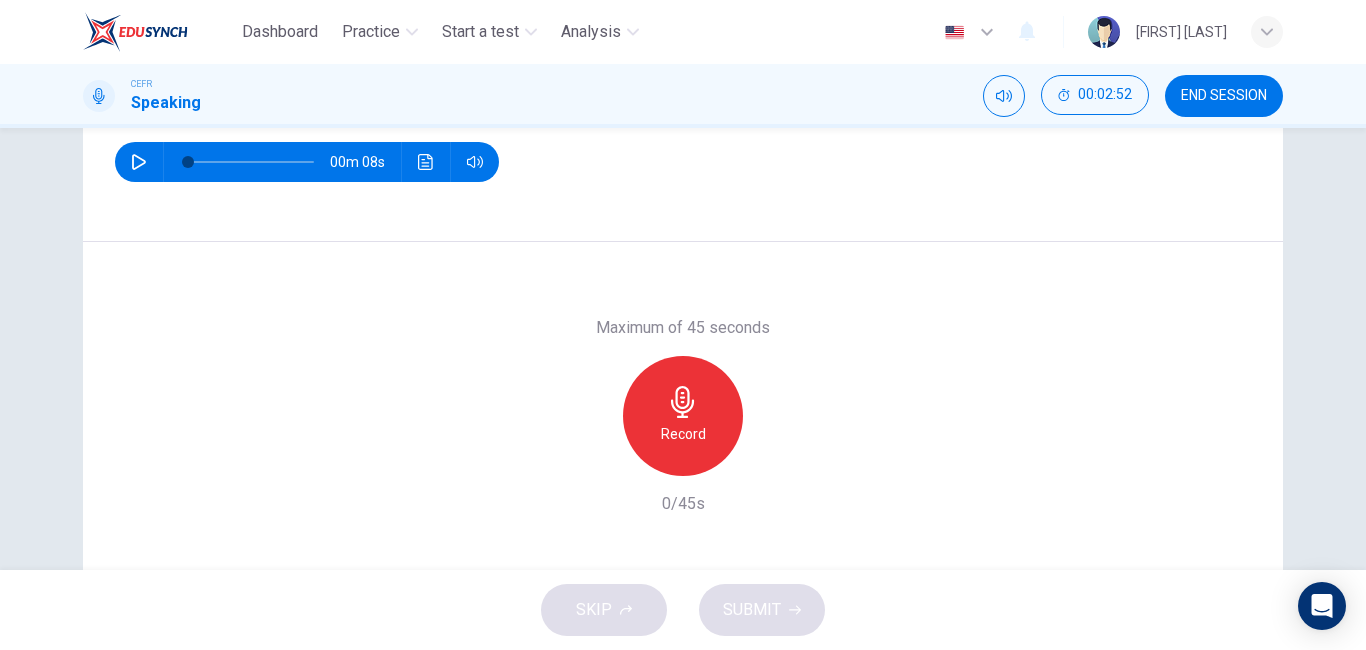 scroll, scrollTop: 161, scrollLeft: 0, axis: vertical 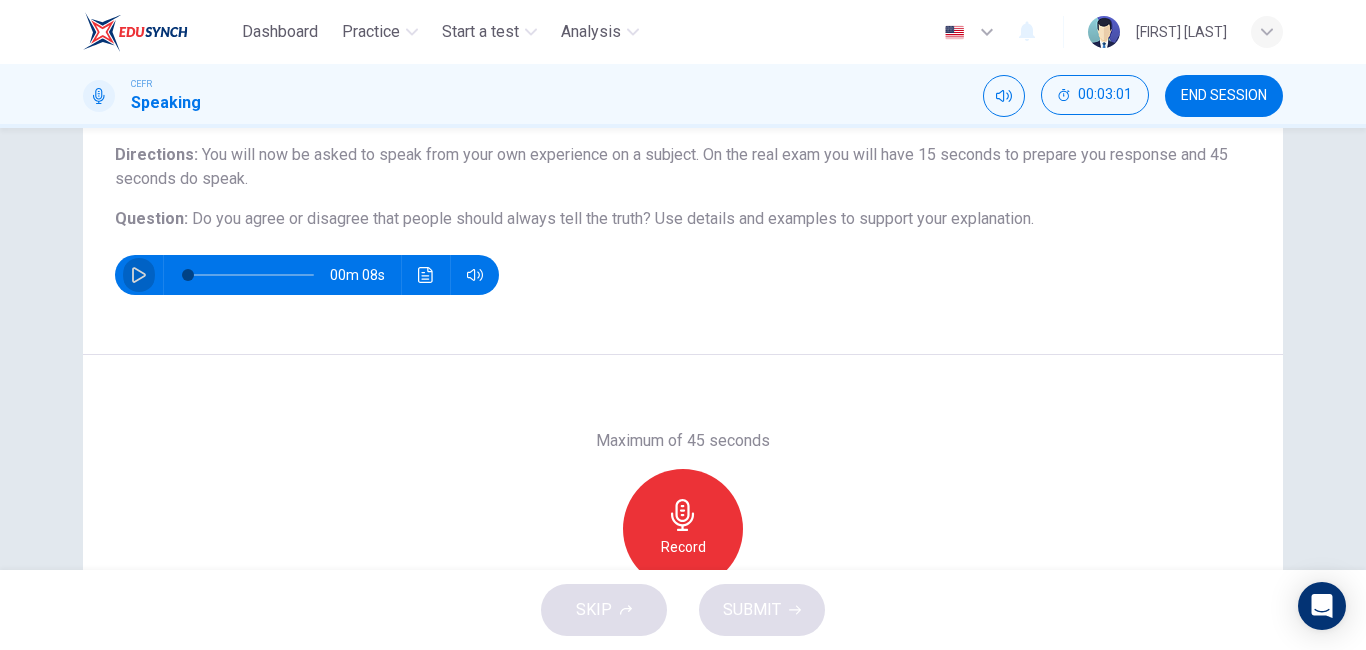 click at bounding box center (139, 275) 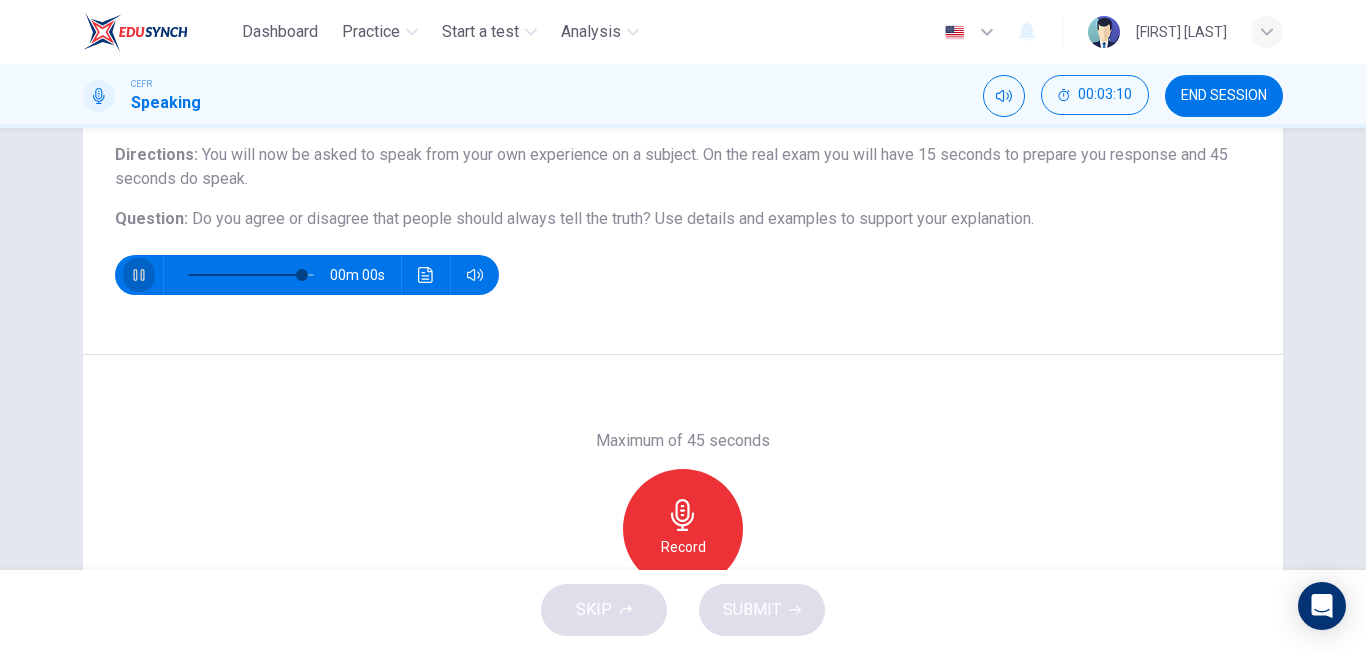 click at bounding box center (138, 275) 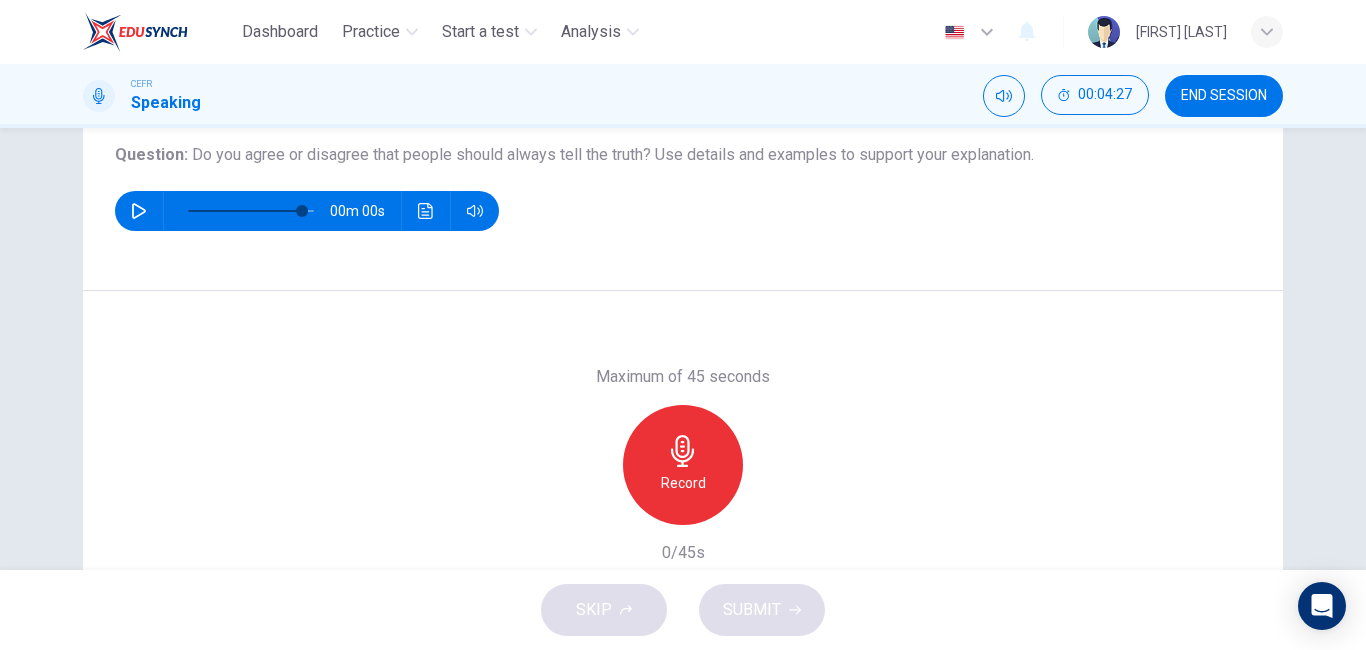 scroll, scrollTop: 224, scrollLeft: 0, axis: vertical 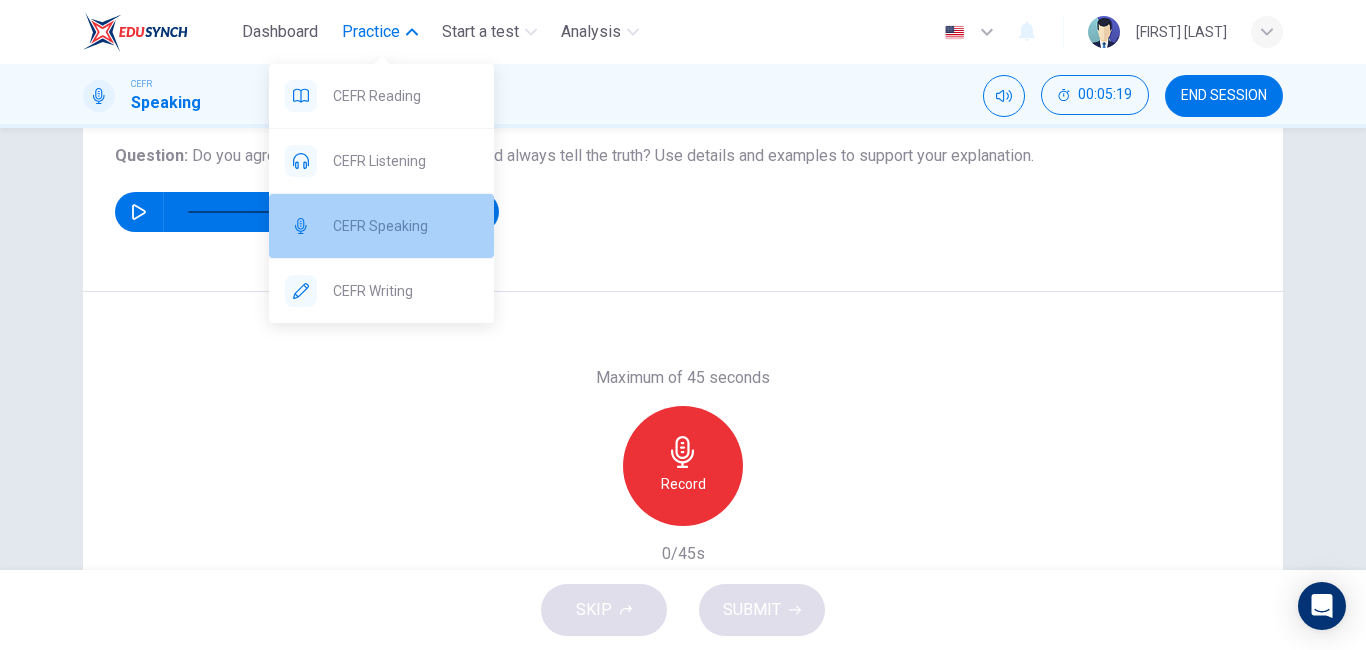 click on "CEFR Speaking" at bounding box center (405, 96) 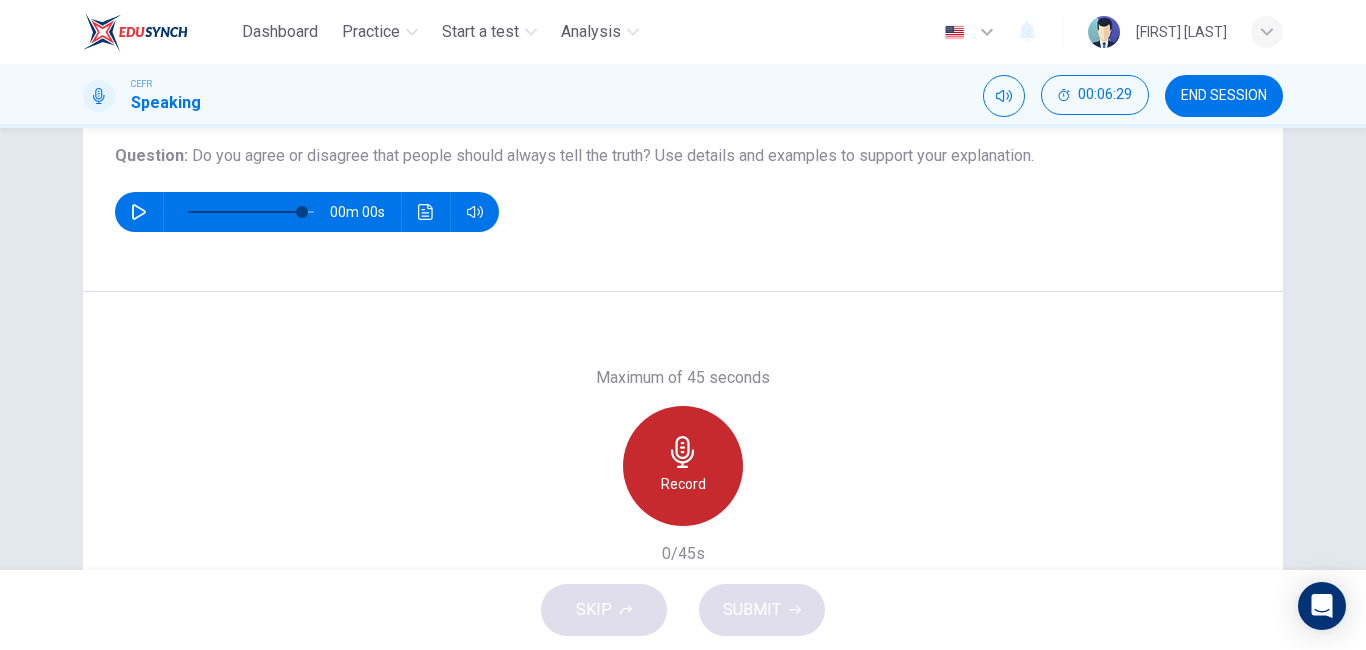 click at bounding box center [683, 452] 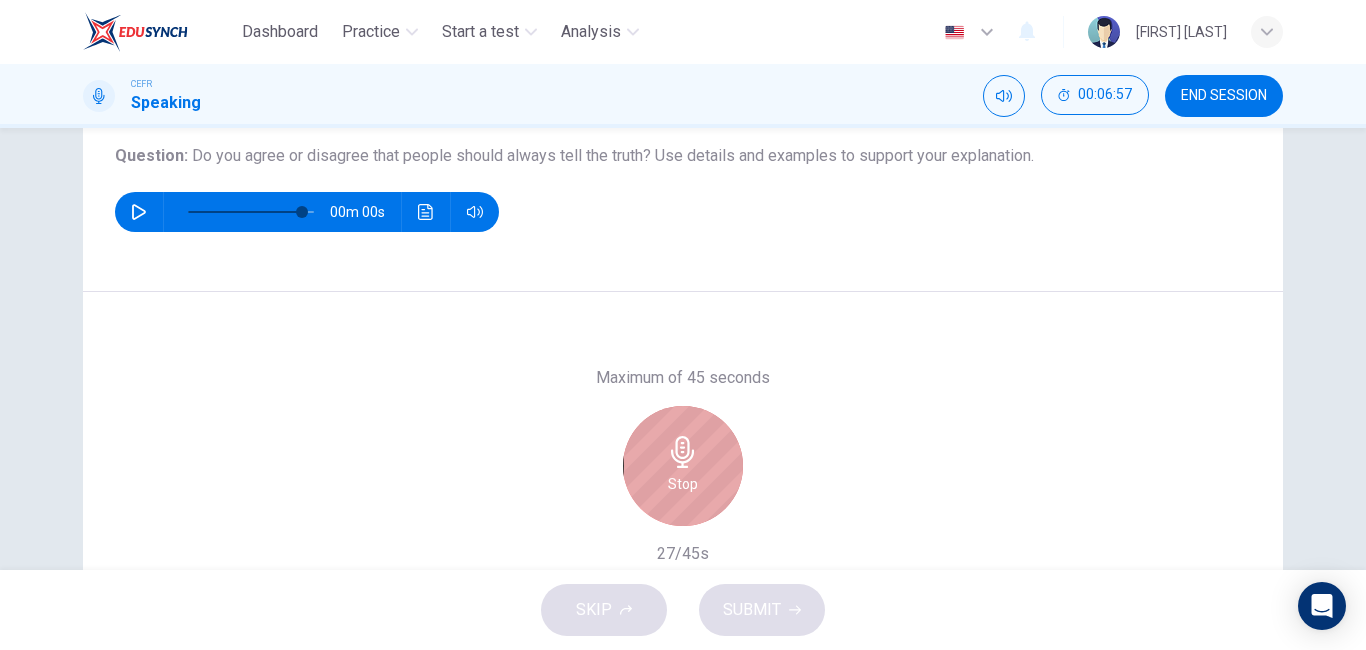 click at bounding box center (683, 452) 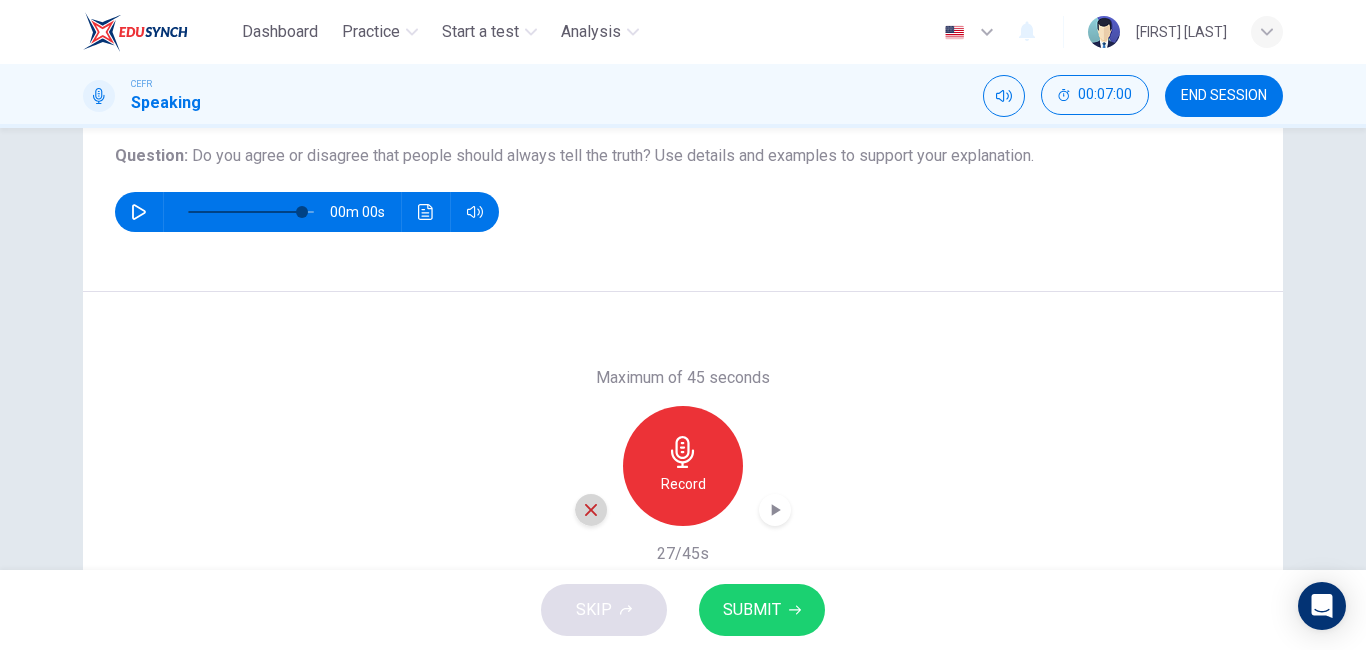 click at bounding box center [591, 510] 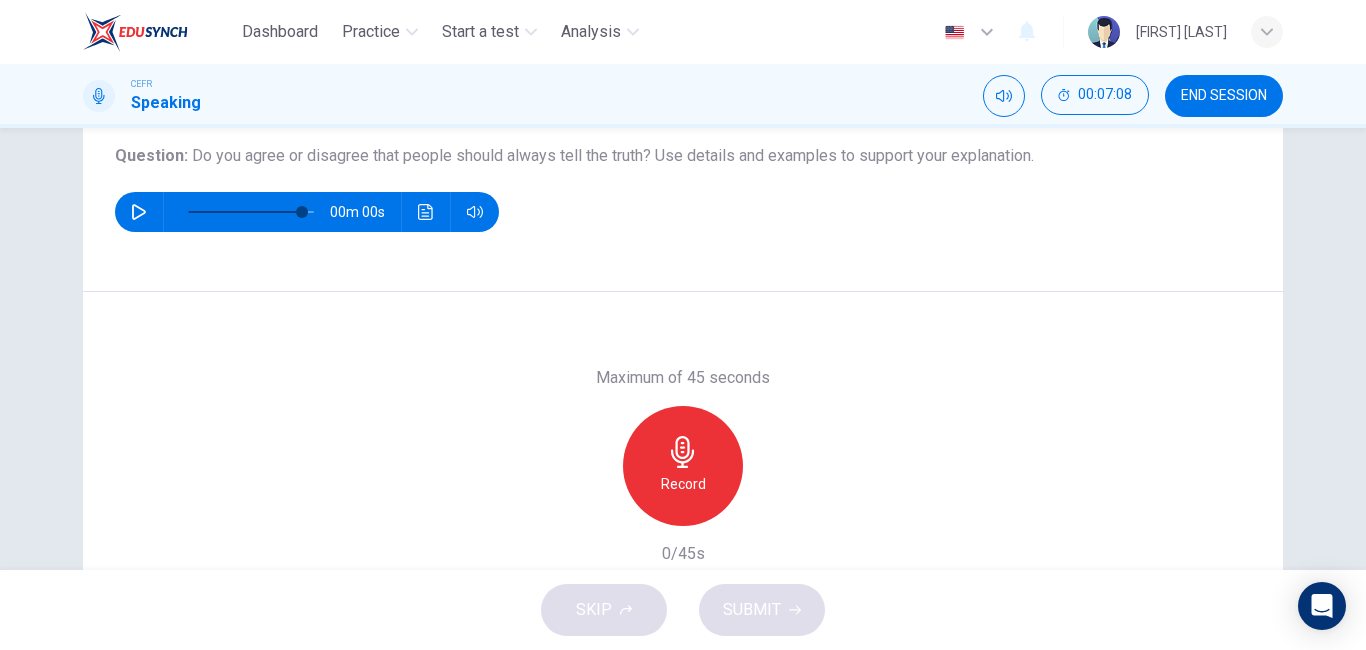 click on "Record" at bounding box center (683, 484) 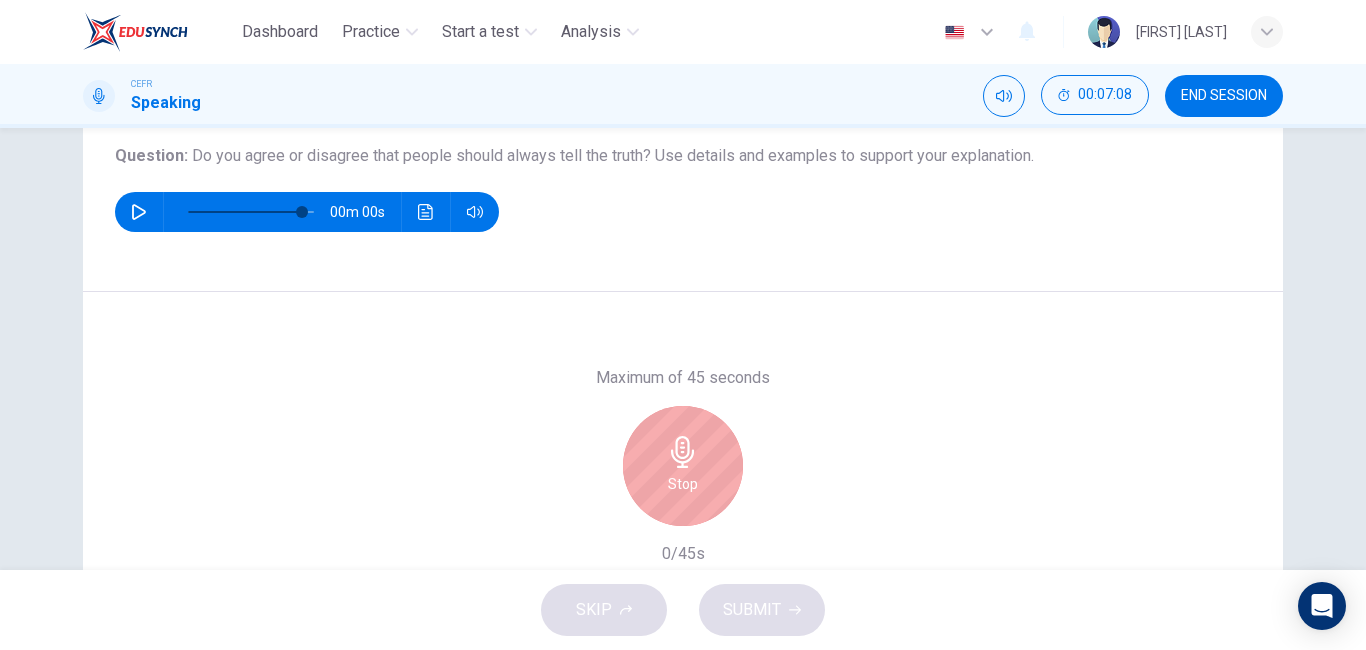 click on "Stop" at bounding box center (683, 484) 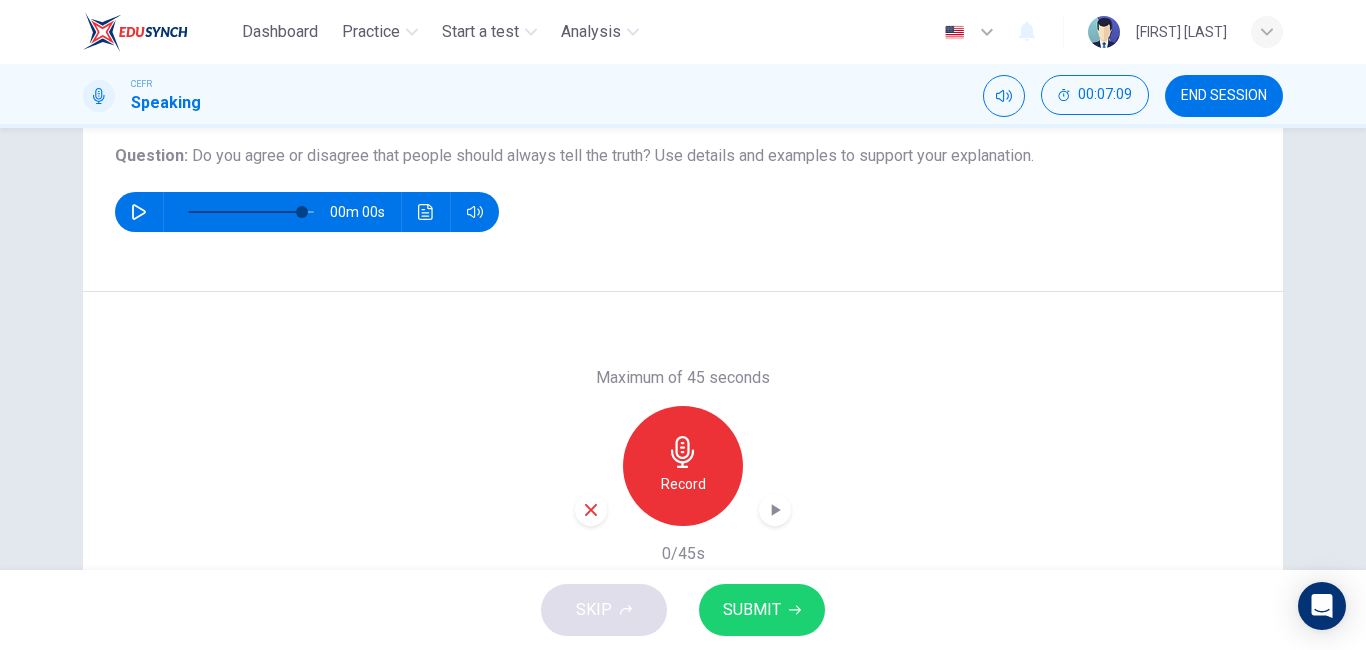 click on "Record" at bounding box center (683, 484) 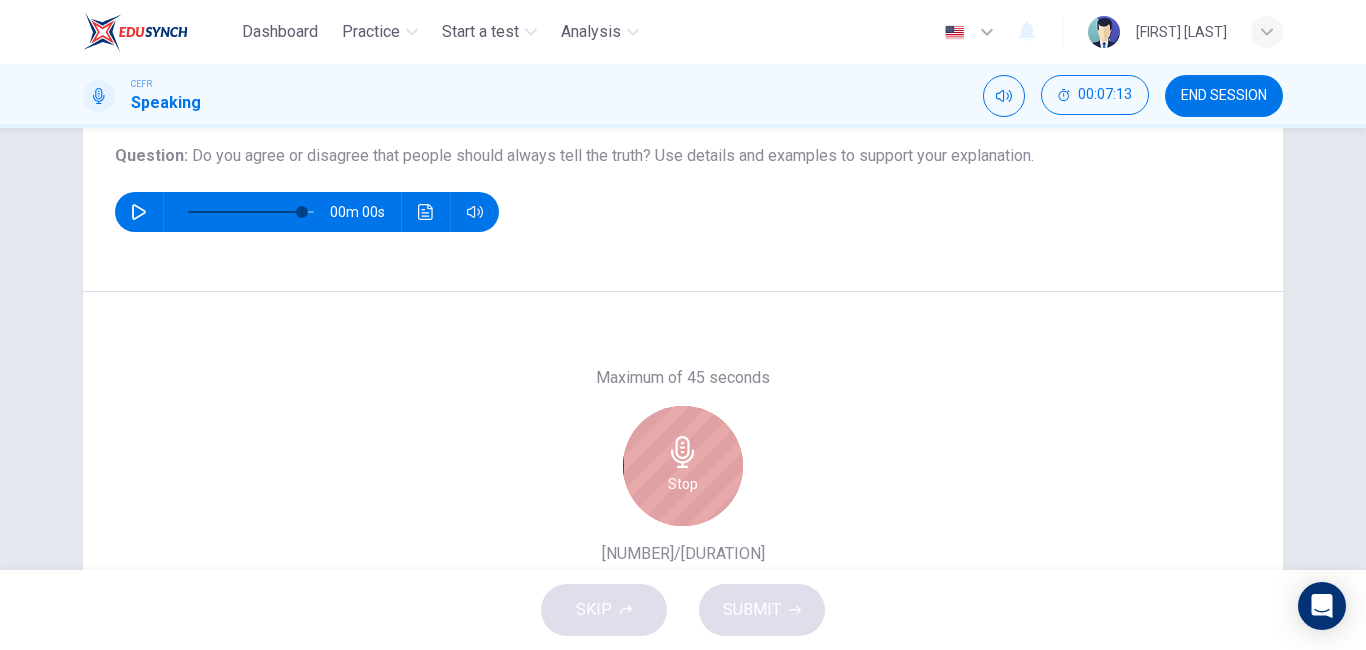 click on "Stop" at bounding box center (683, 484) 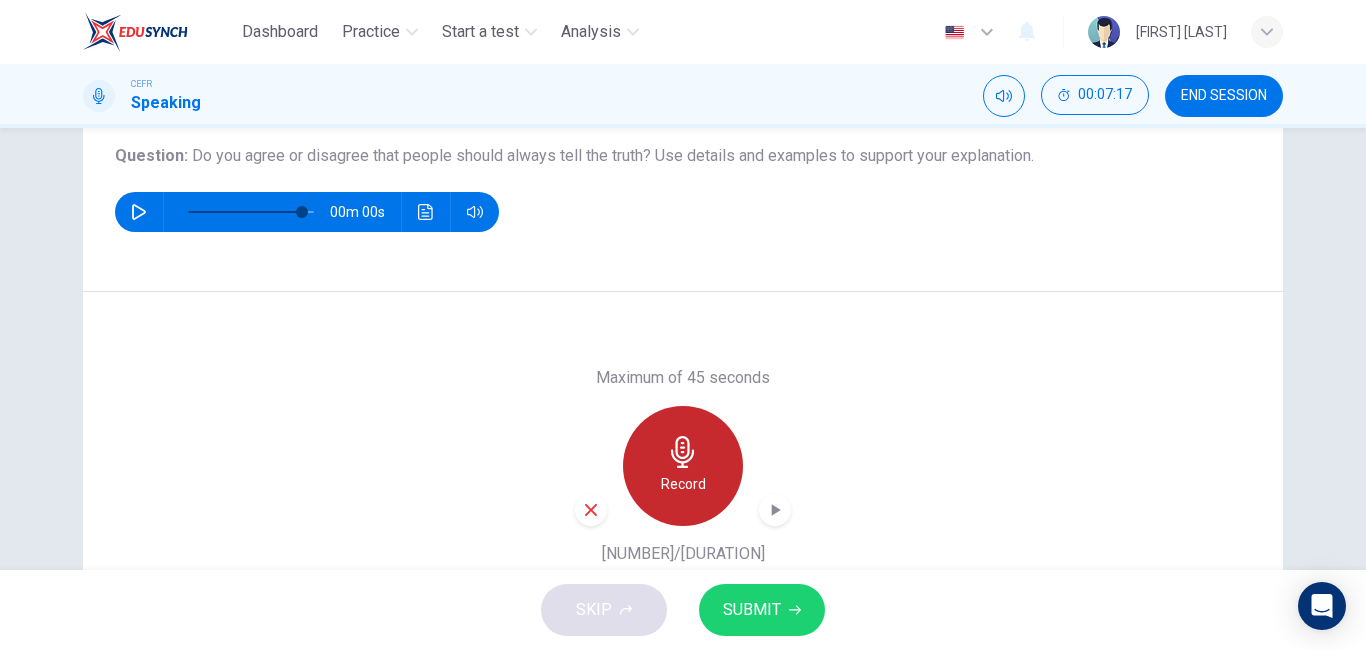 click on "Record" at bounding box center (683, 484) 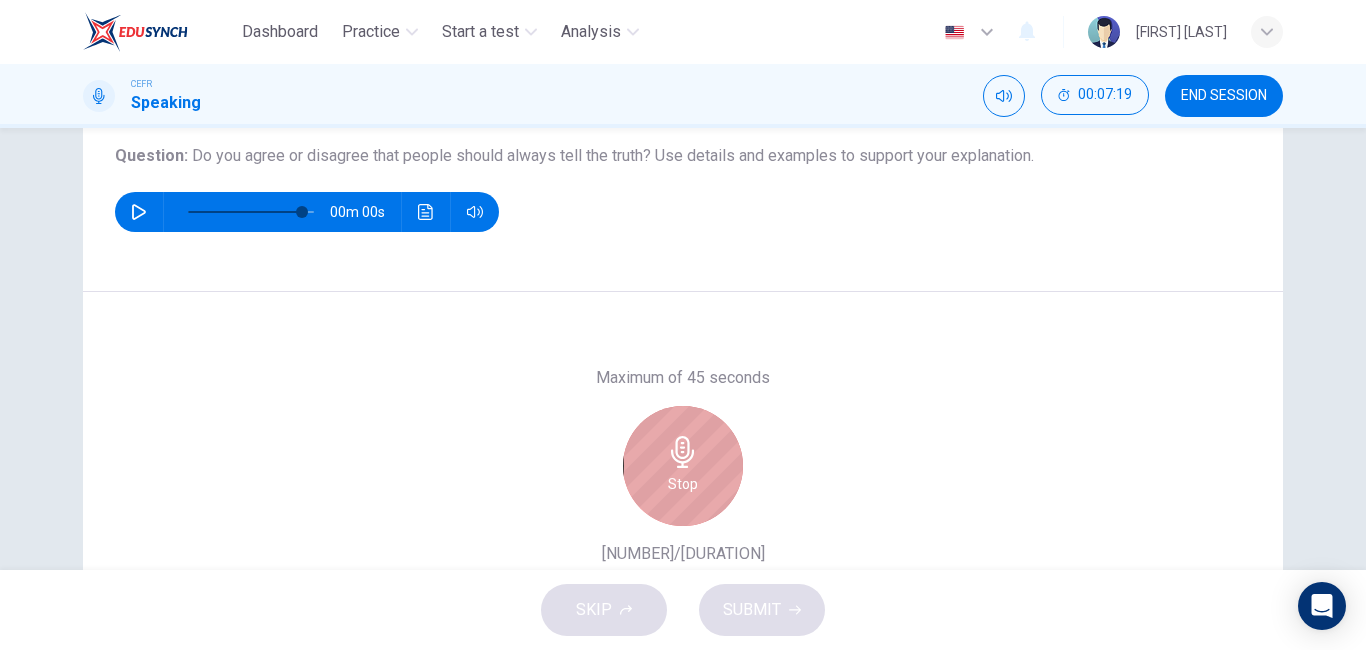 click on "Stop" at bounding box center [683, 484] 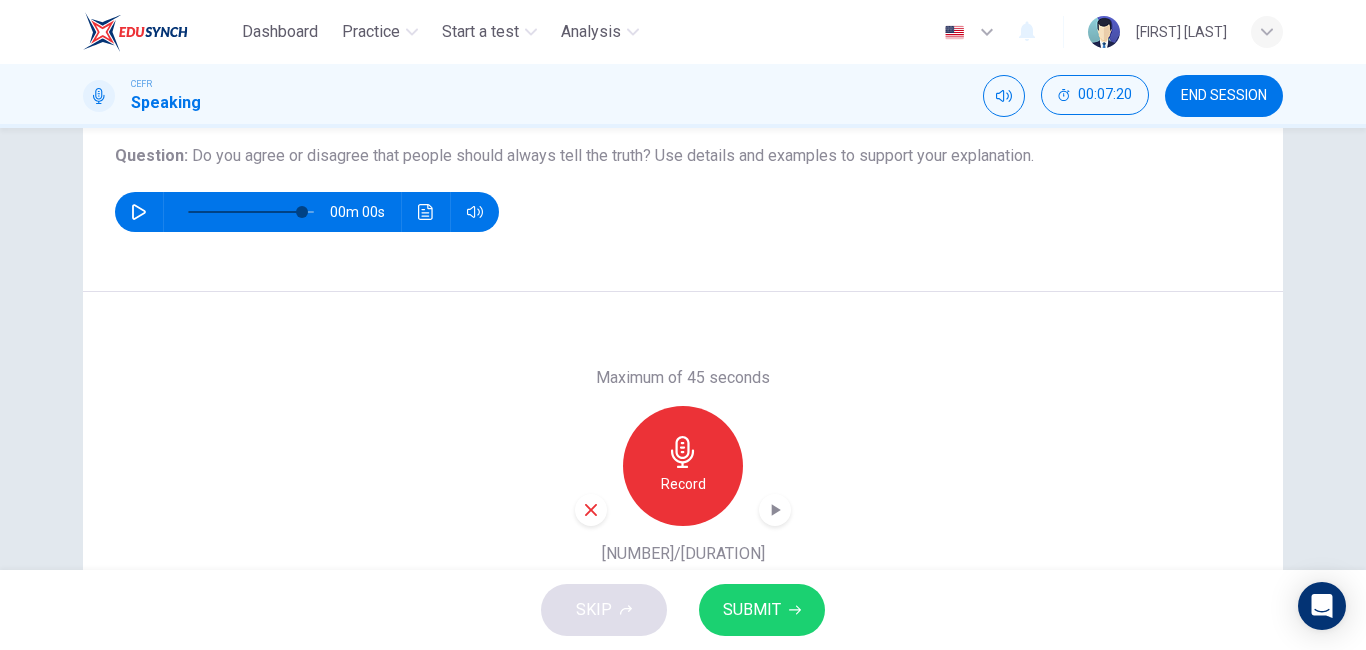 click on "Record" at bounding box center [683, 484] 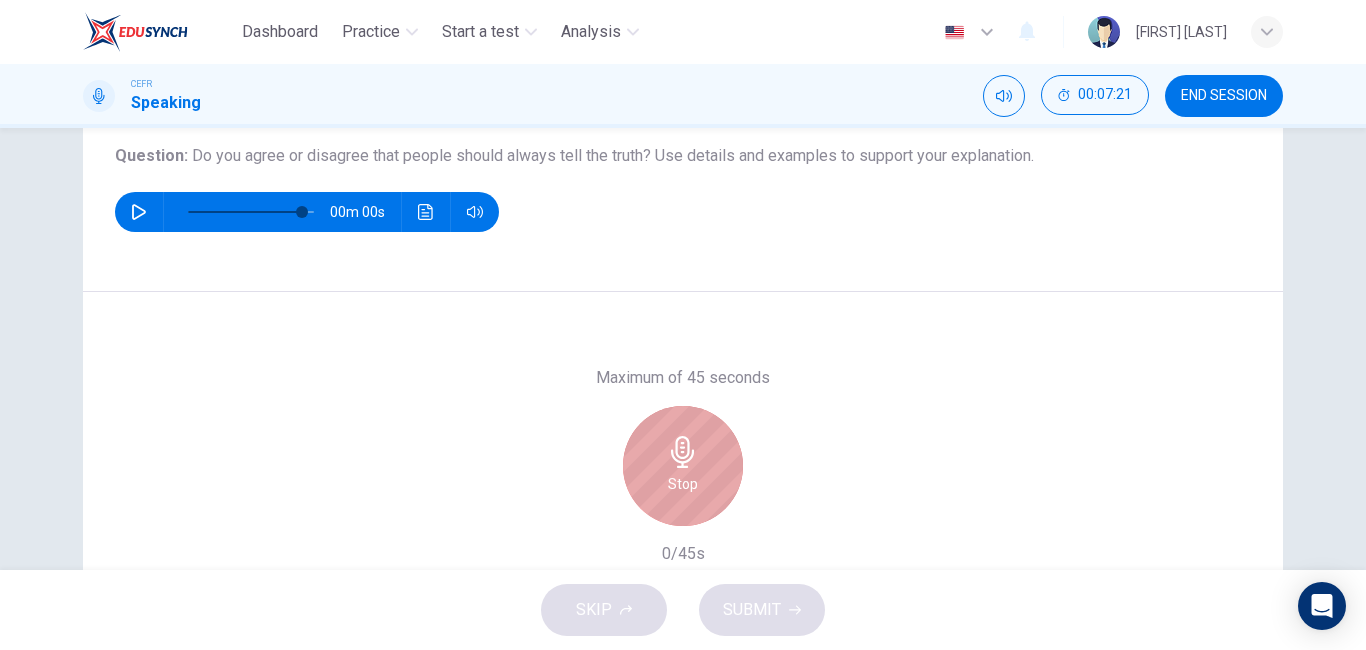 click on "Stop" at bounding box center [683, 484] 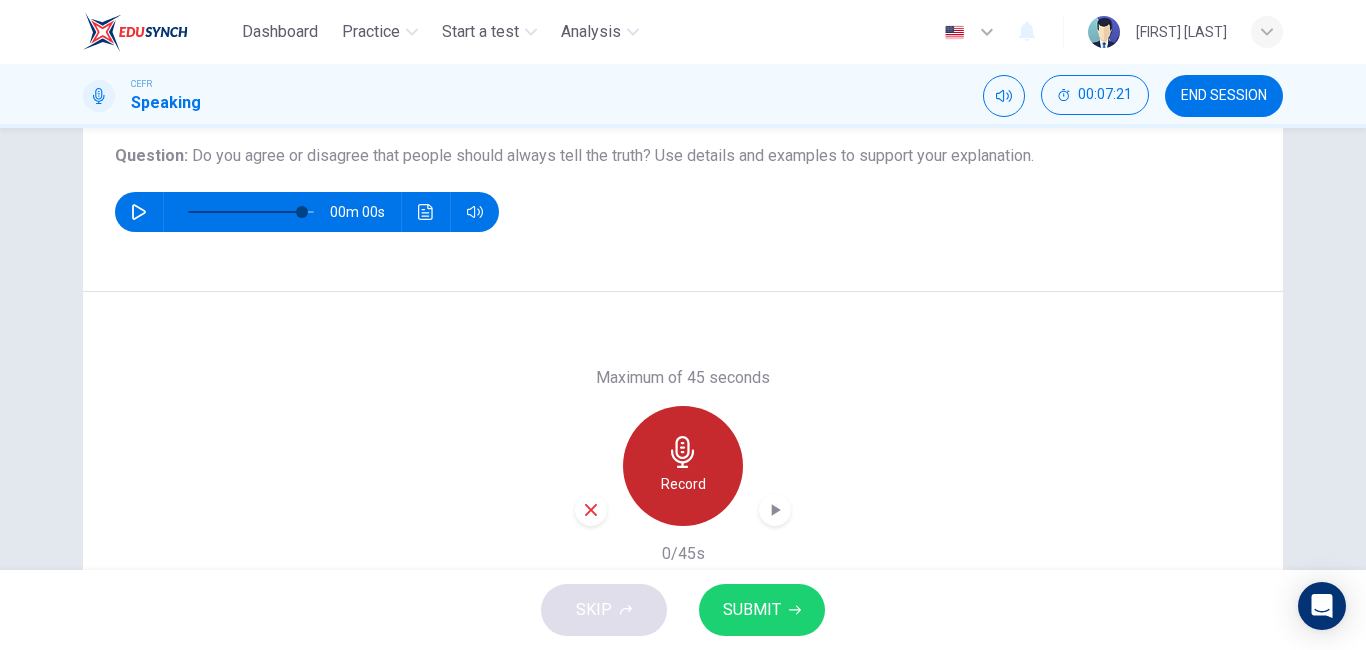 click on "Record" at bounding box center (683, 484) 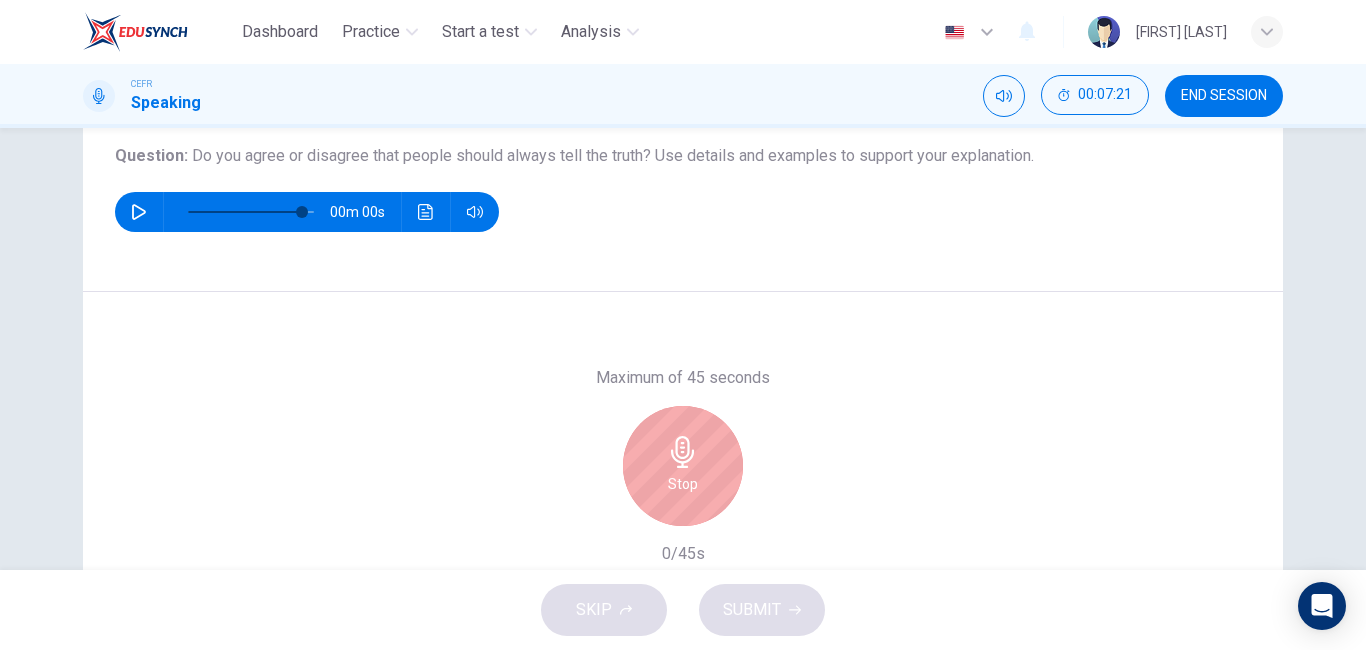 click on "Stop" at bounding box center (683, 484) 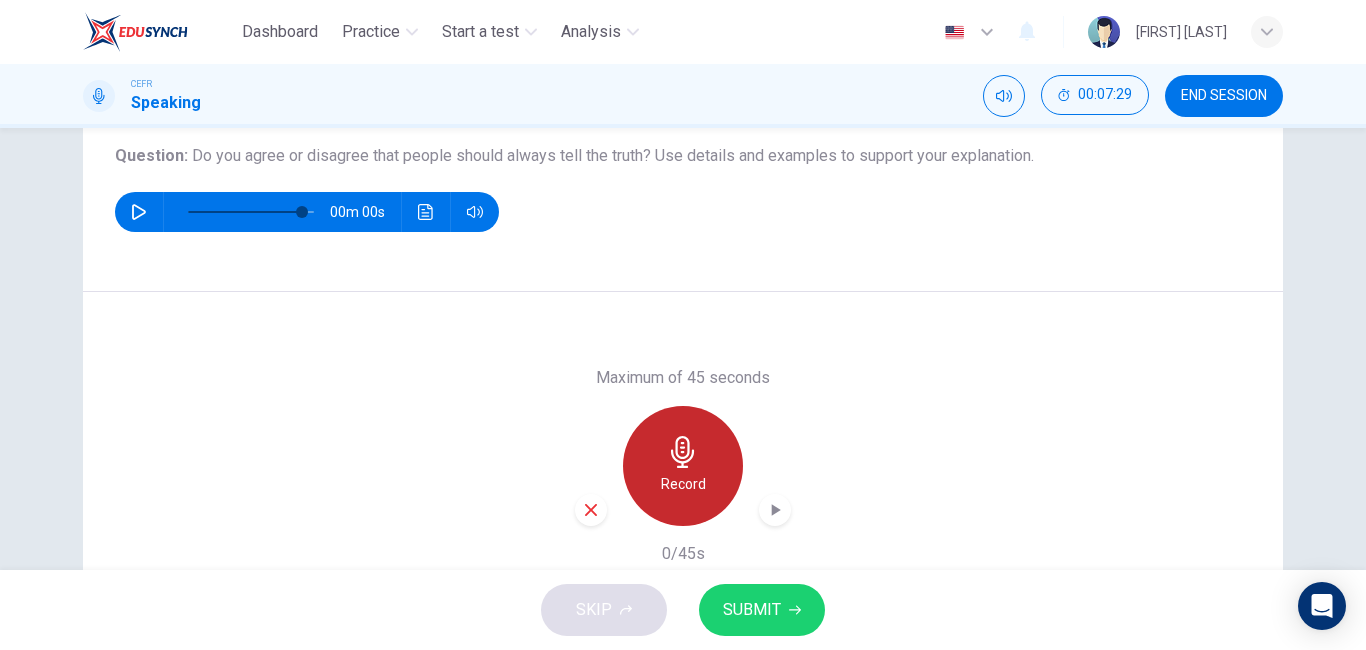 click on "Record" at bounding box center (683, 484) 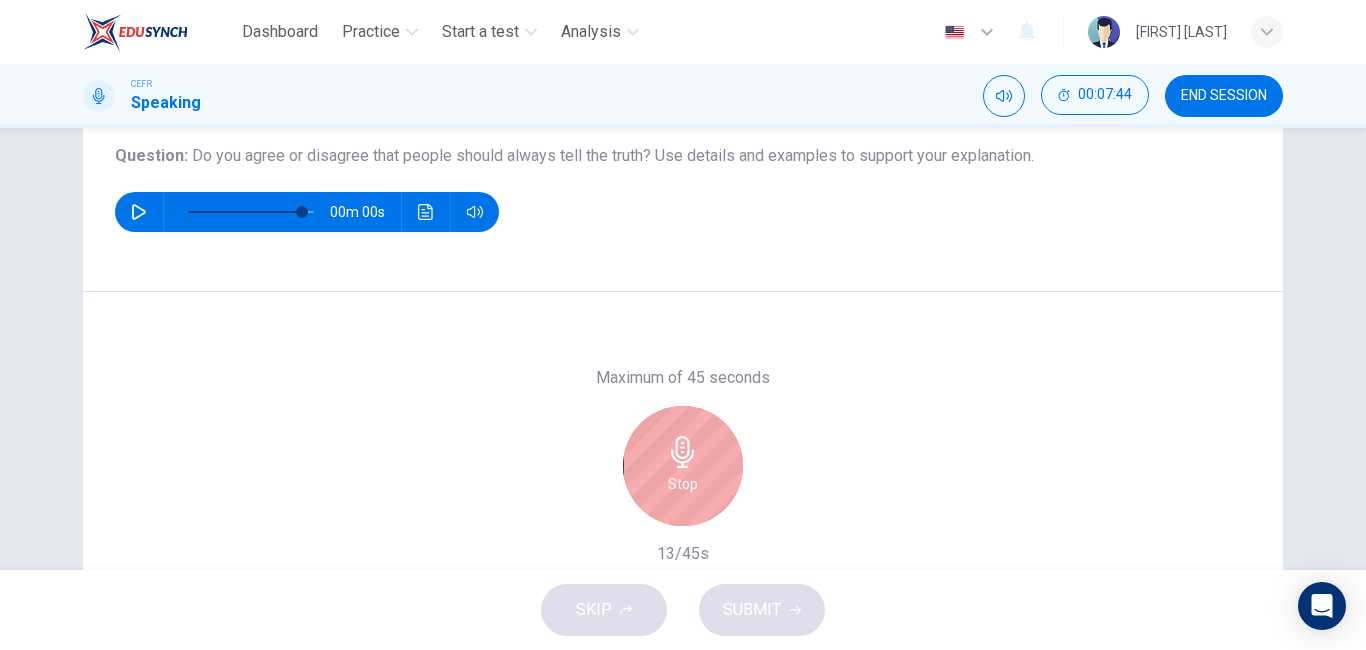 click on "Stop" at bounding box center [683, 484] 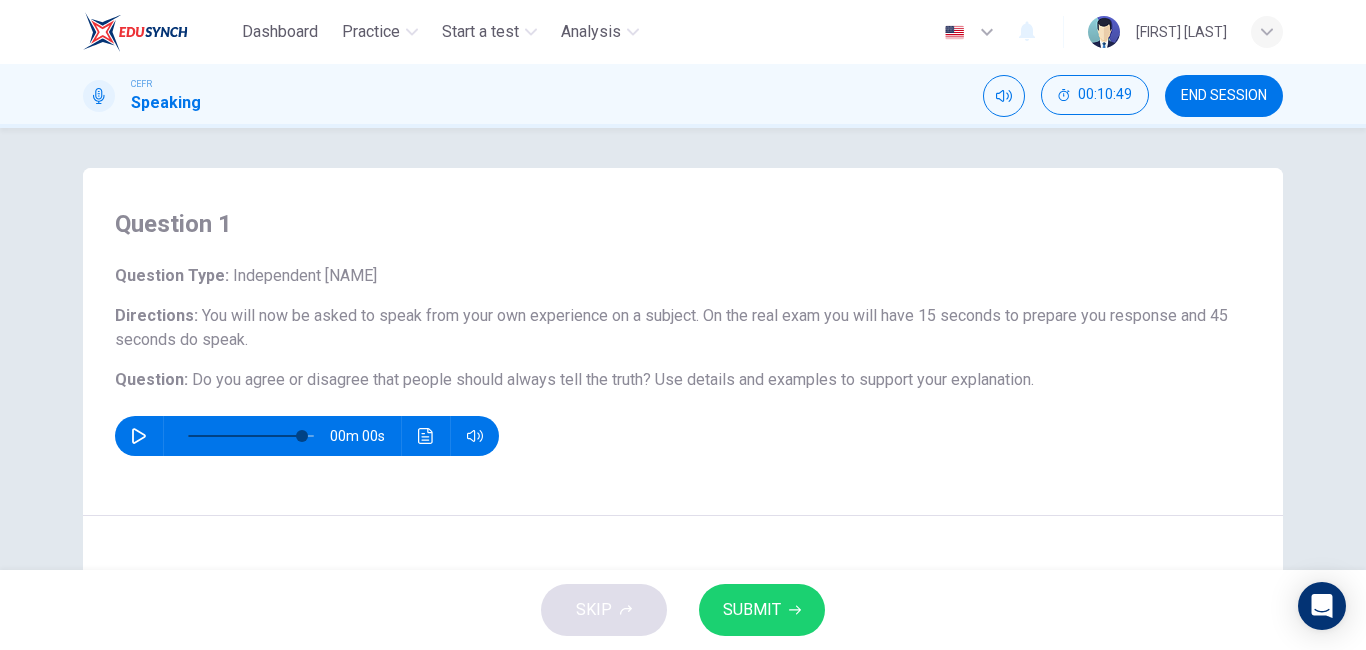 scroll, scrollTop: 315, scrollLeft: 0, axis: vertical 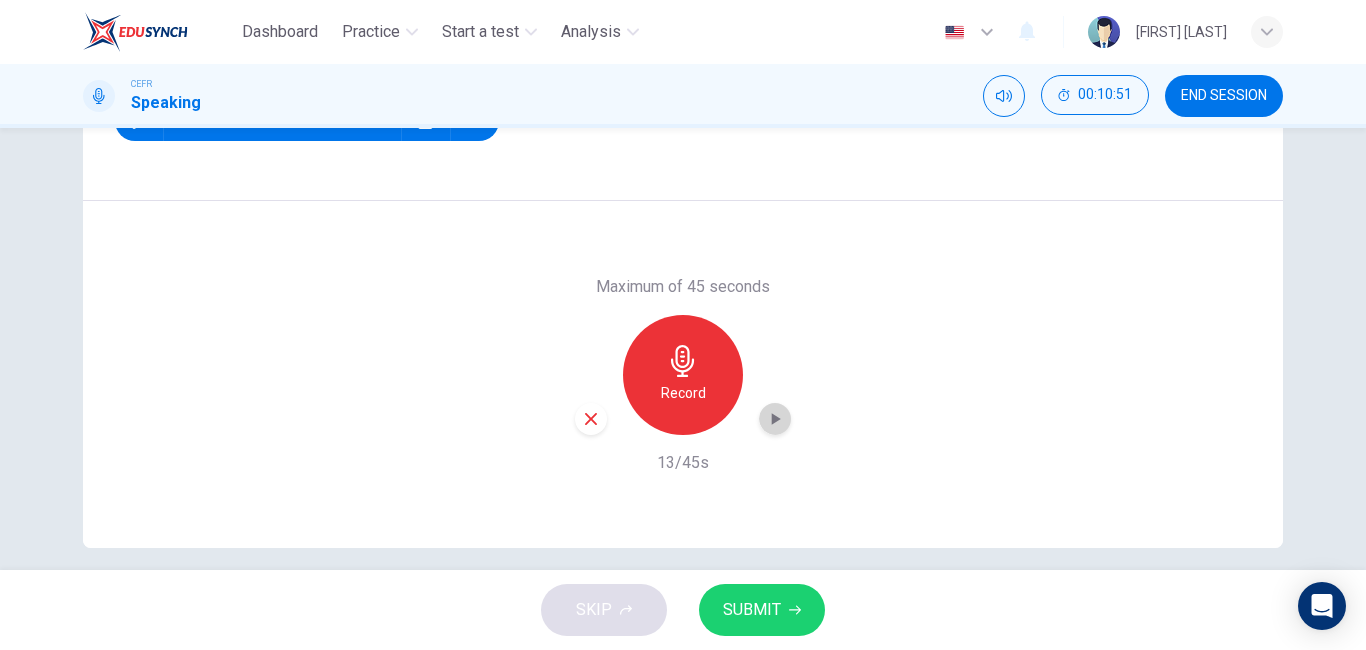 click at bounding box center [775, 419] 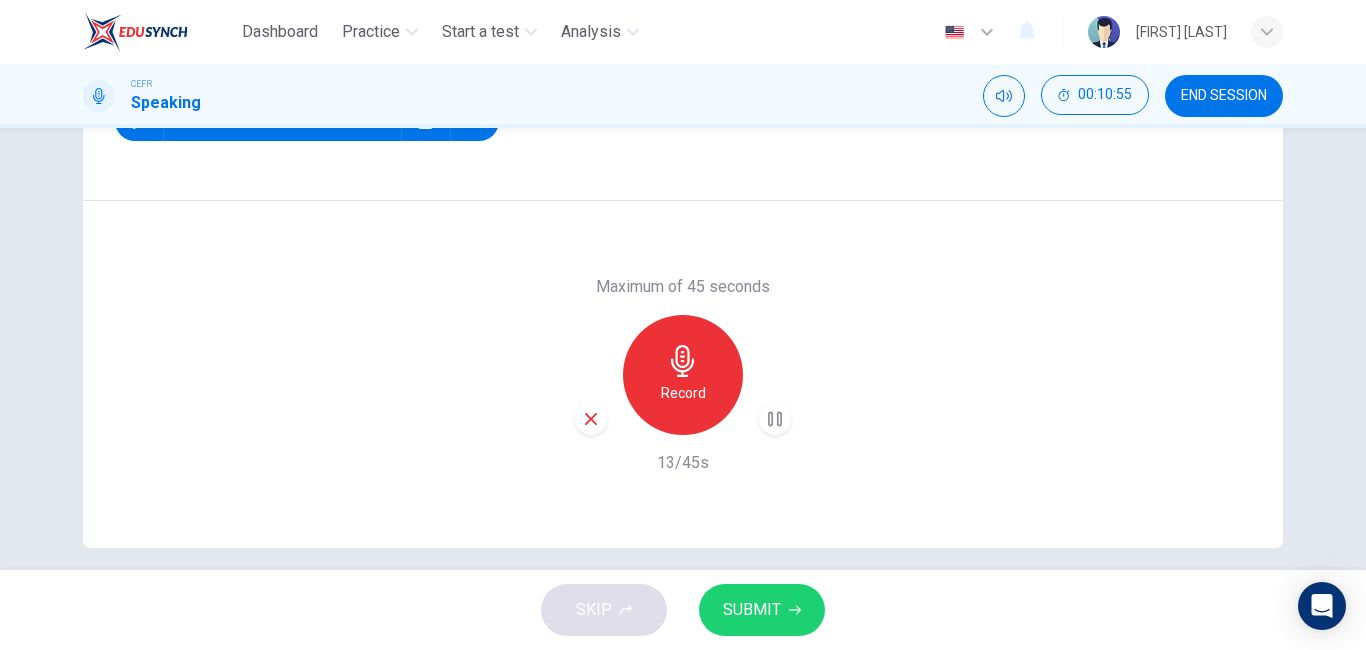 type 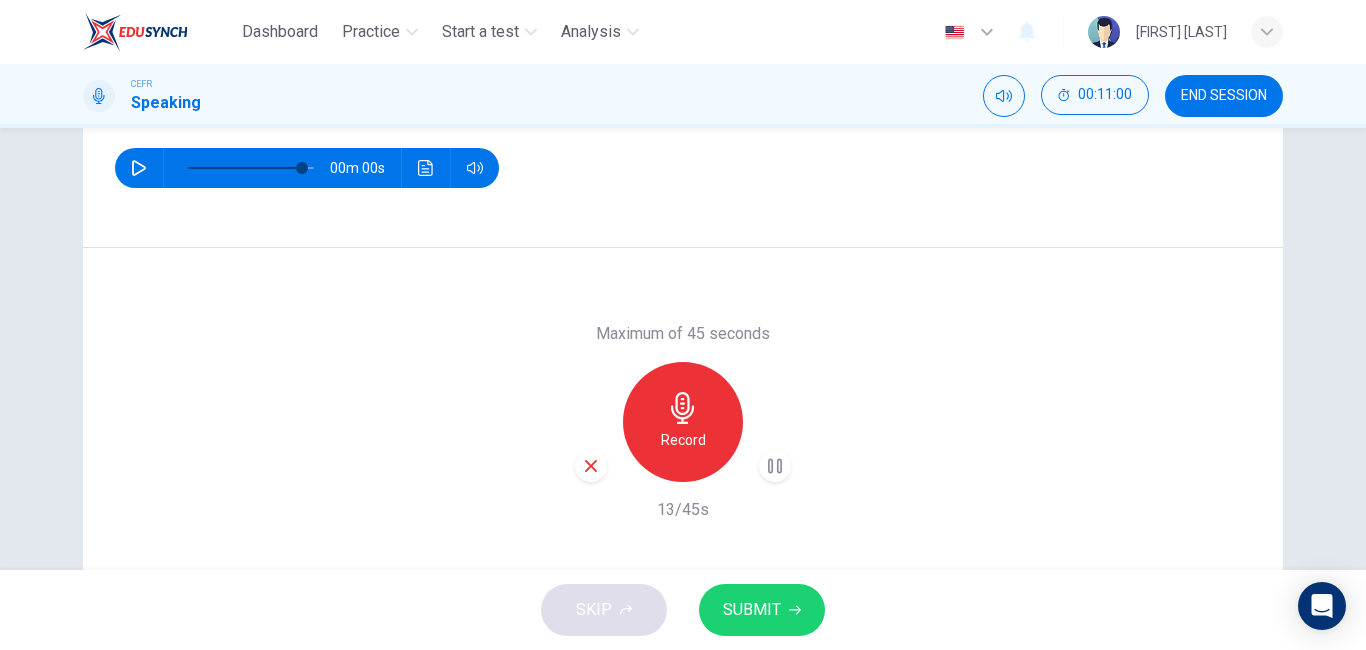 scroll, scrollTop: 269, scrollLeft: 0, axis: vertical 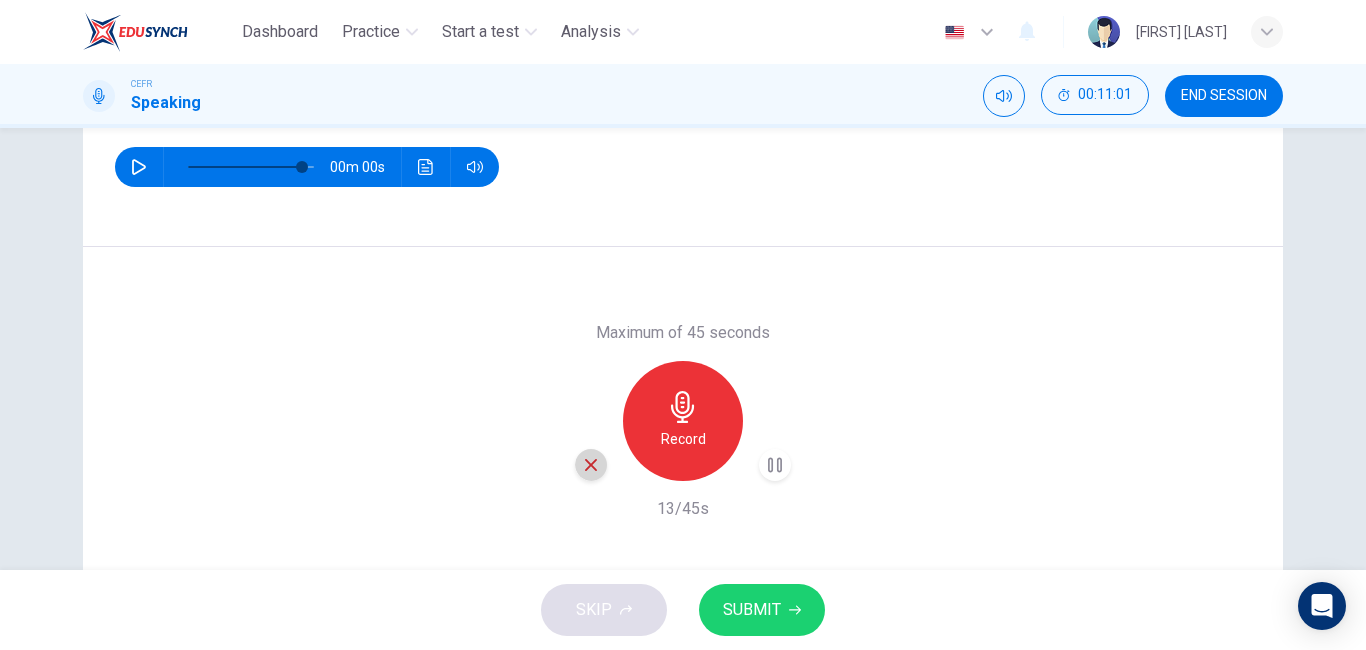 click at bounding box center [591, 465] 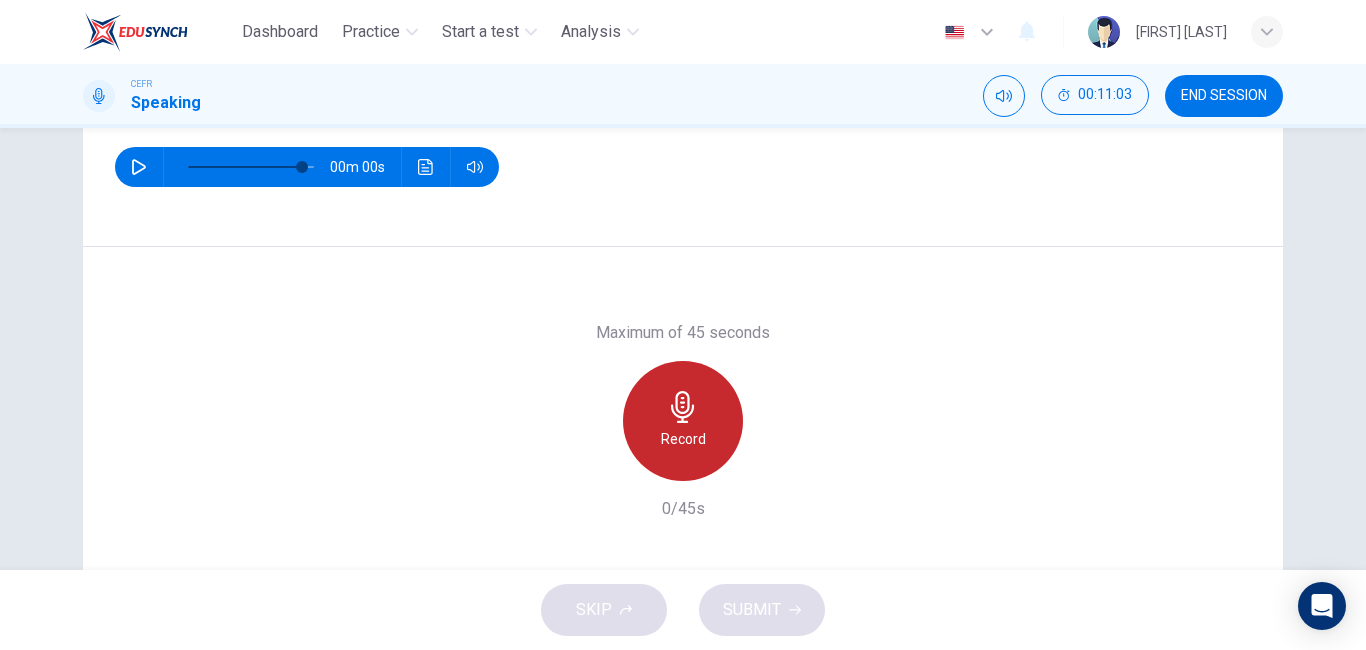 click at bounding box center (683, 407) 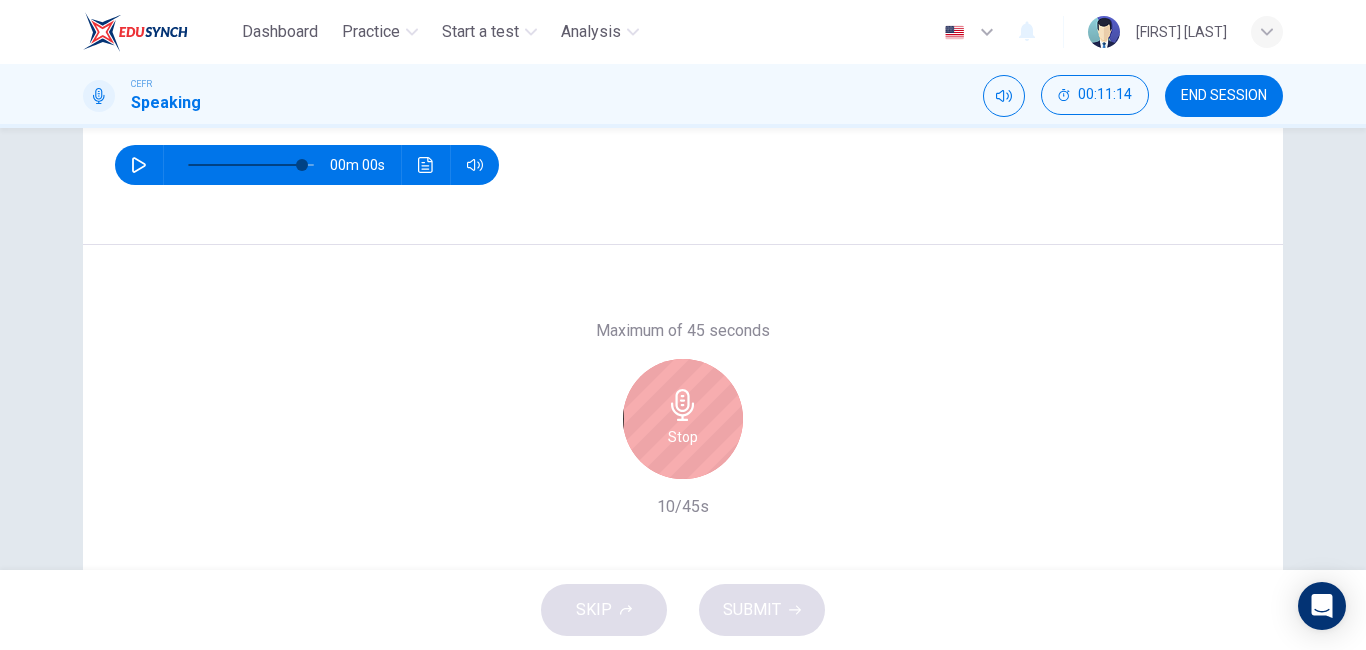 scroll, scrollTop: 272, scrollLeft: 0, axis: vertical 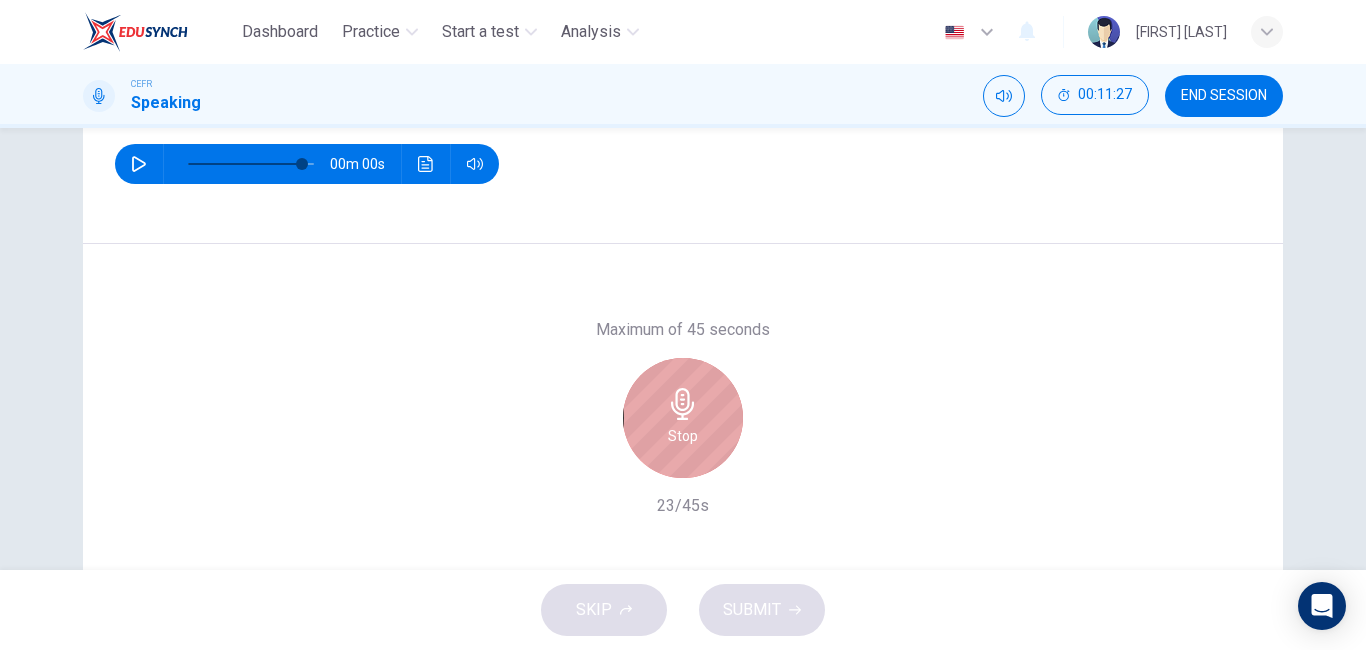 click on "Stop" at bounding box center (683, 418) 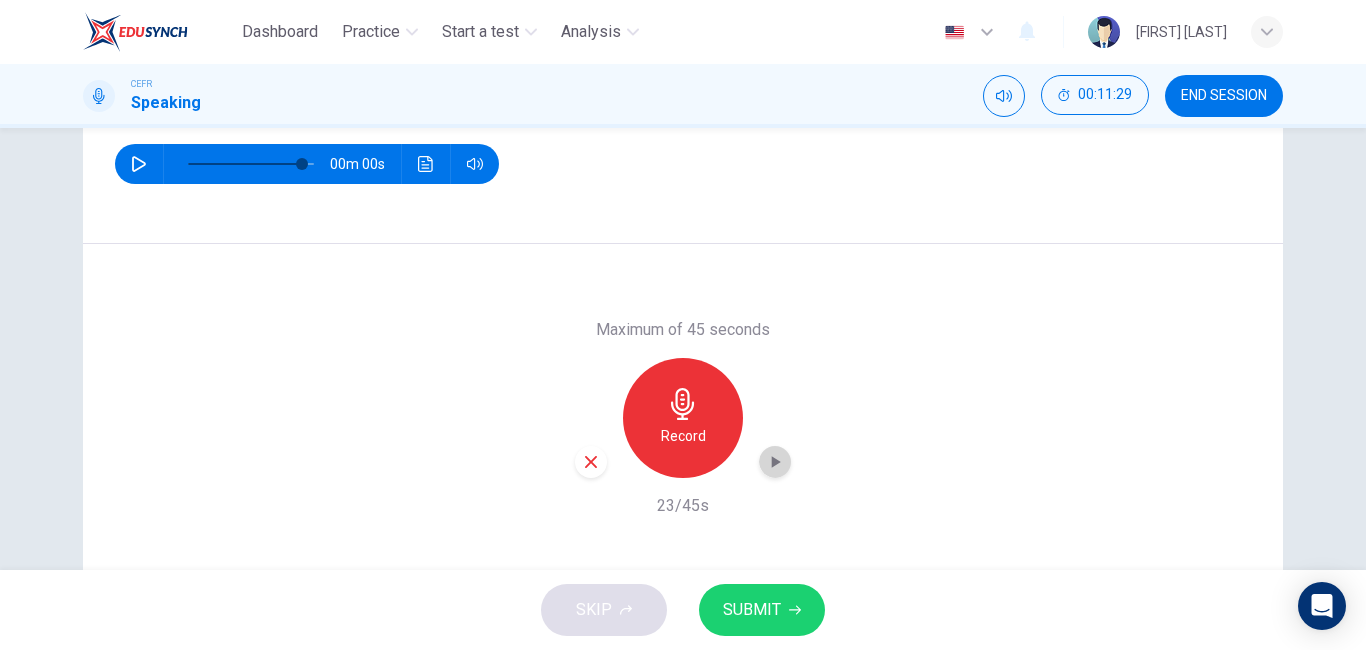 click at bounding box center (775, 462) 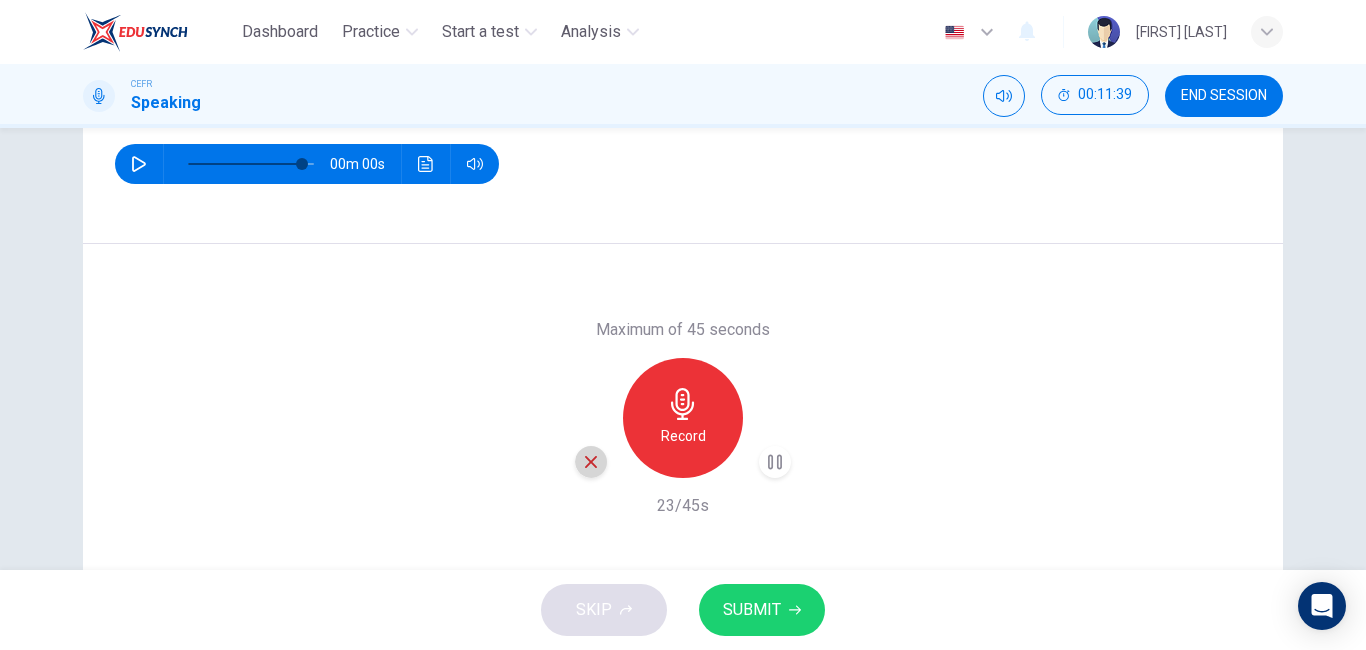 click at bounding box center [591, 462] 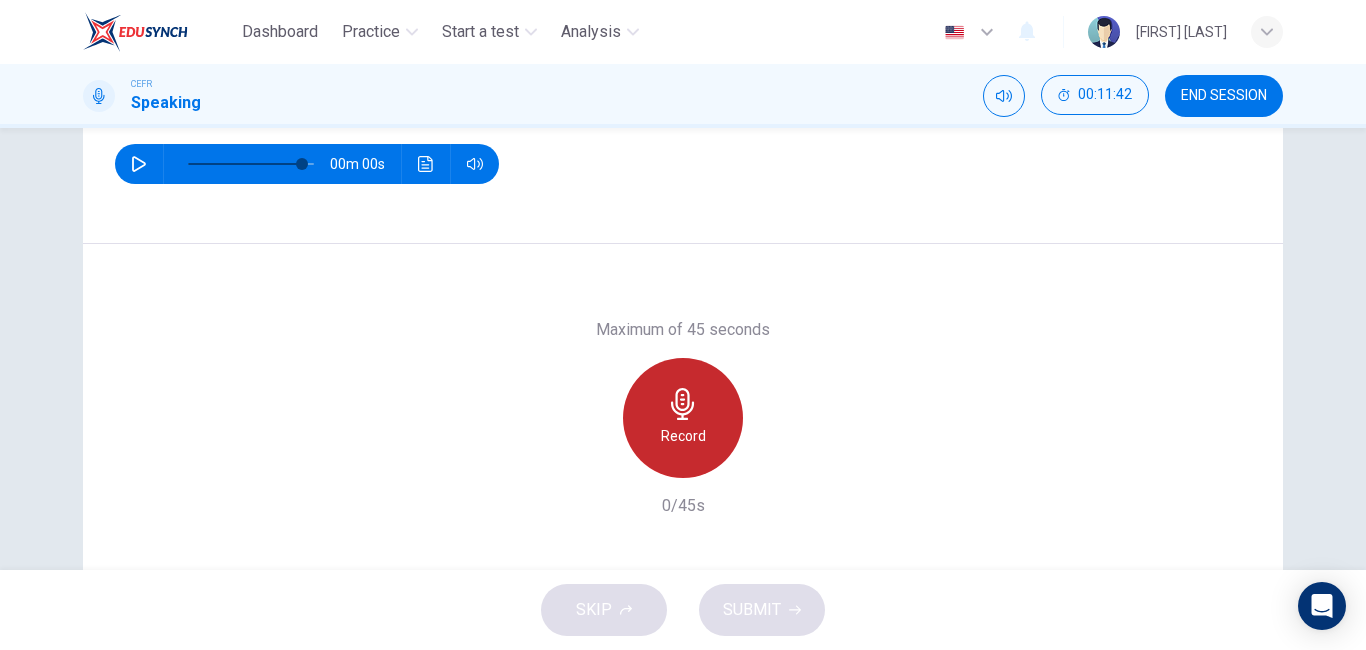 click at bounding box center (683, 404) 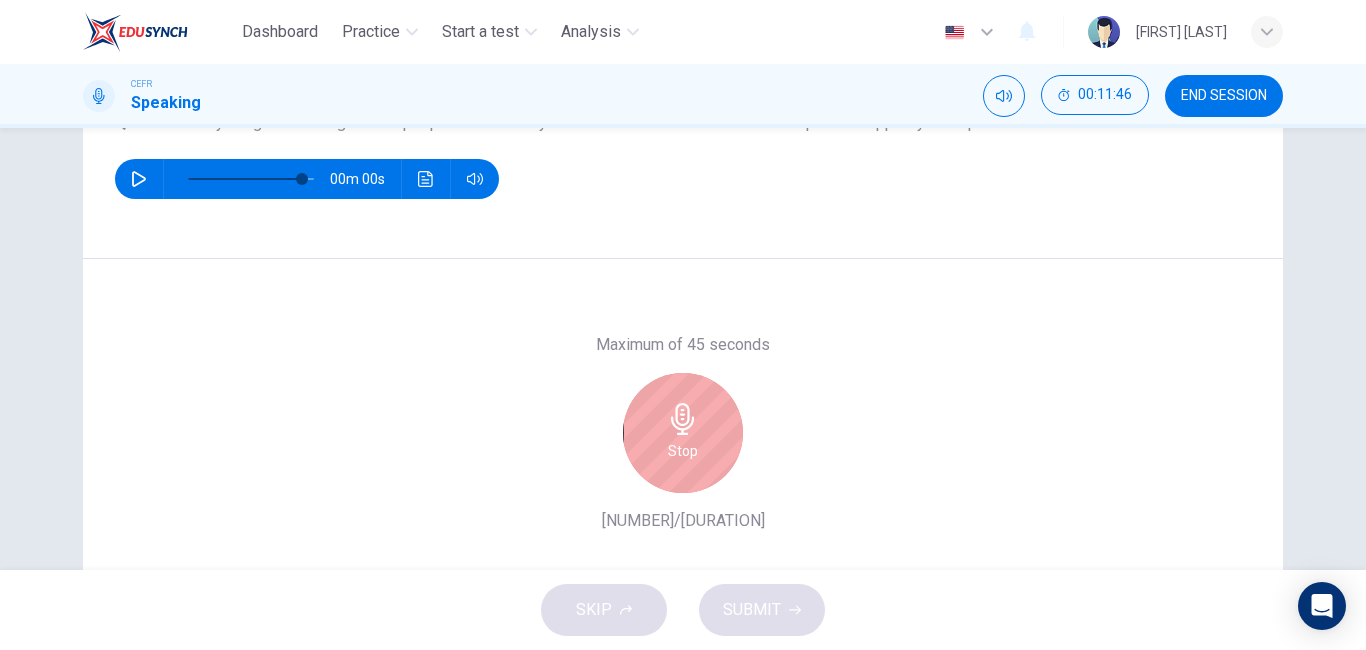 scroll, scrollTop: 258, scrollLeft: 0, axis: vertical 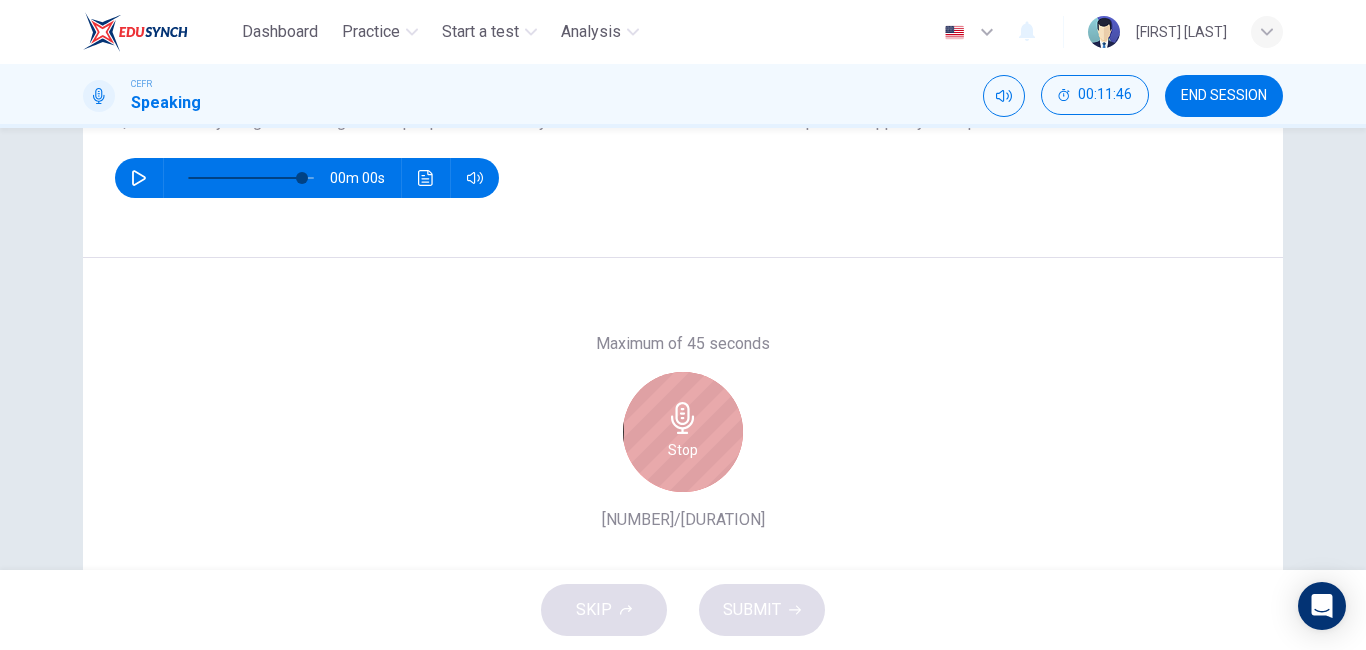 click at bounding box center (683, 418) 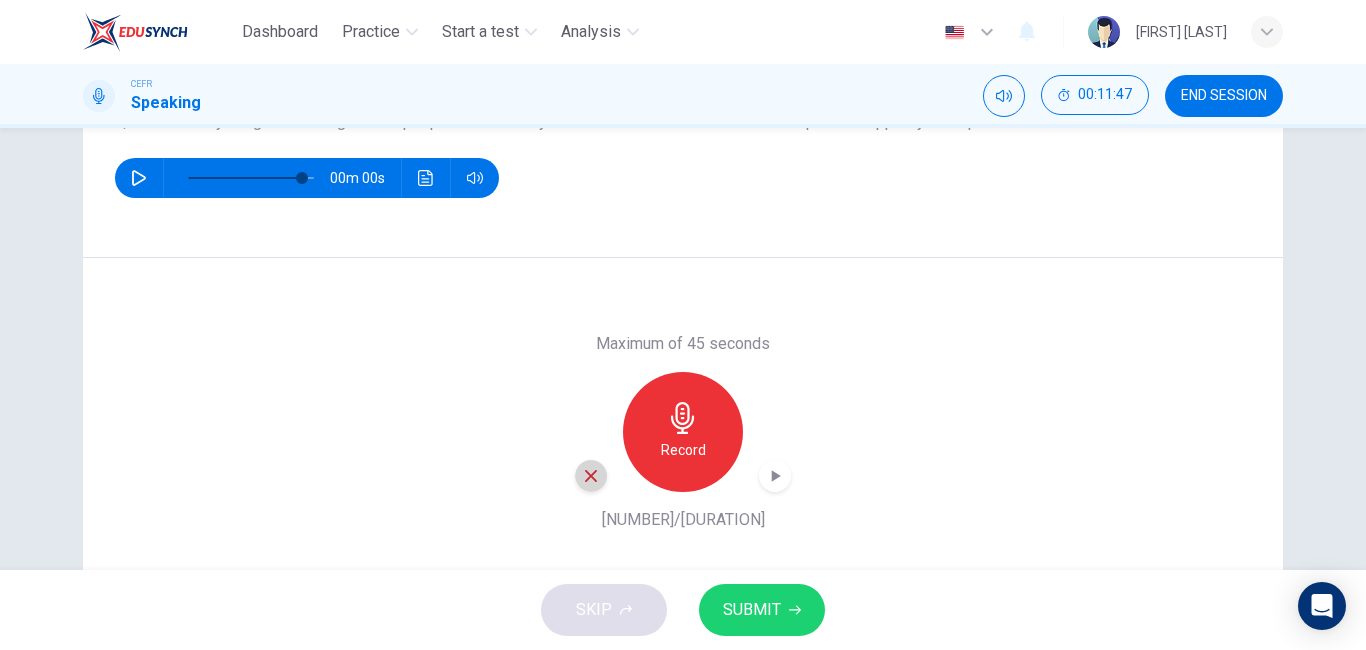click at bounding box center [591, 476] 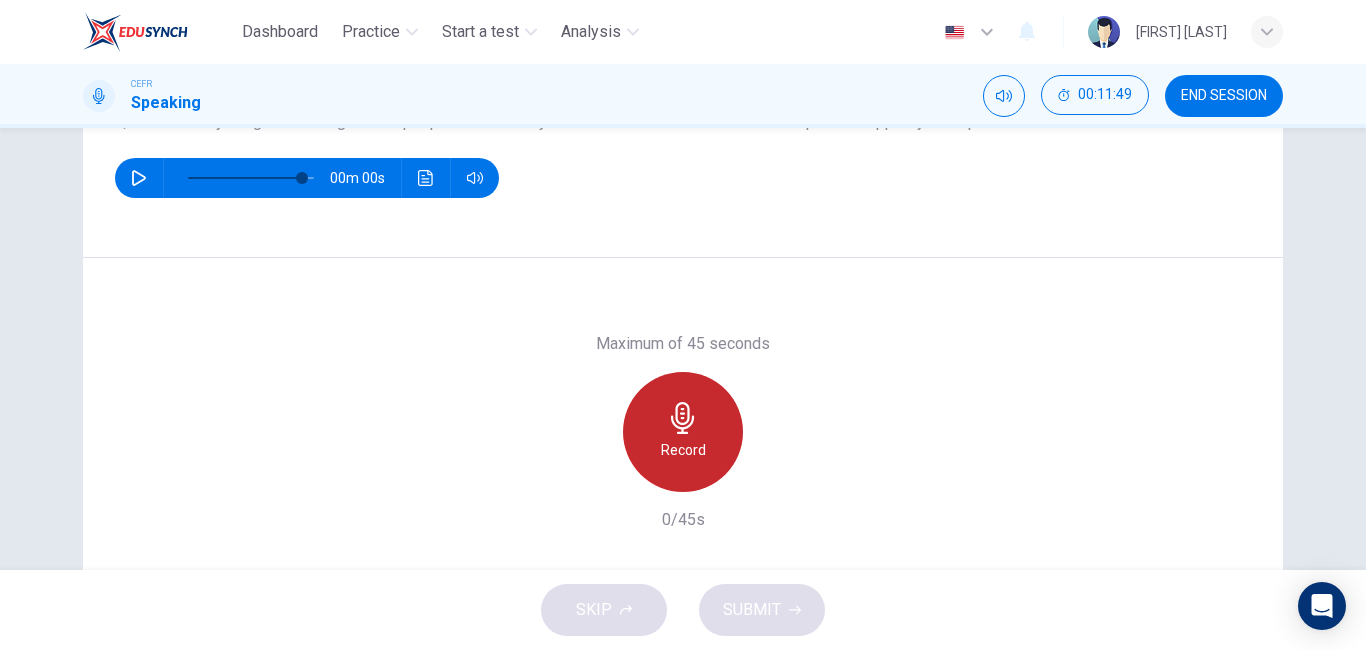 click on "Record" at bounding box center [683, 432] 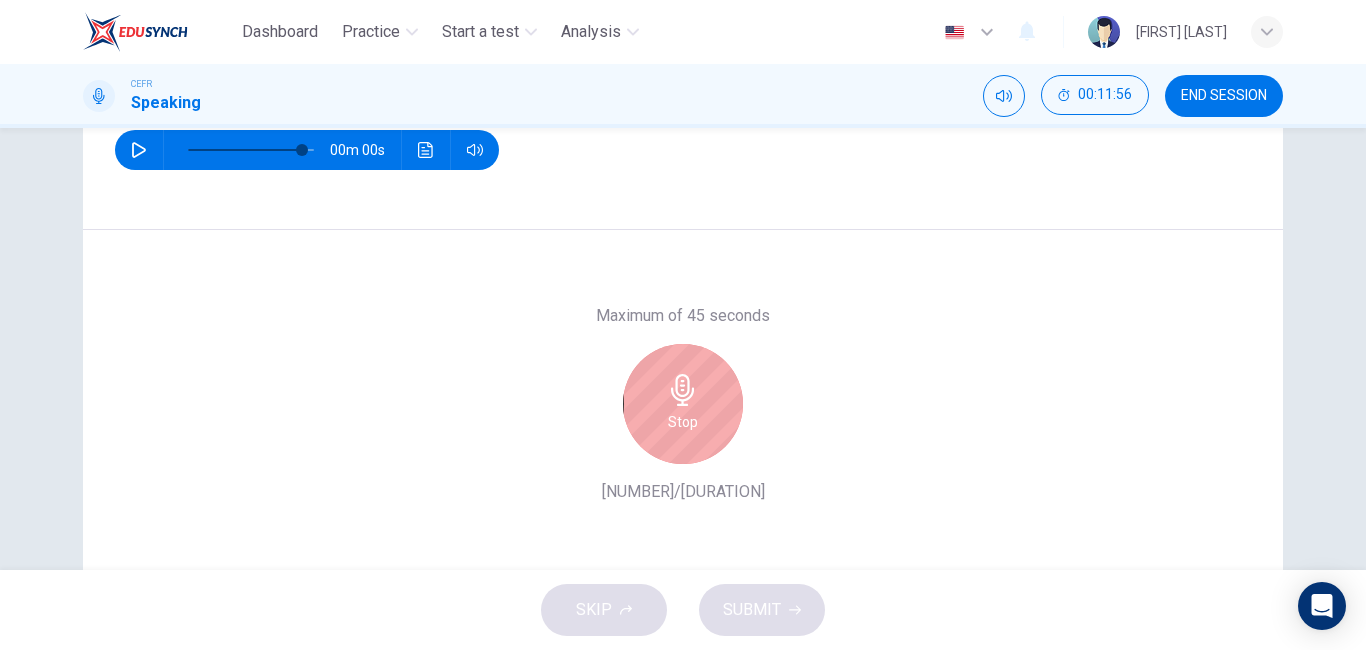 scroll, scrollTop: 287, scrollLeft: 0, axis: vertical 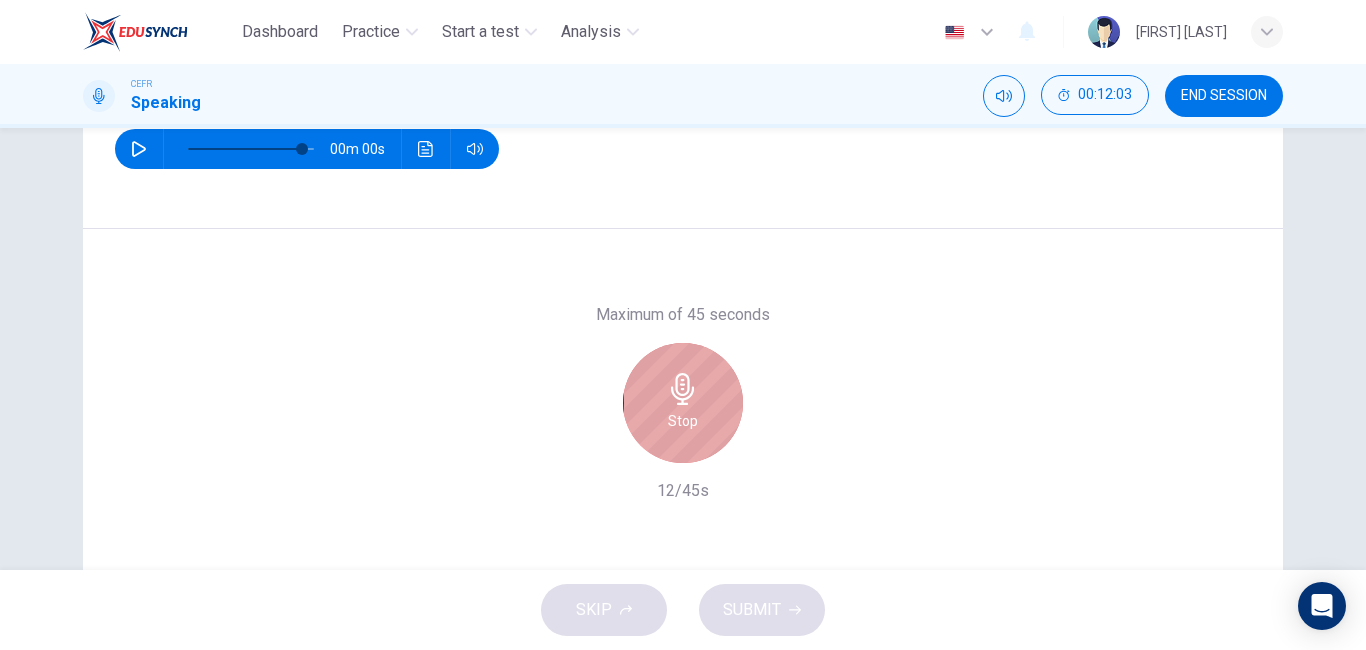 click on "Stop" at bounding box center (683, 403) 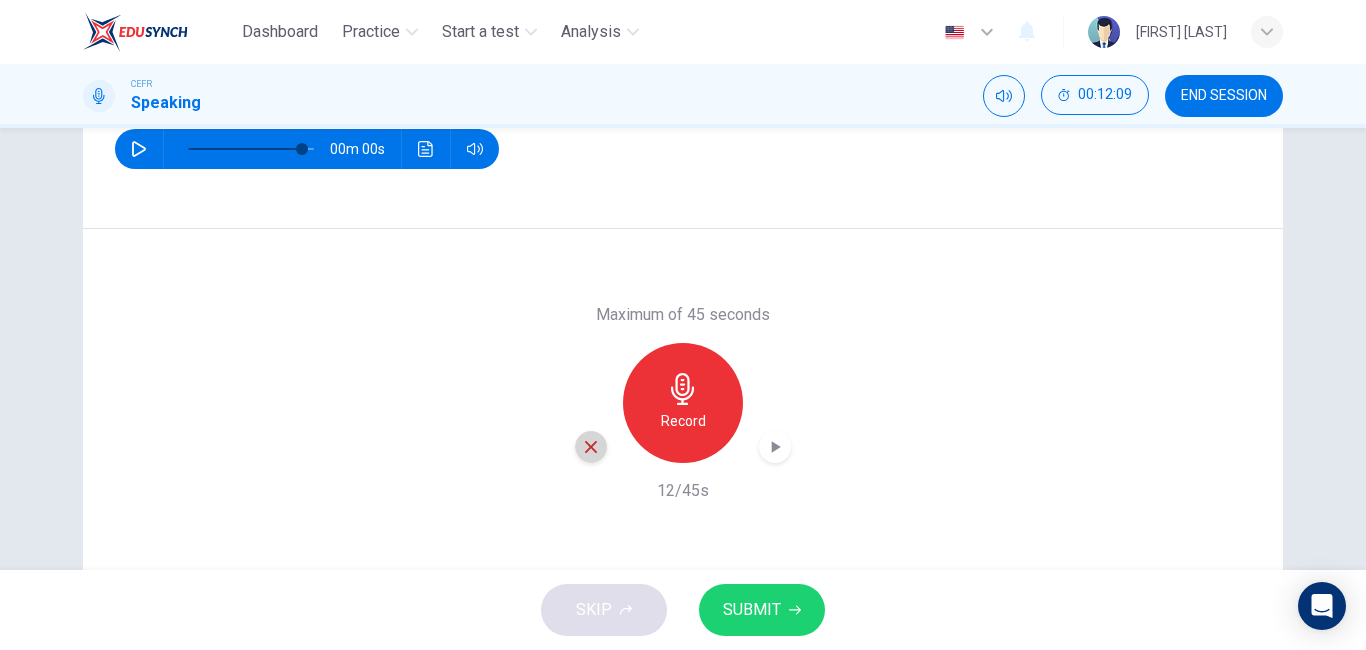 click at bounding box center [591, 447] 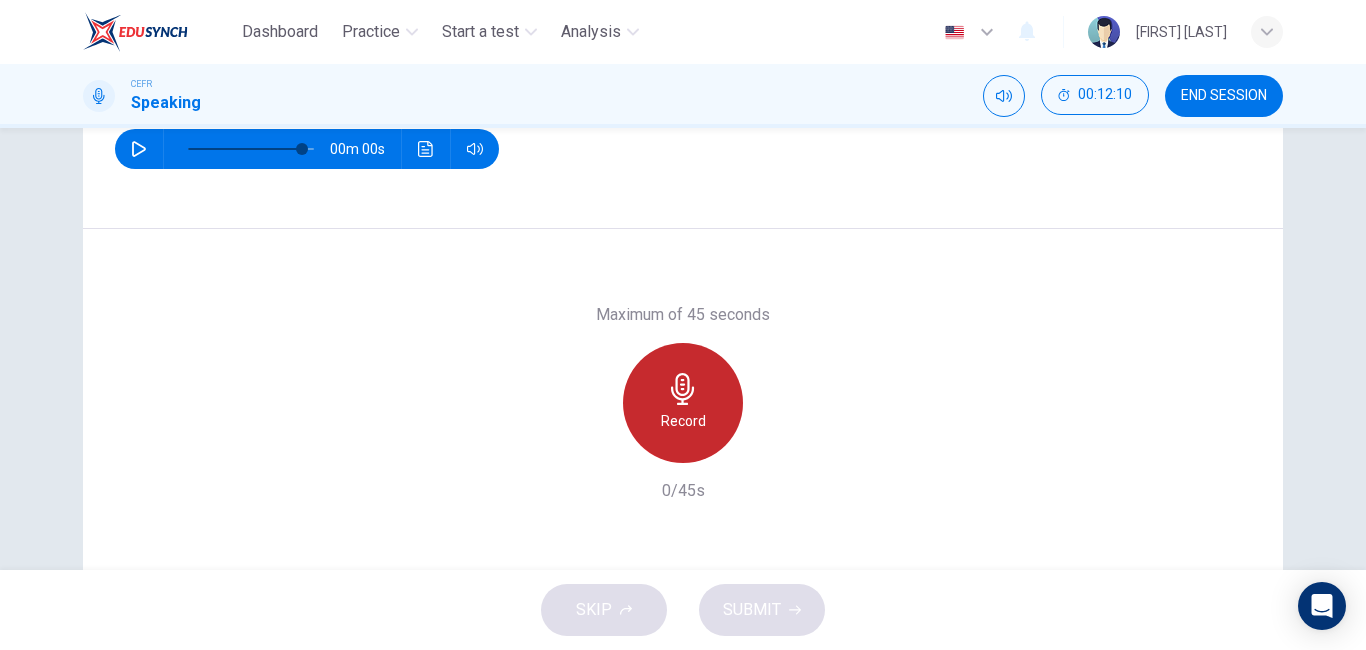 click on "Record" at bounding box center [683, 403] 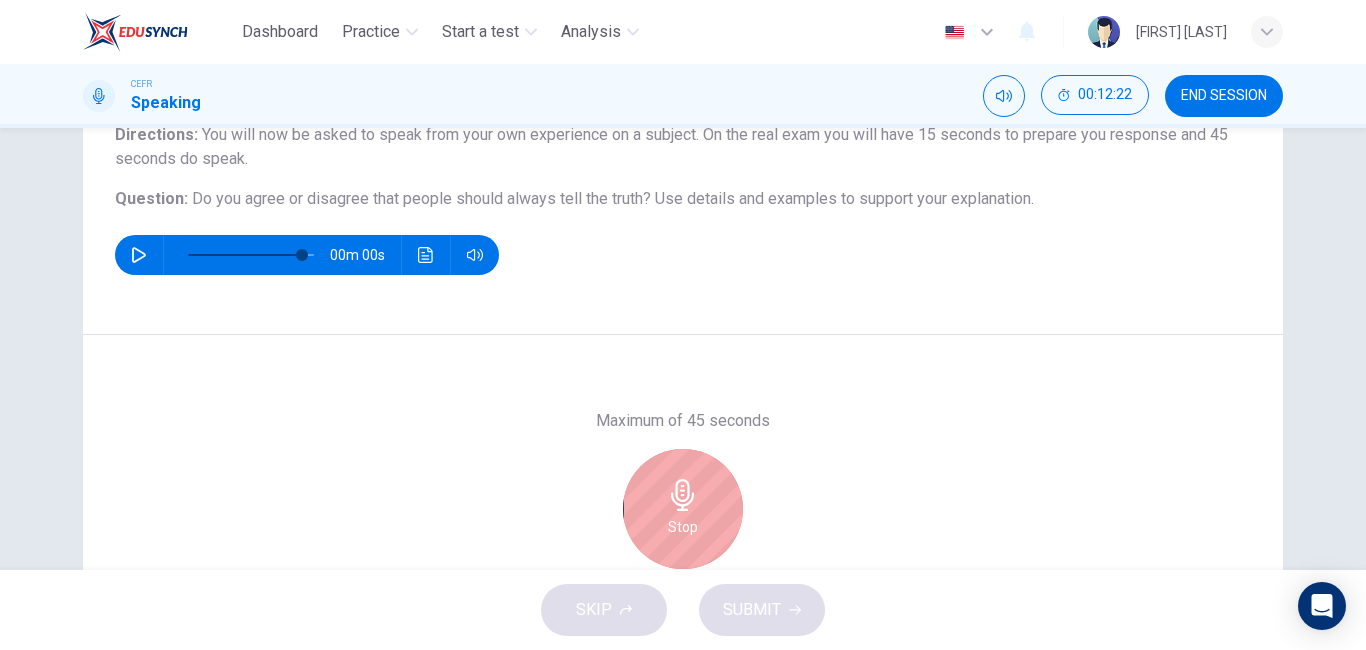 scroll, scrollTop: 265, scrollLeft: 0, axis: vertical 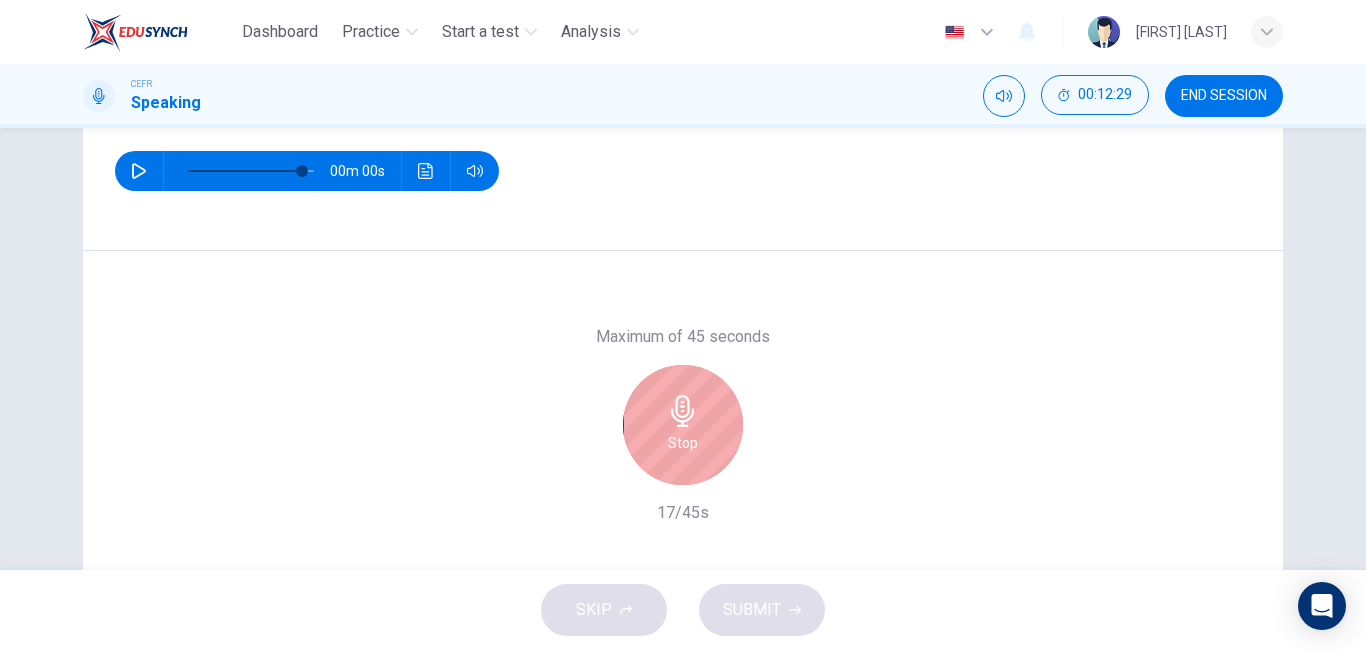 click on "Stop" at bounding box center [683, 425] 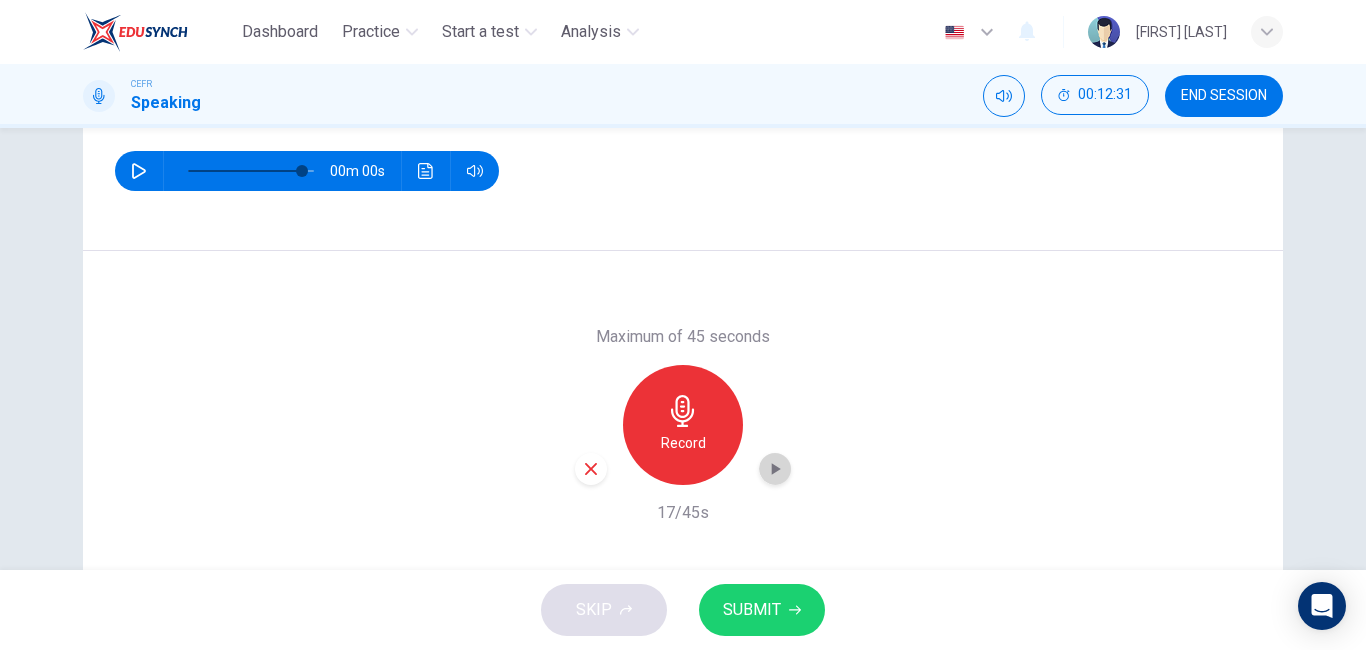 click at bounding box center (775, 469) 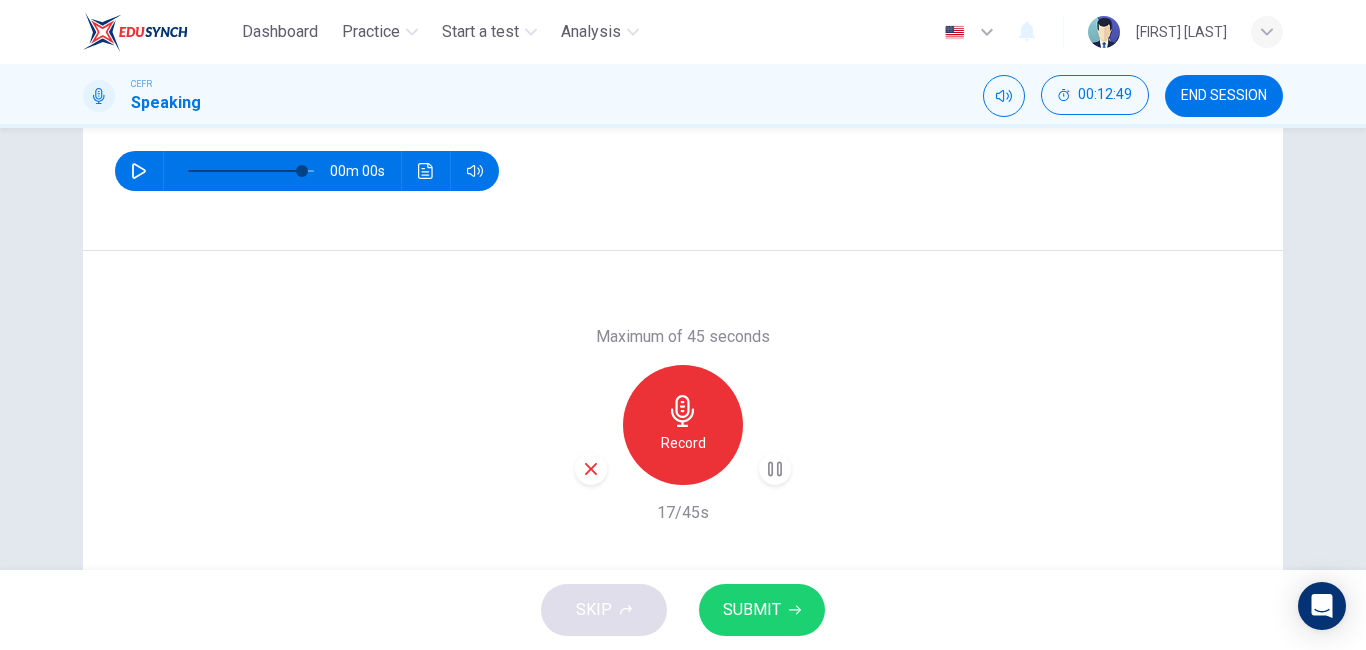click at bounding box center (591, 469) 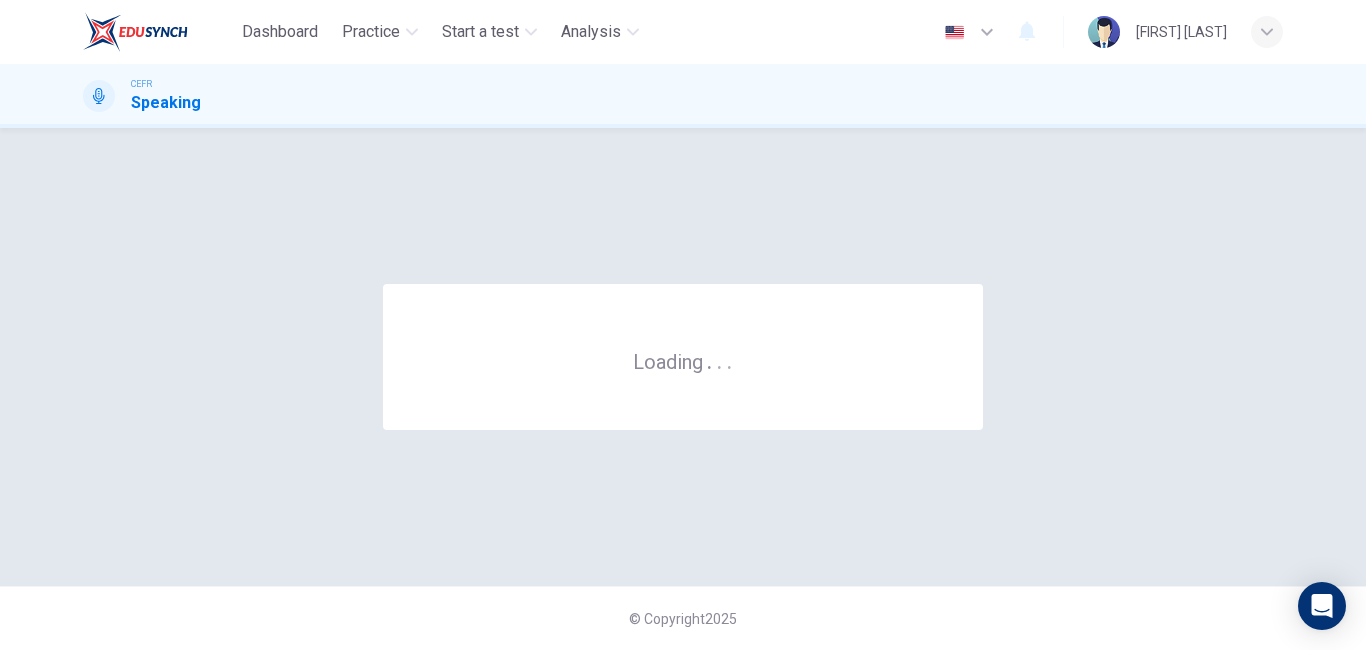 scroll, scrollTop: 0, scrollLeft: 0, axis: both 